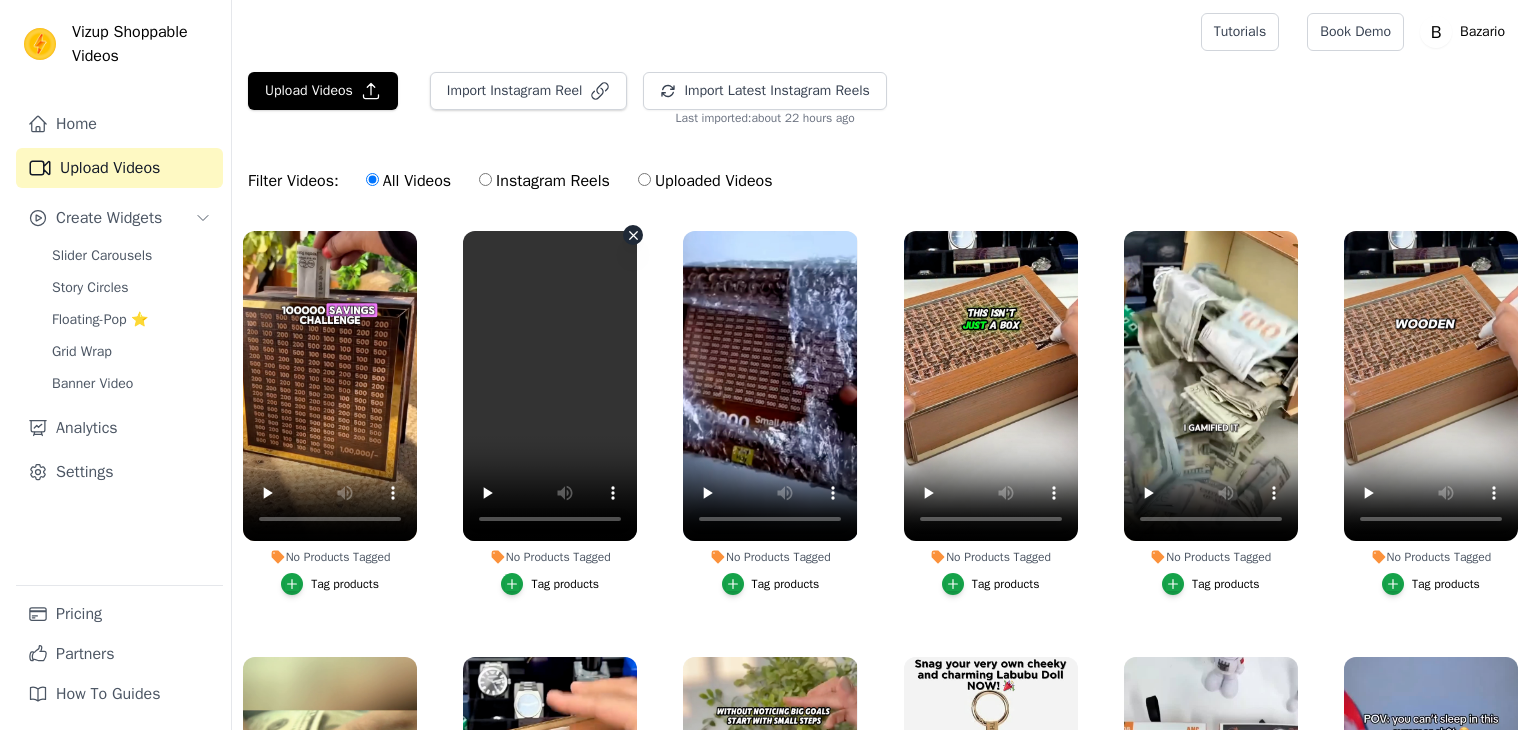 scroll, scrollTop: 0, scrollLeft: 0, axis: both 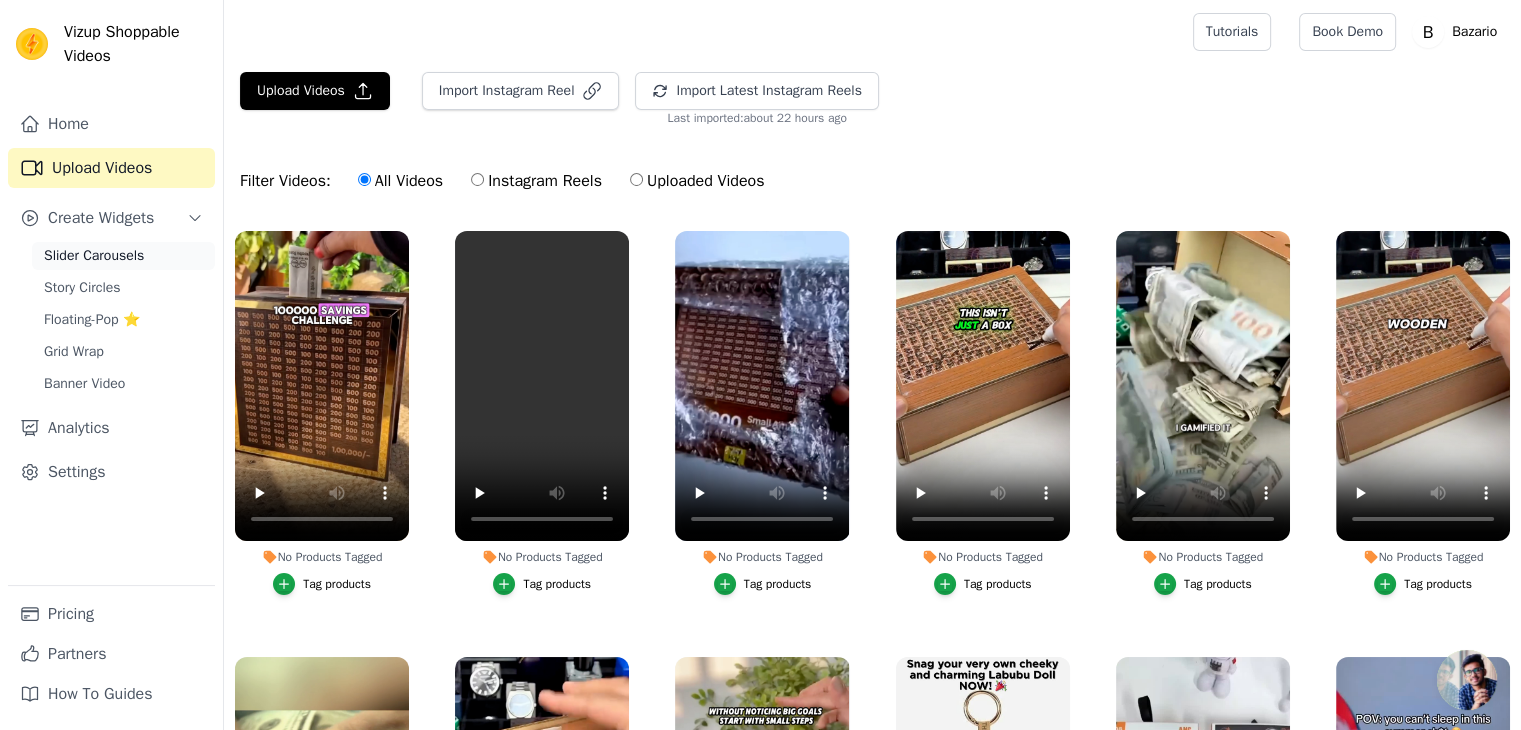 click on "Slider Carousels" at bounding box center (94, 256) 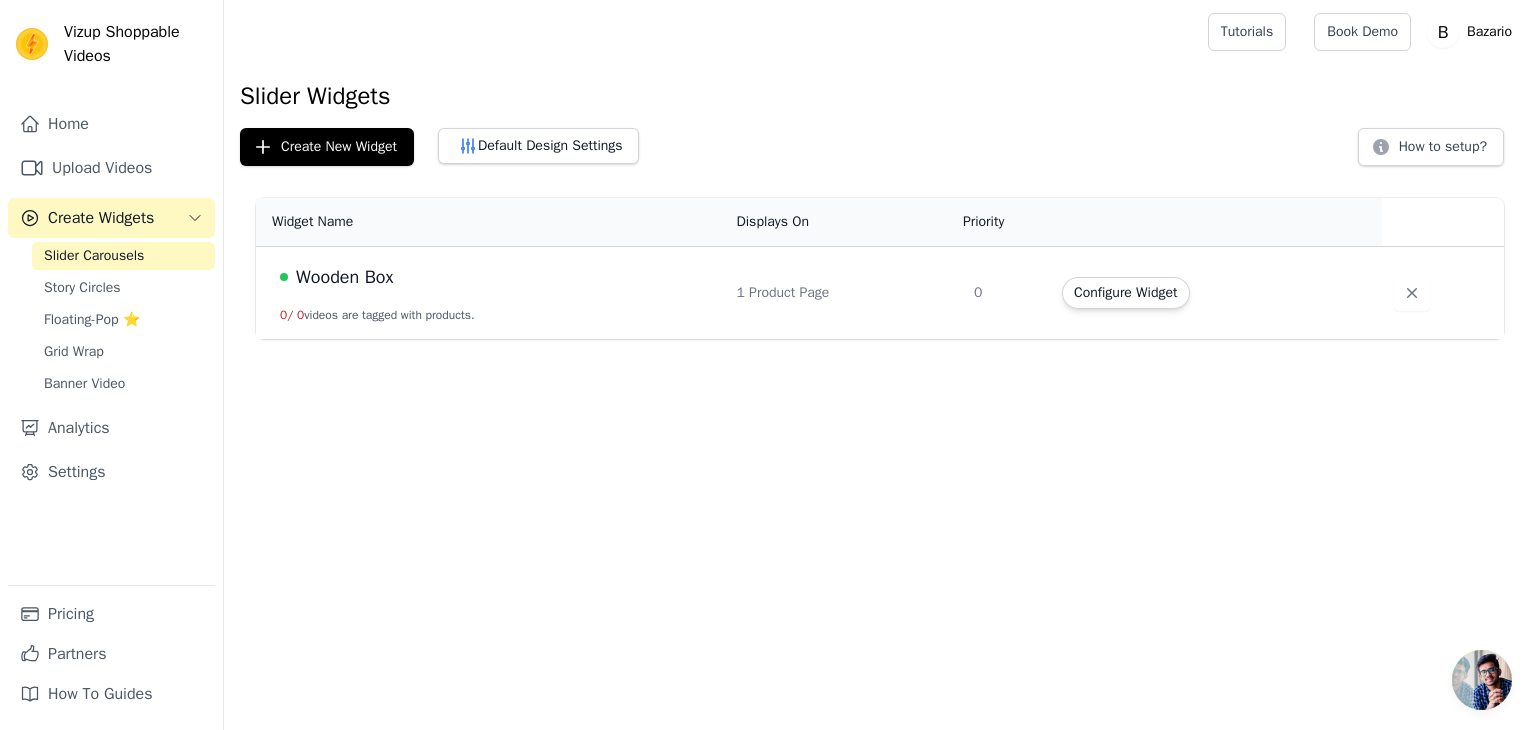 click on "Wooden Box" at bounding box center [344, 277] 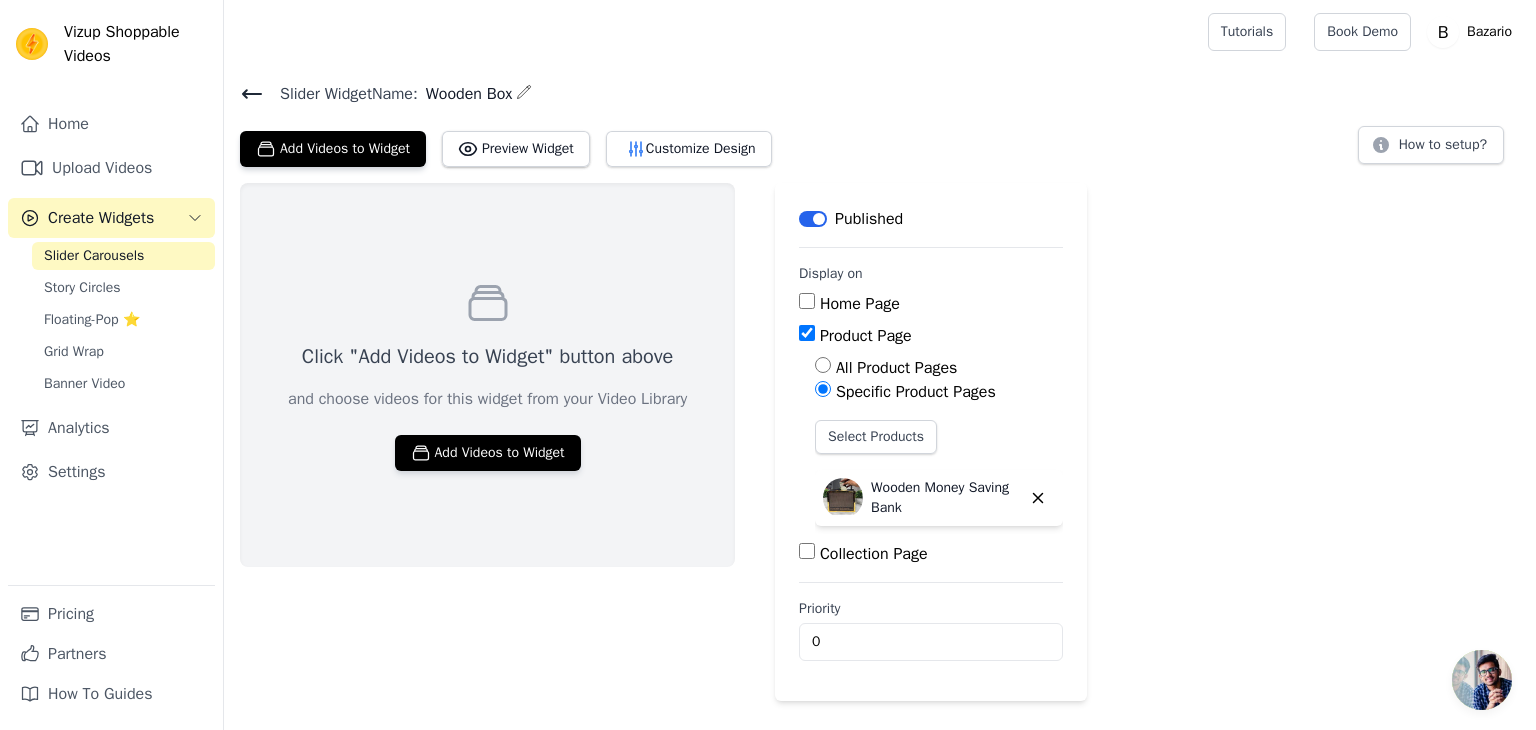 click on "Click "Add Videos to Widget" button above   and choose videos for this widget from your Video Library
Add Videos to Widget" at bounding box center (487, 375) 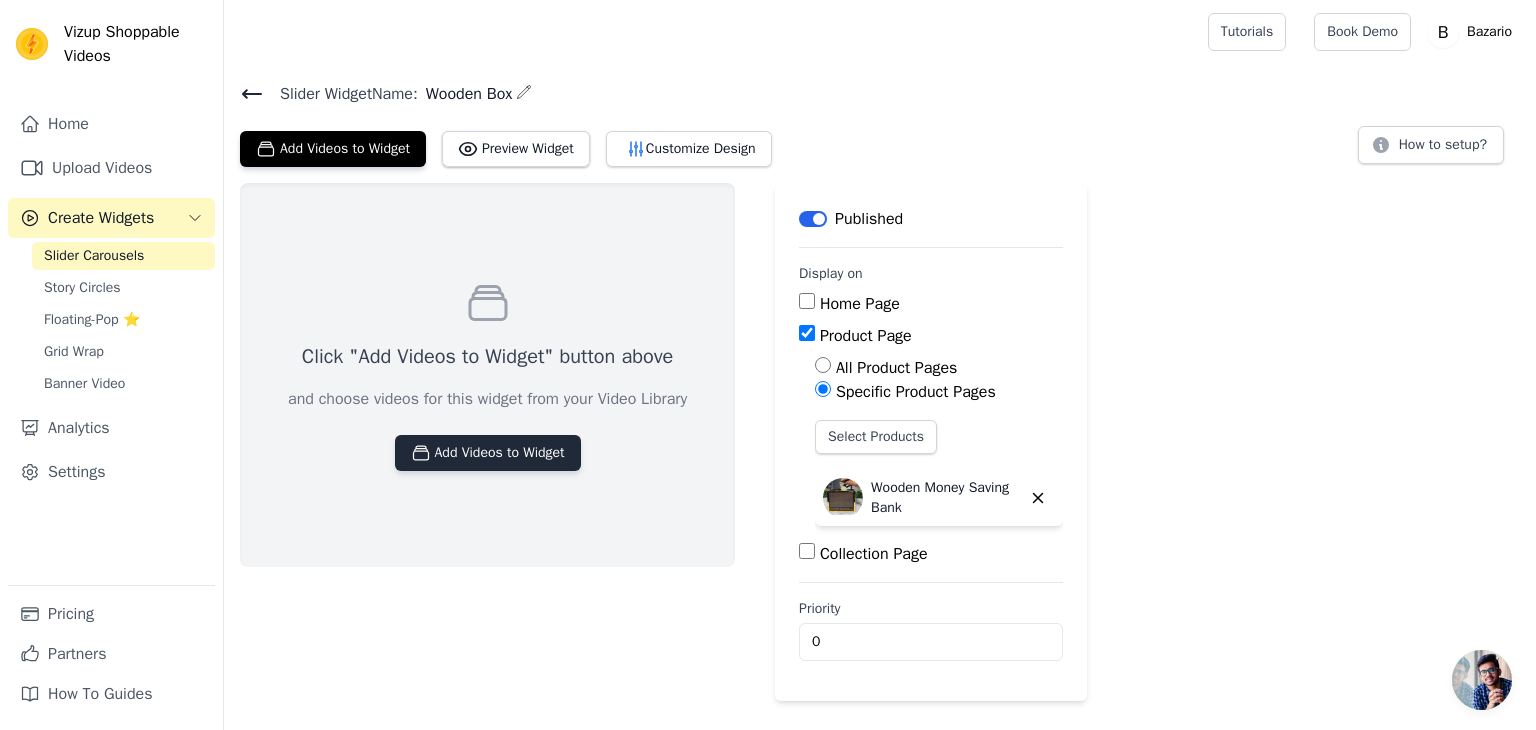 click on "Add Videos to Widget" at bounding box center (488, 453) 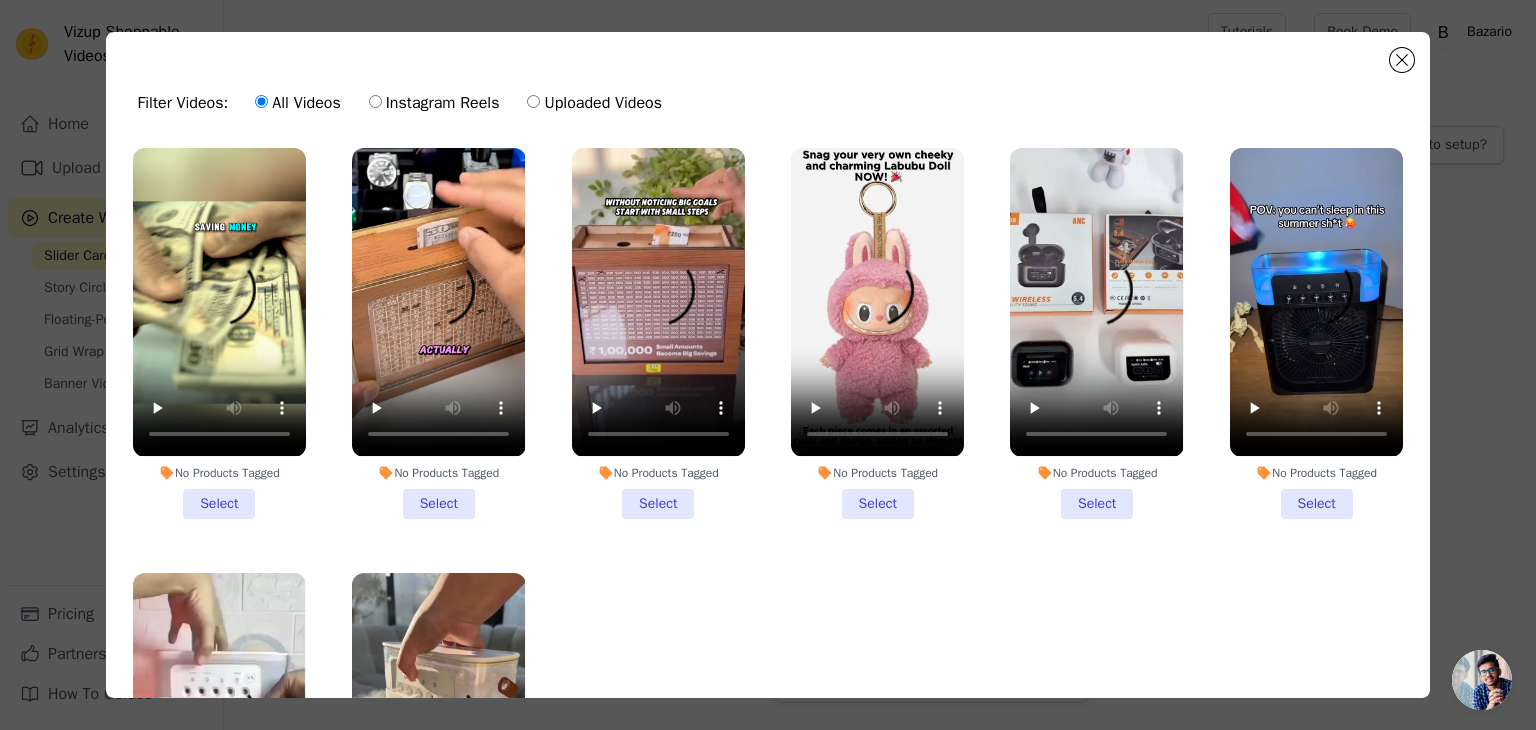 scroll, scrollTop: 195, scrollLeft: 0, axis: vertical 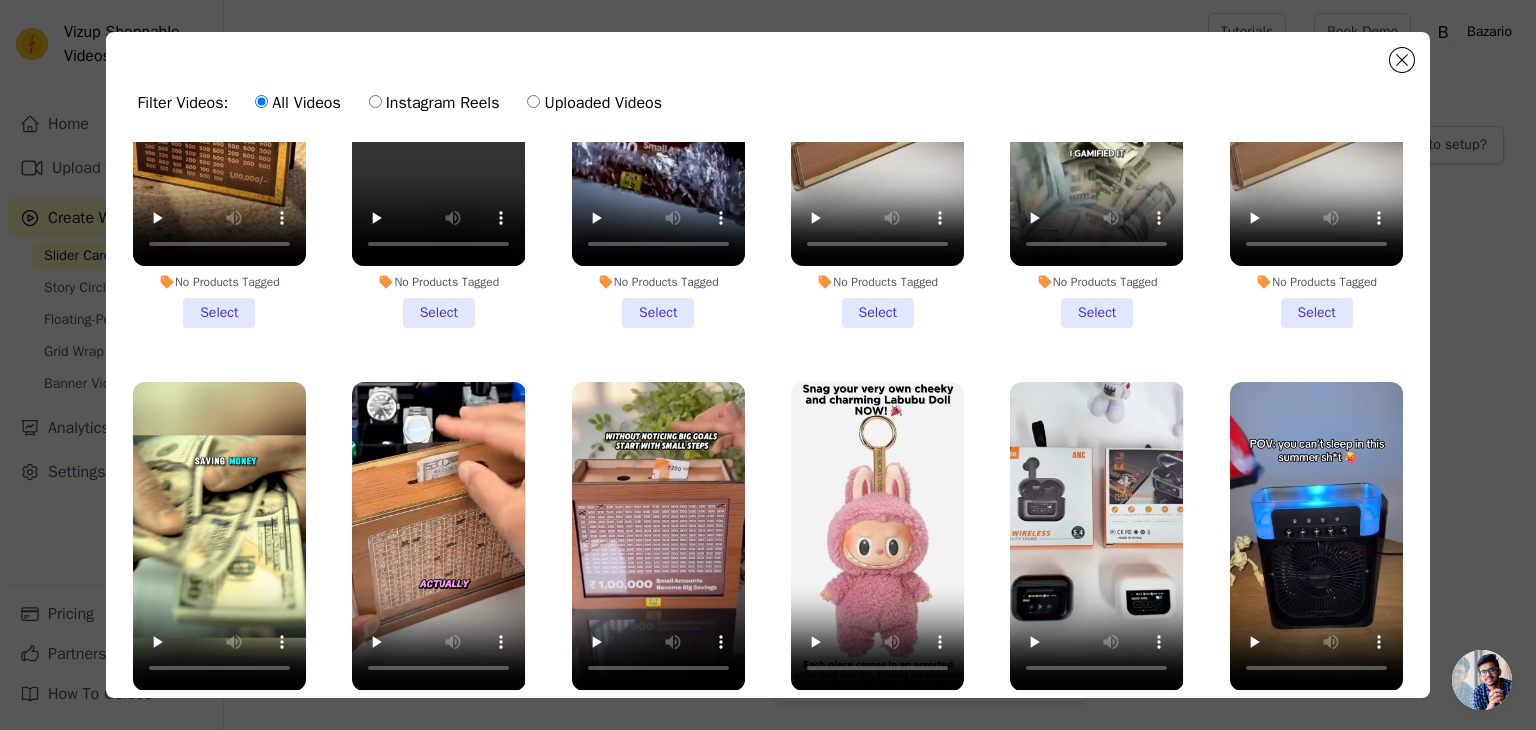 click on "No Products Tagged     Select" at bounding box center [219, 143] 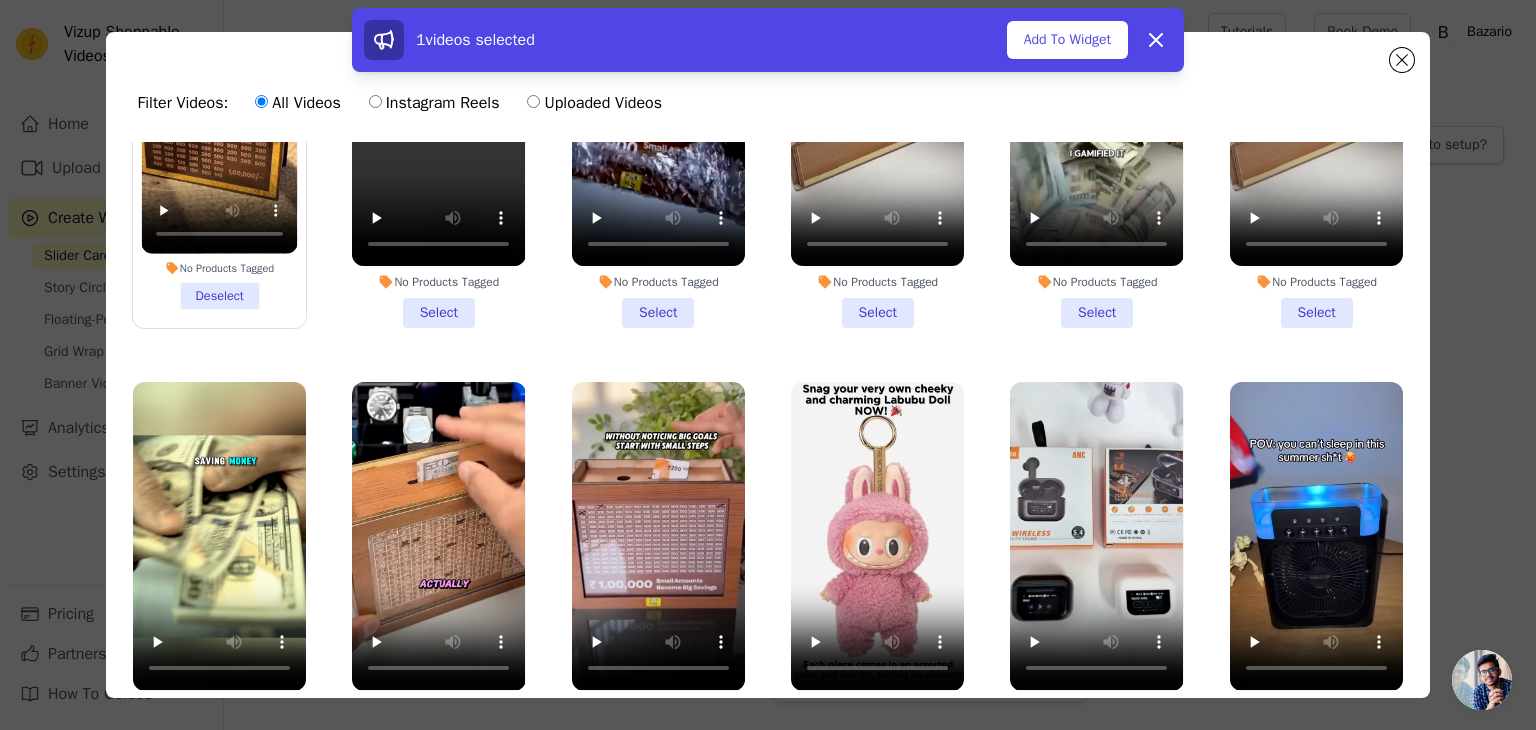 click on "No Products Tagged     Select" at bounding box center (438, 143) 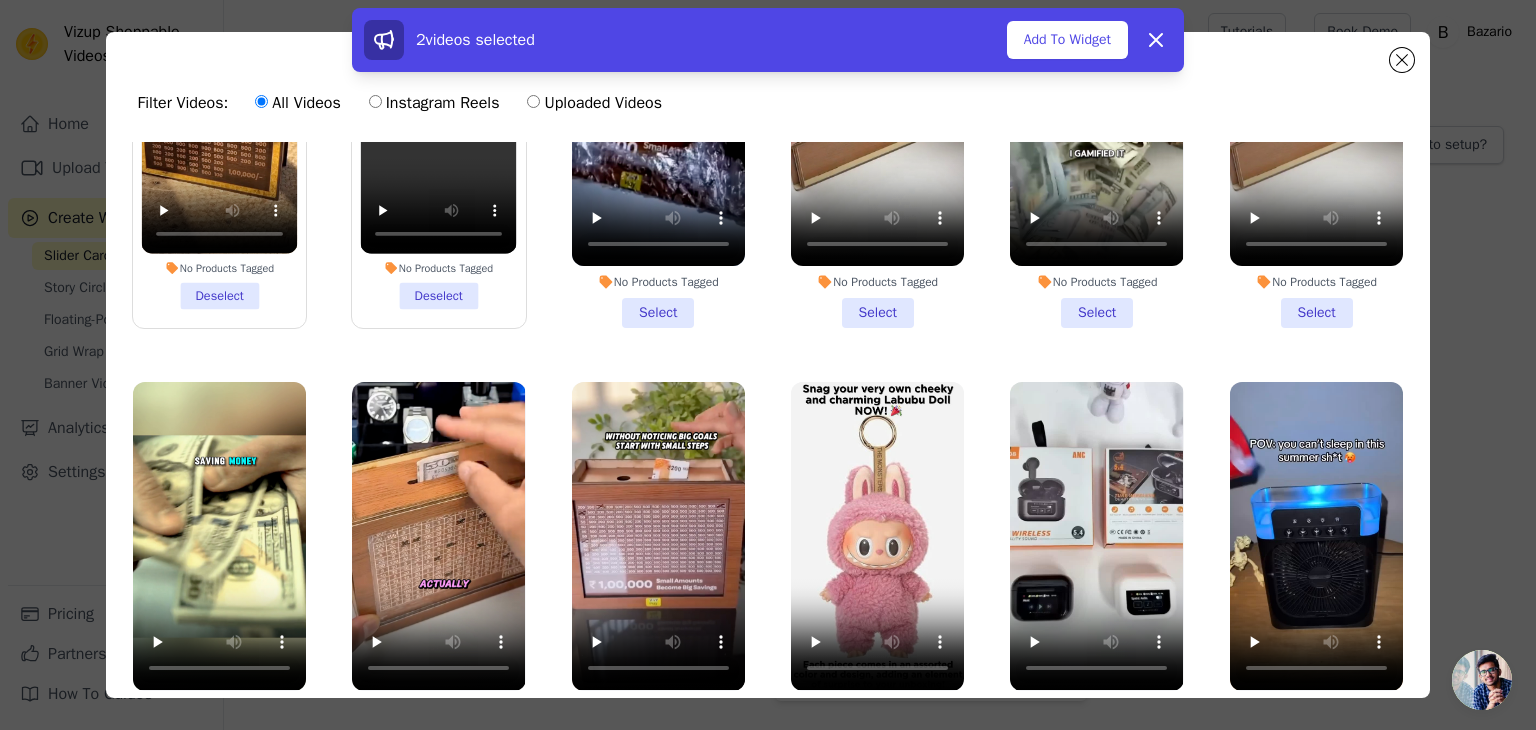click on "No Products Tagged     Select" at bounding box center [658, 143] 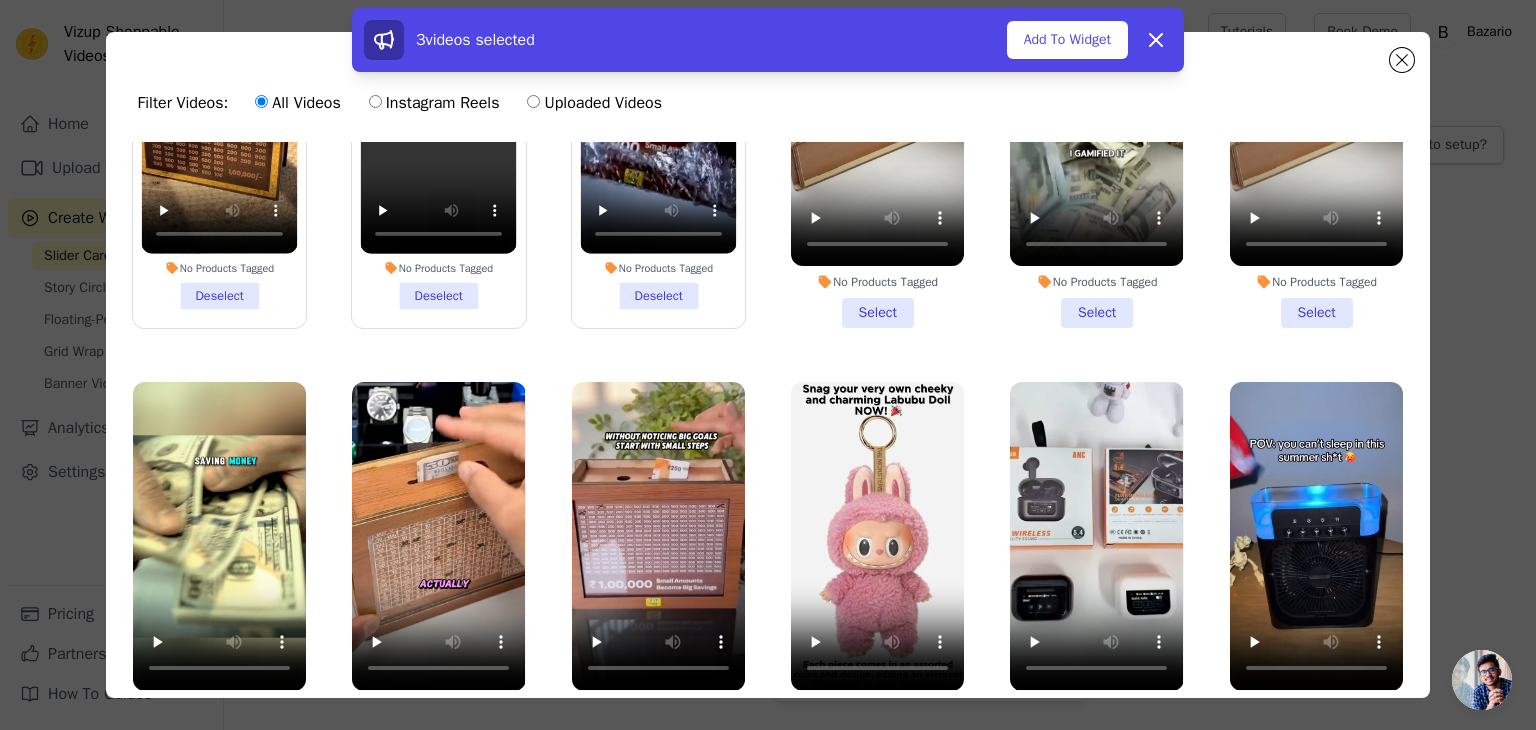 click on "No Products Tagged     Select" at bounding box center [877, 143] 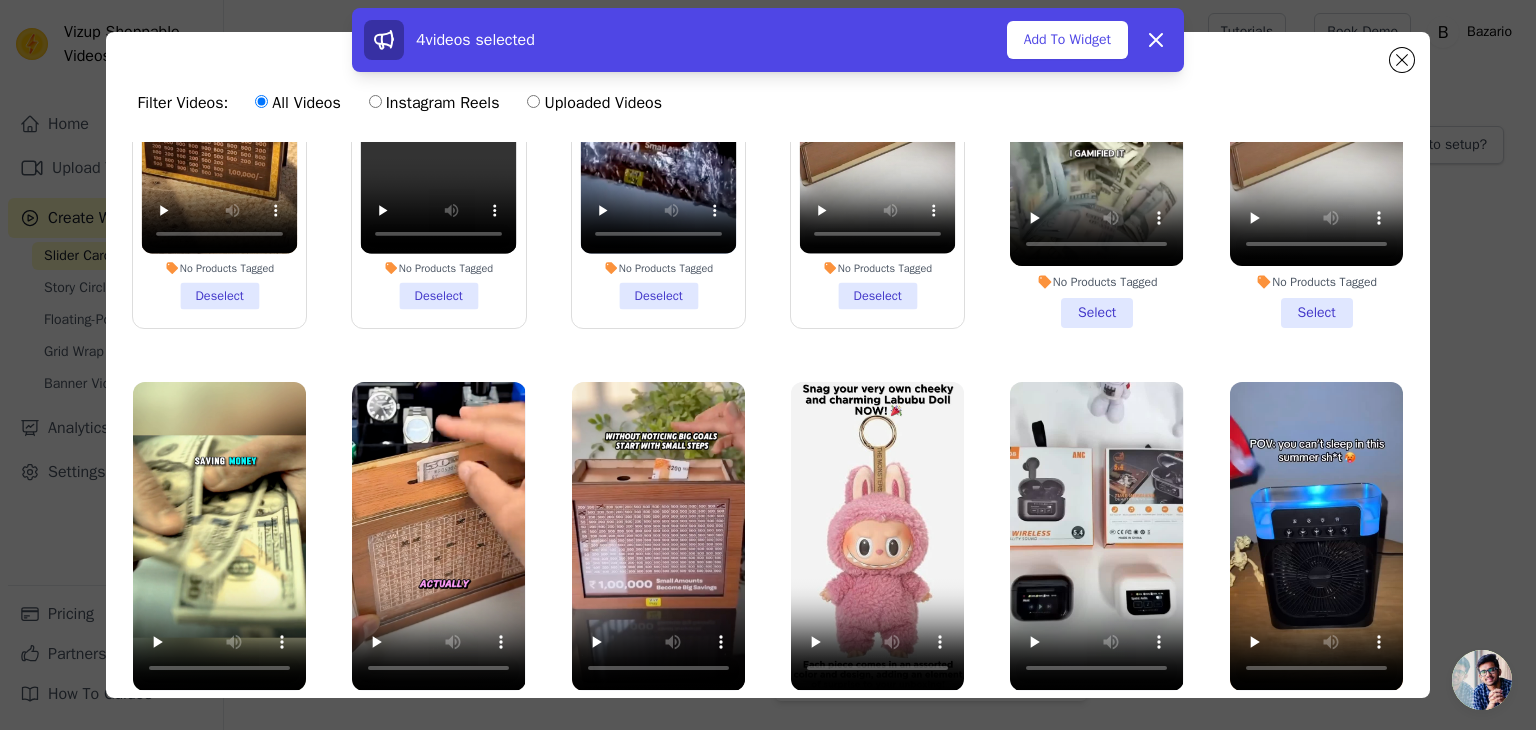click on "No Products Tagged     Select" at bounding box center (1096, 143) 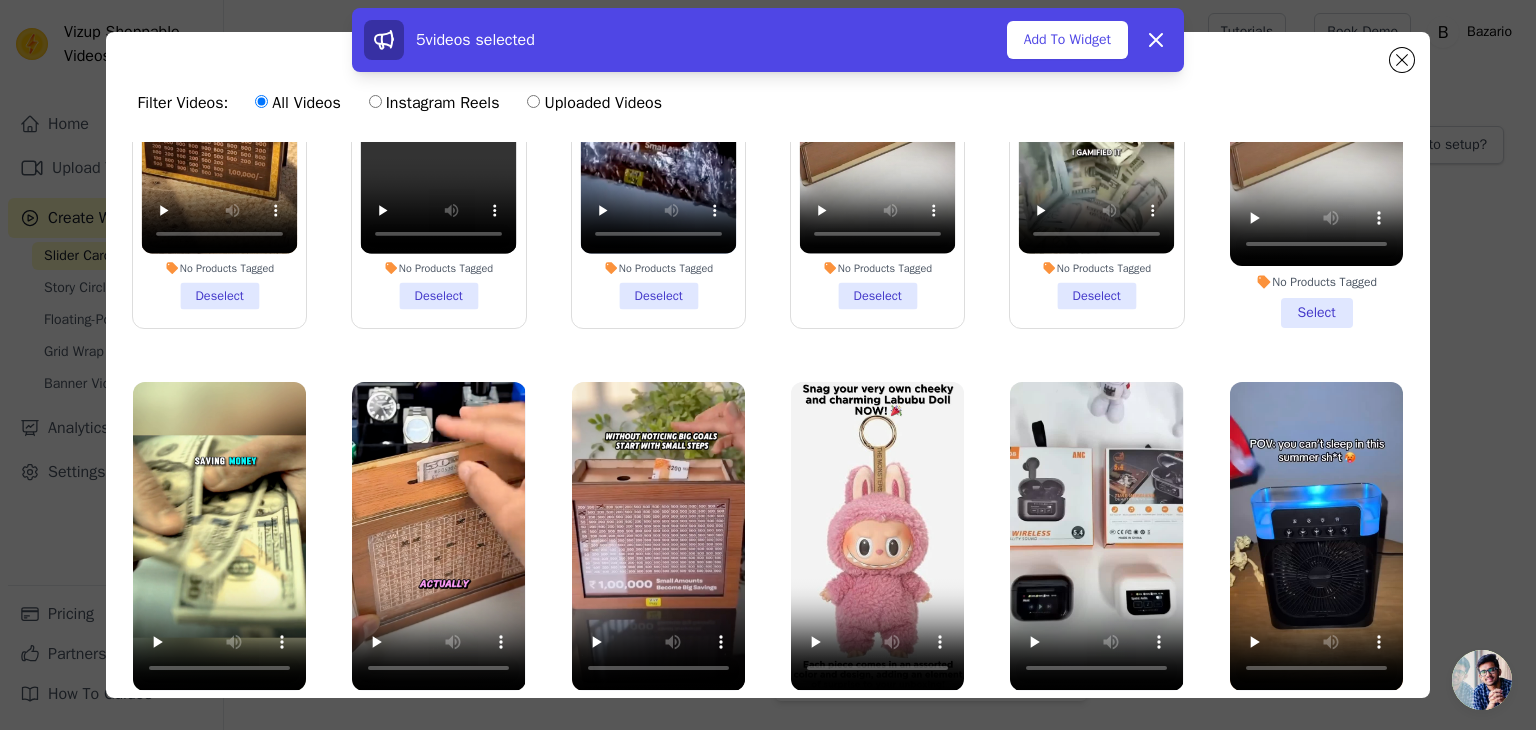click on "No Products Tagged     Select" at bounding box center (1316, 143) 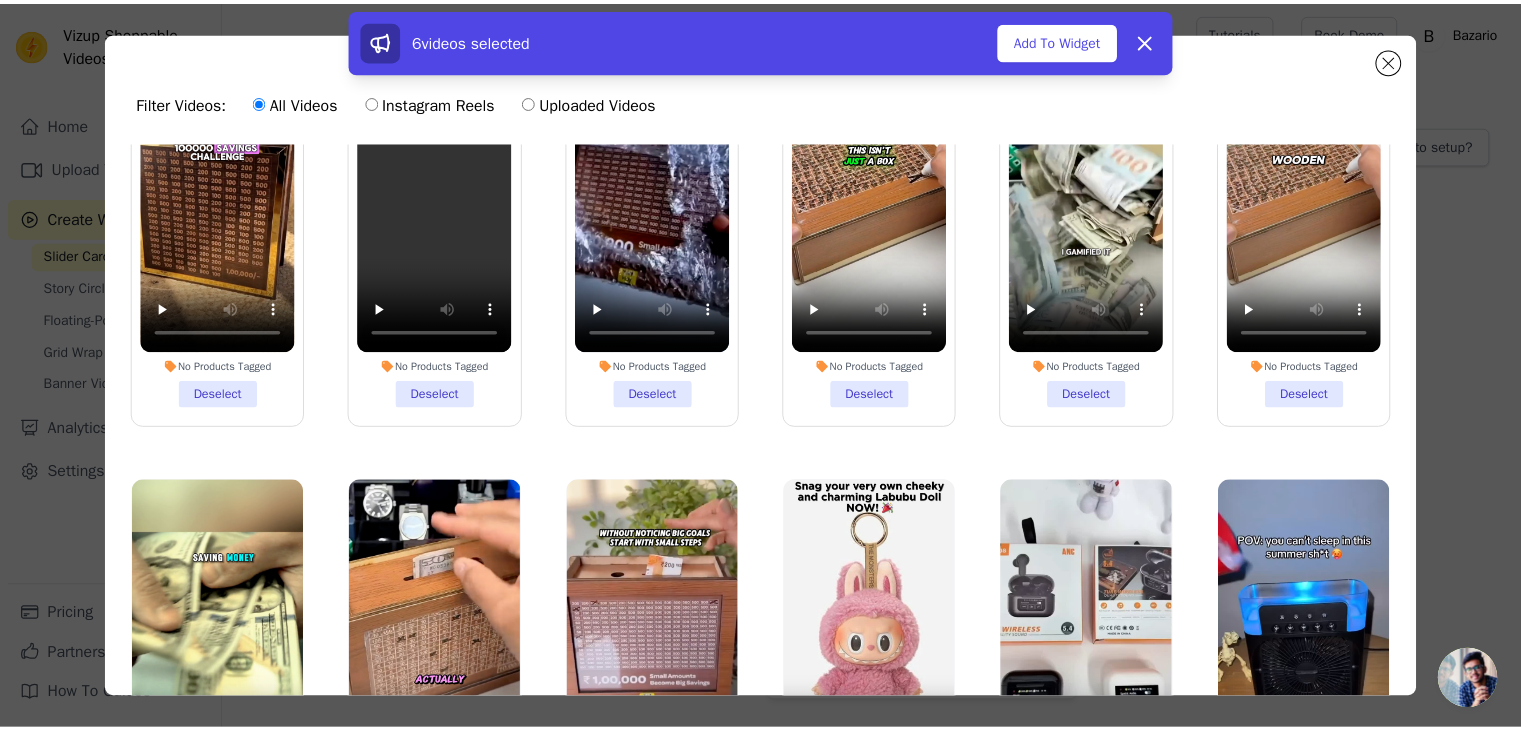 scroll, scrollTop: 300, scrollLeft: 0, axis: vertical 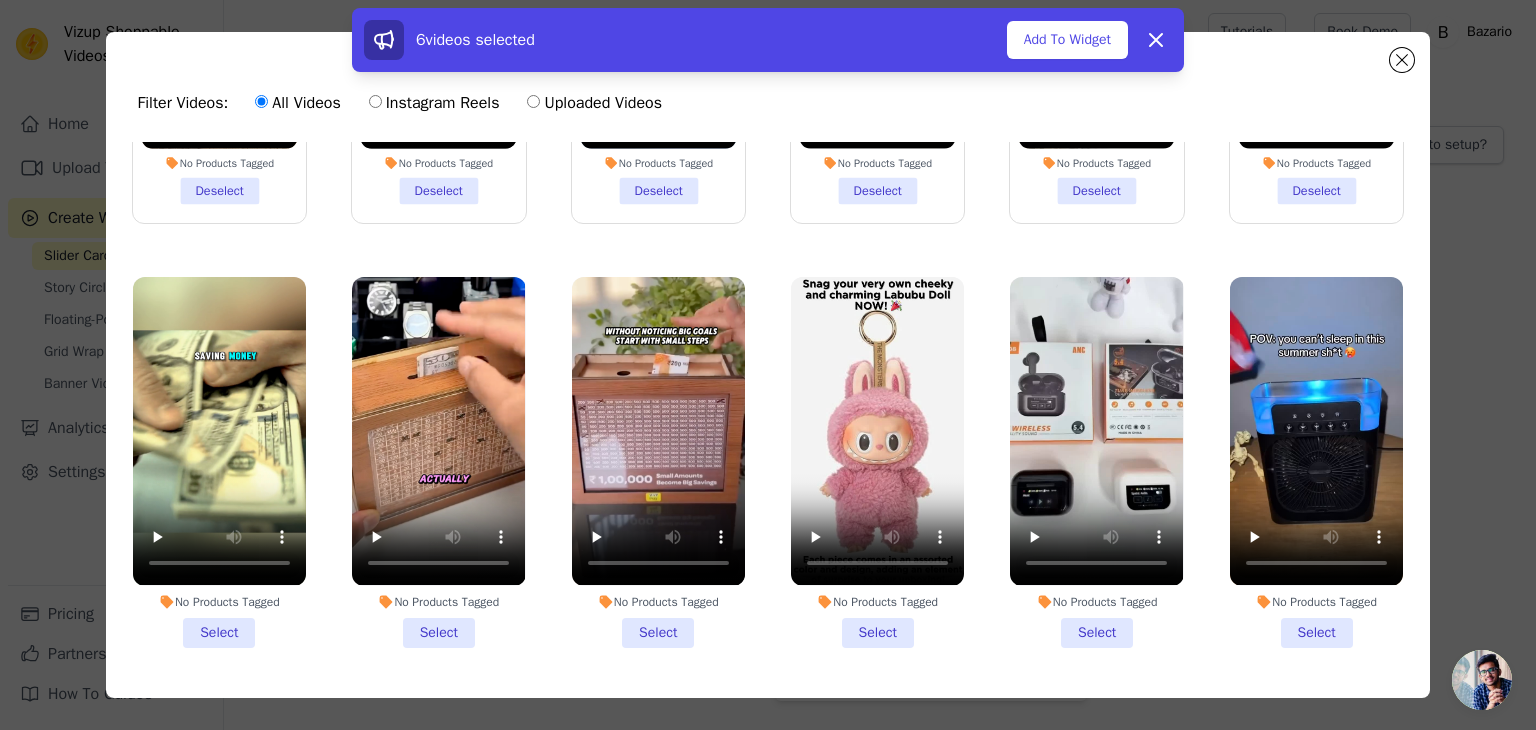 click on "No Products Tagged     Select" at bounding box center (219, 462) 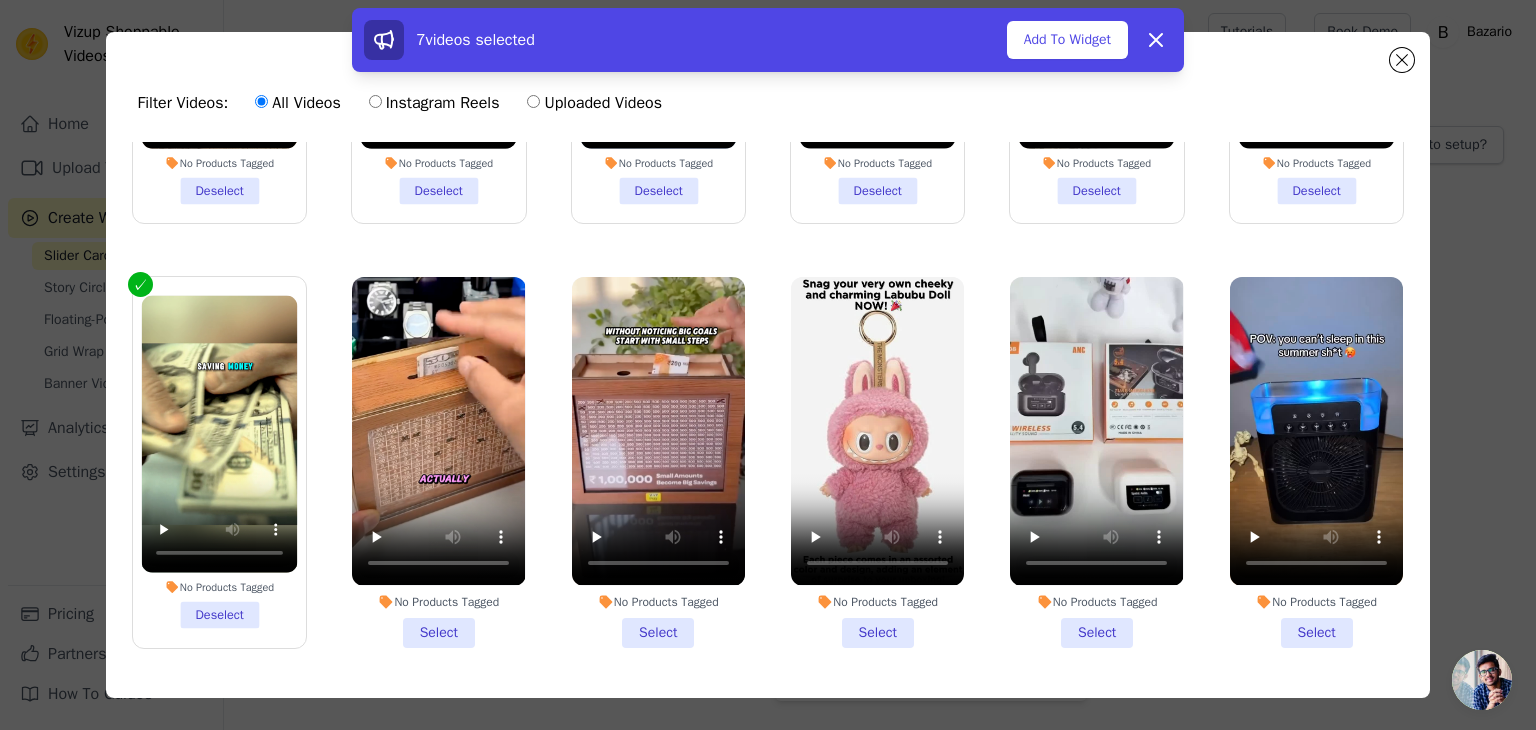 click on "No Products Tagged     Select" at bounding box center [438, 462] 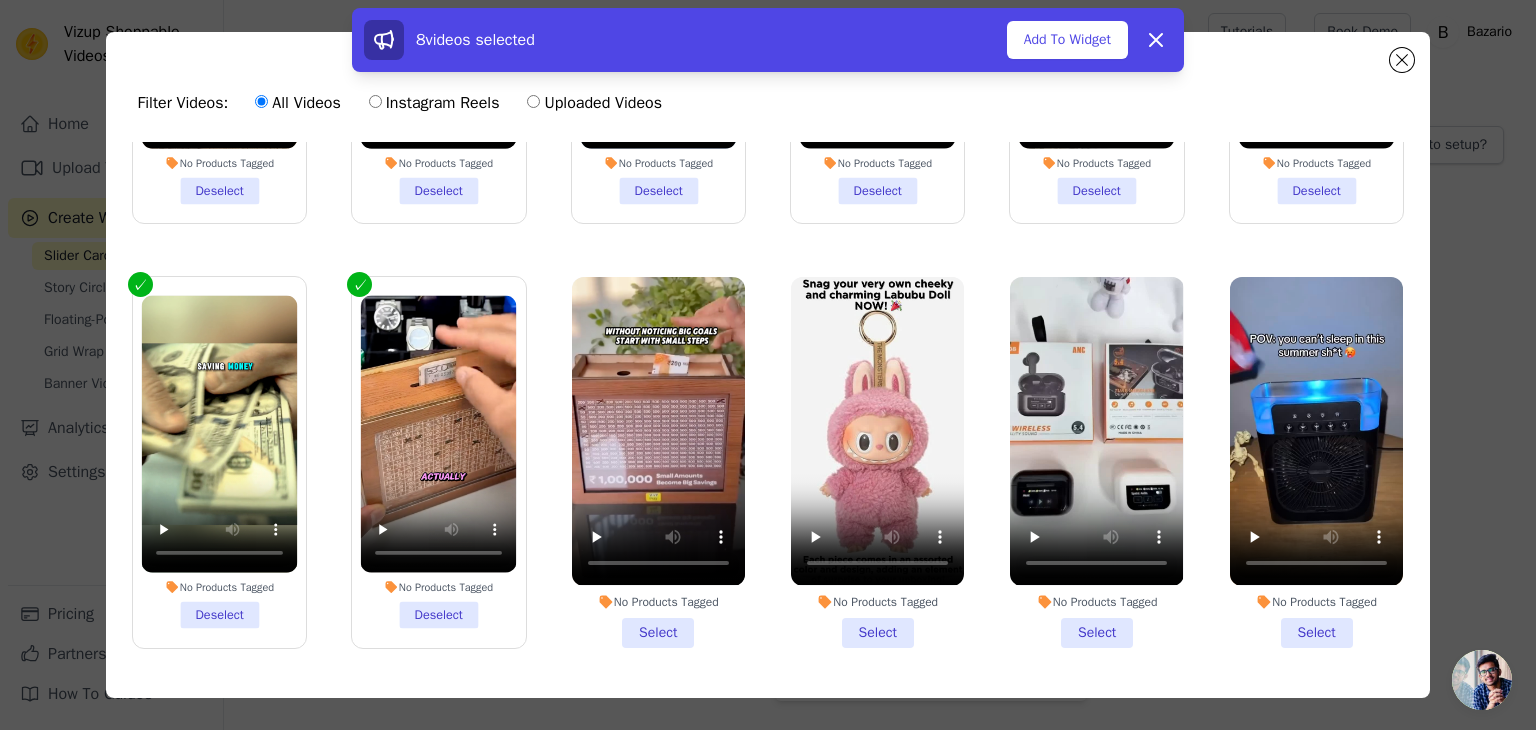 click on "No Products Tagged     Select" at bounding box center [658, 462] 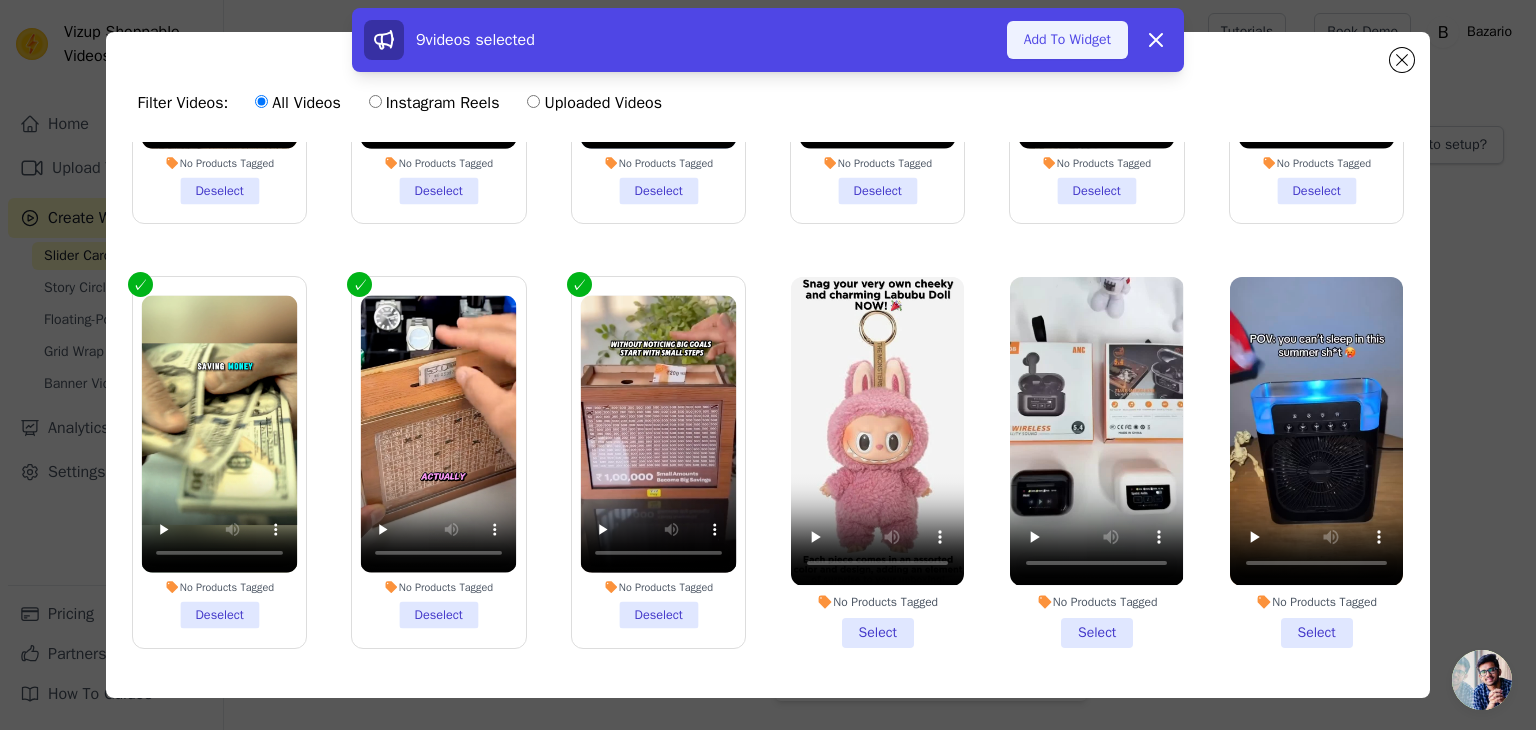 click on "Add To Widget" at bounding box center (1067, 40) 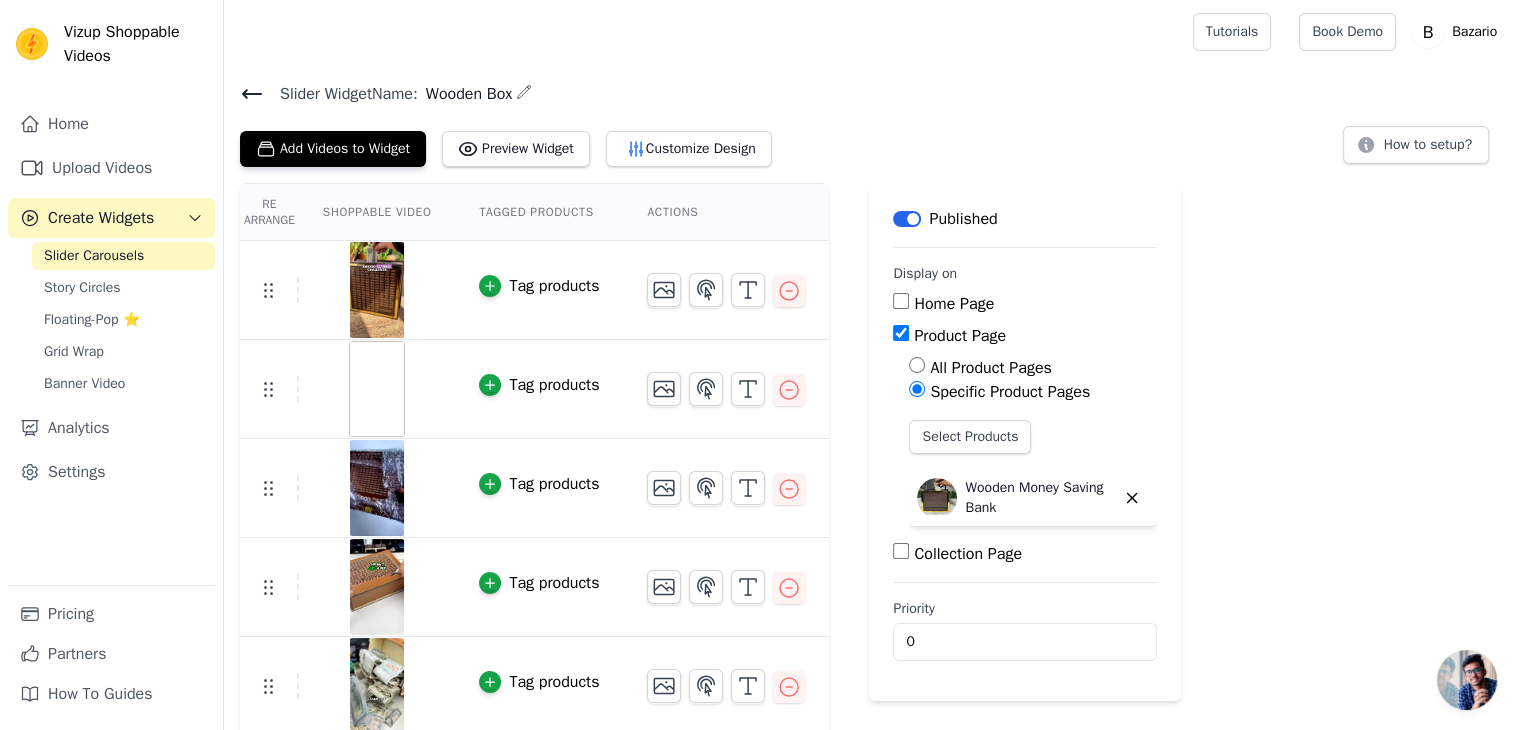 click on "Tag products" at bounding box center (554, 286) 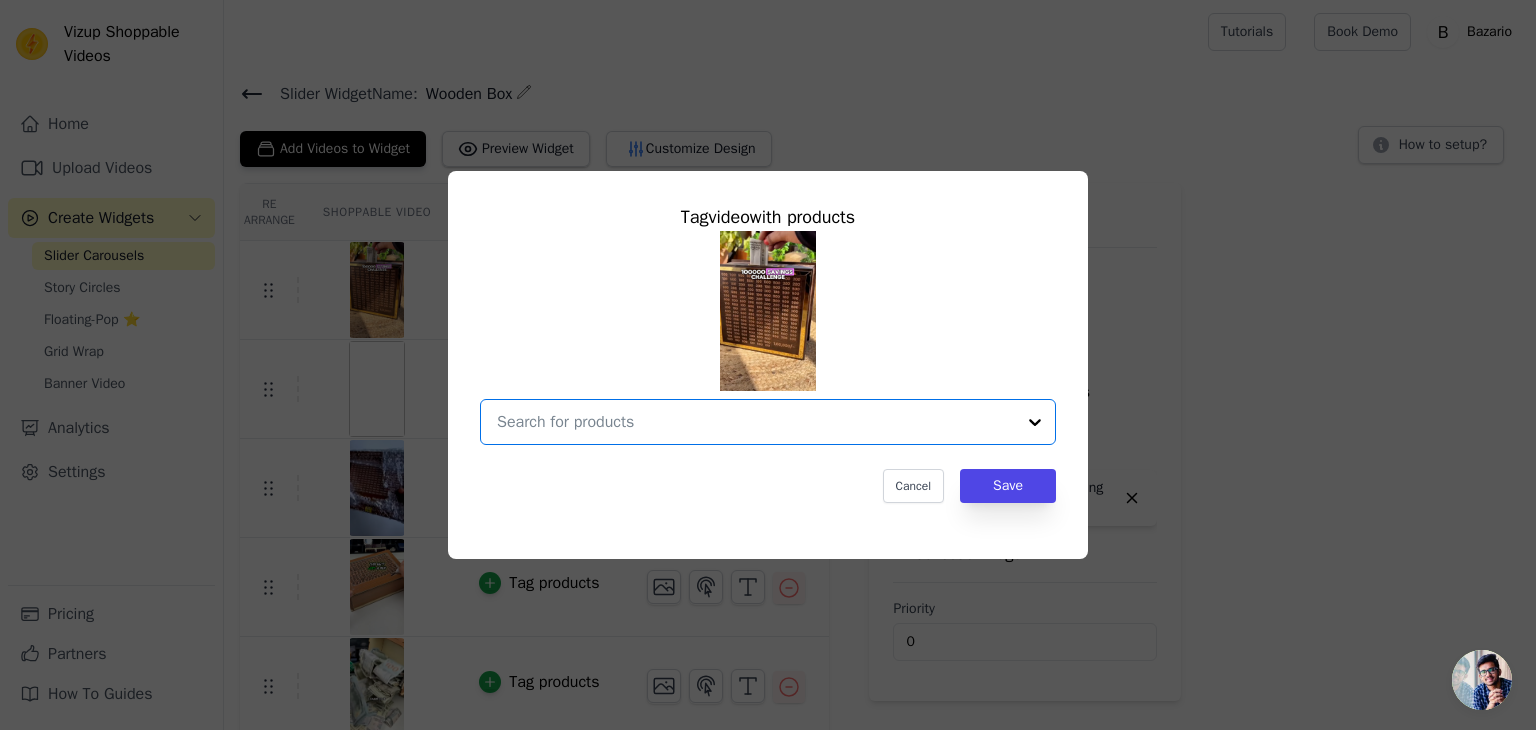 click at bounding box center (756, 422) 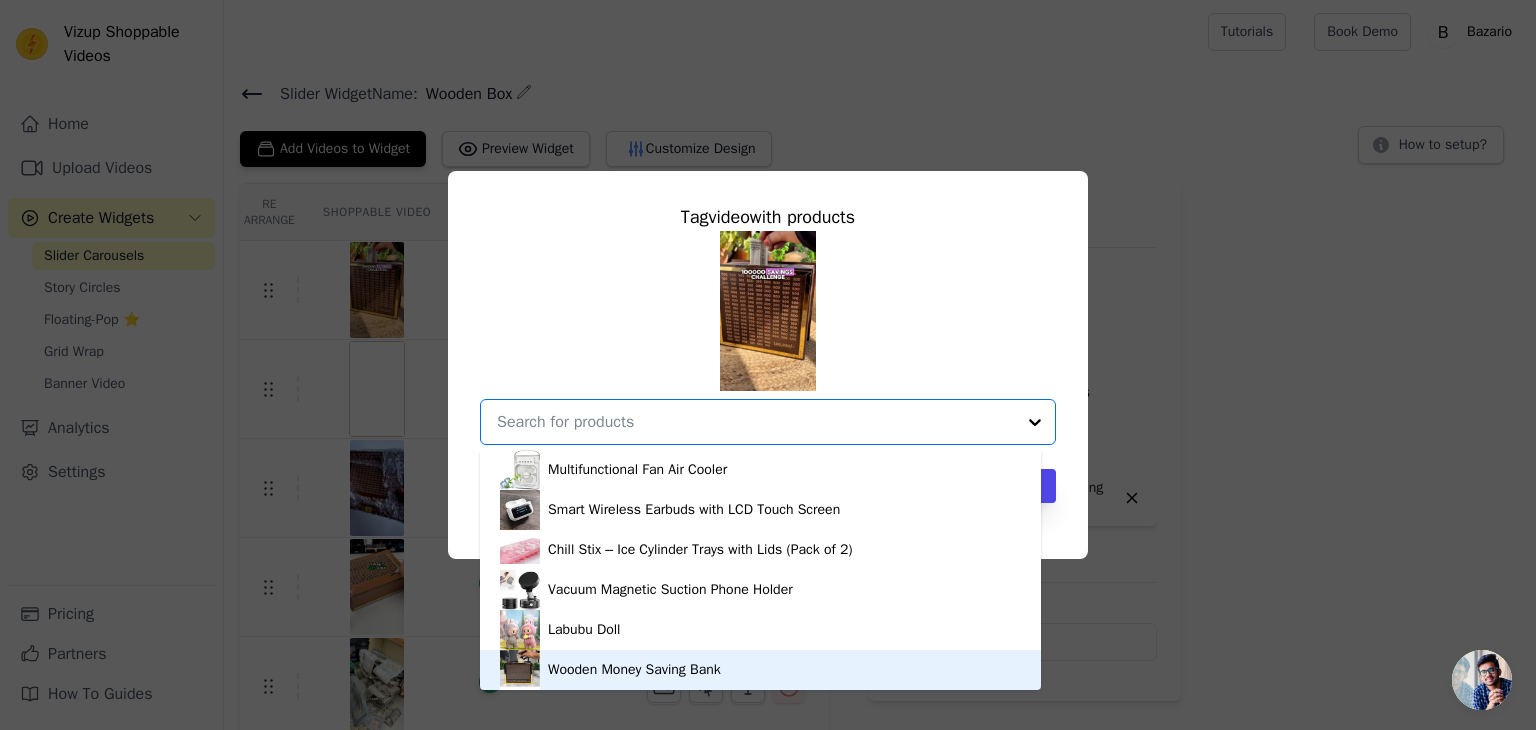 click on "Wooden Money Saving Bank" at bounding box center [634, 670] 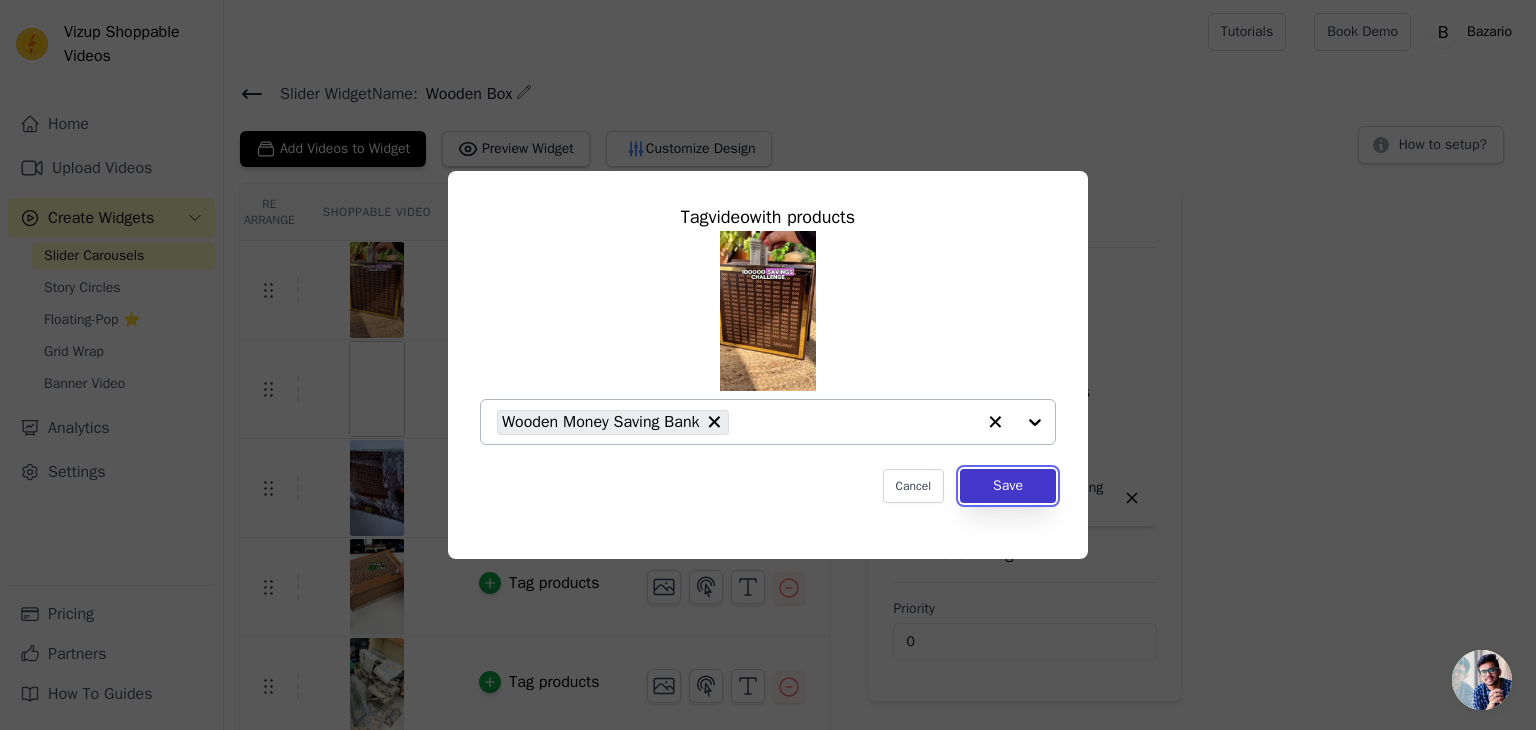 click on "Save" at bounding box center [1008, 486] 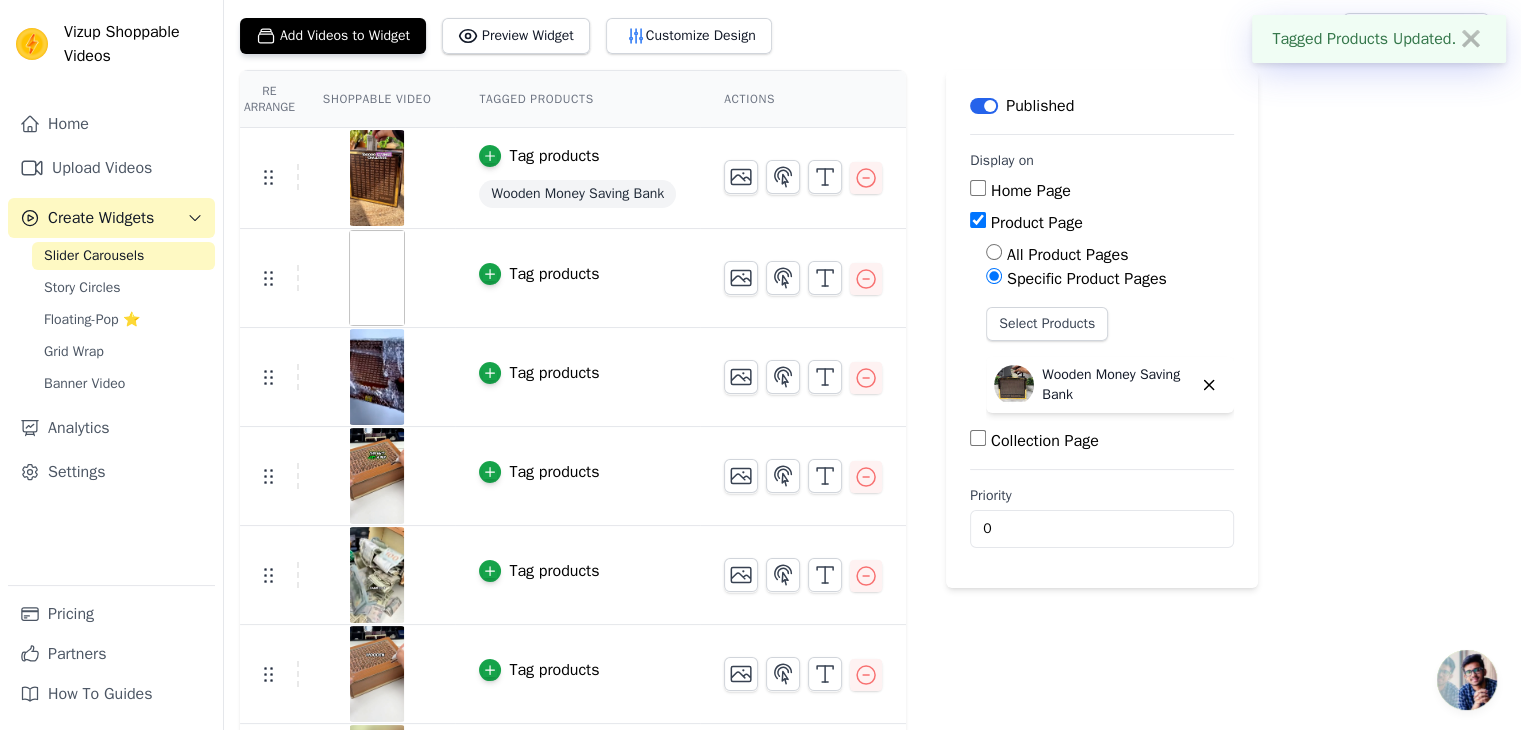scroll, scrollTop: 200, scrollLeft: 0, axis: vertical 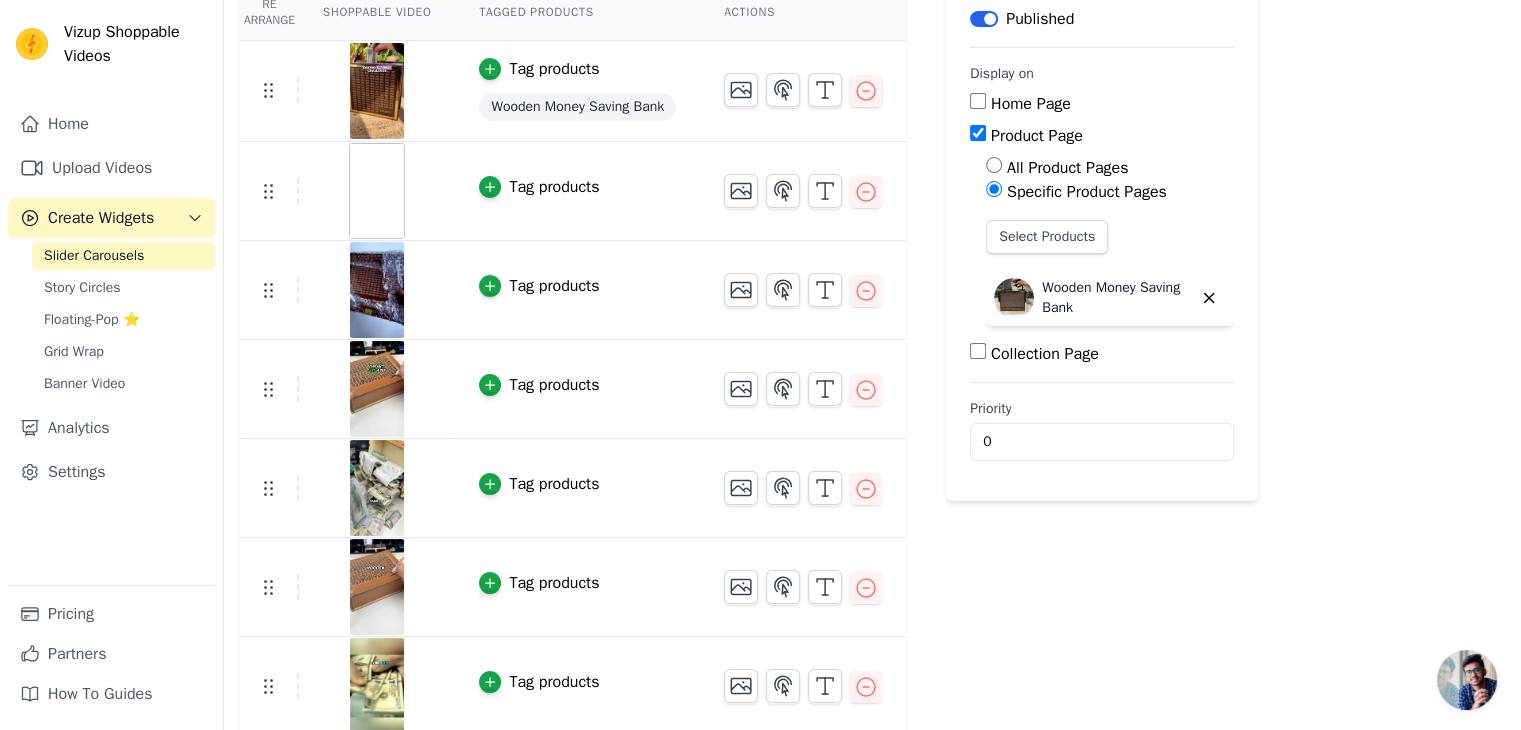 click on "Tag products" at bounding box center (554, 187) 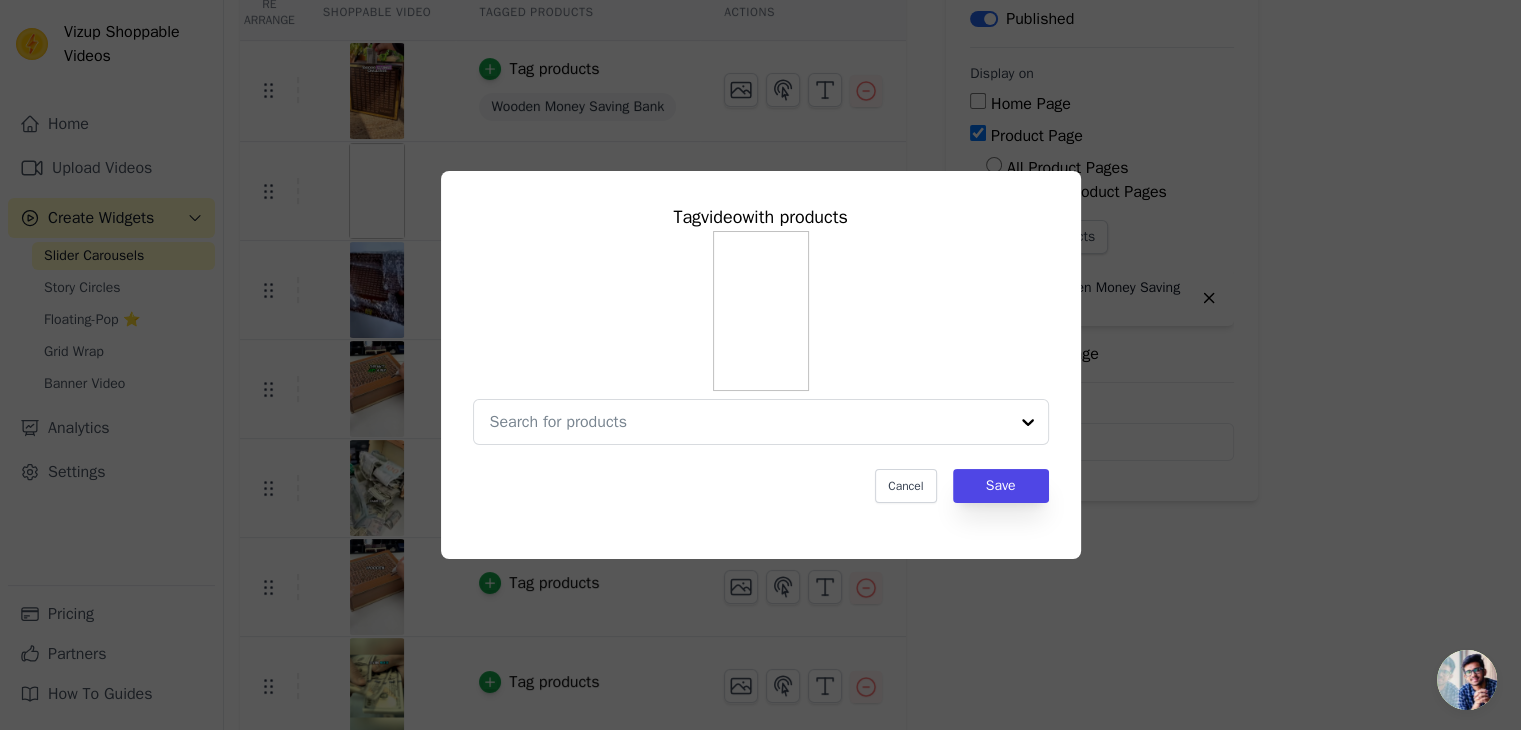 scroll, scrollTop: 0, scrollLeft: 0, axis: both 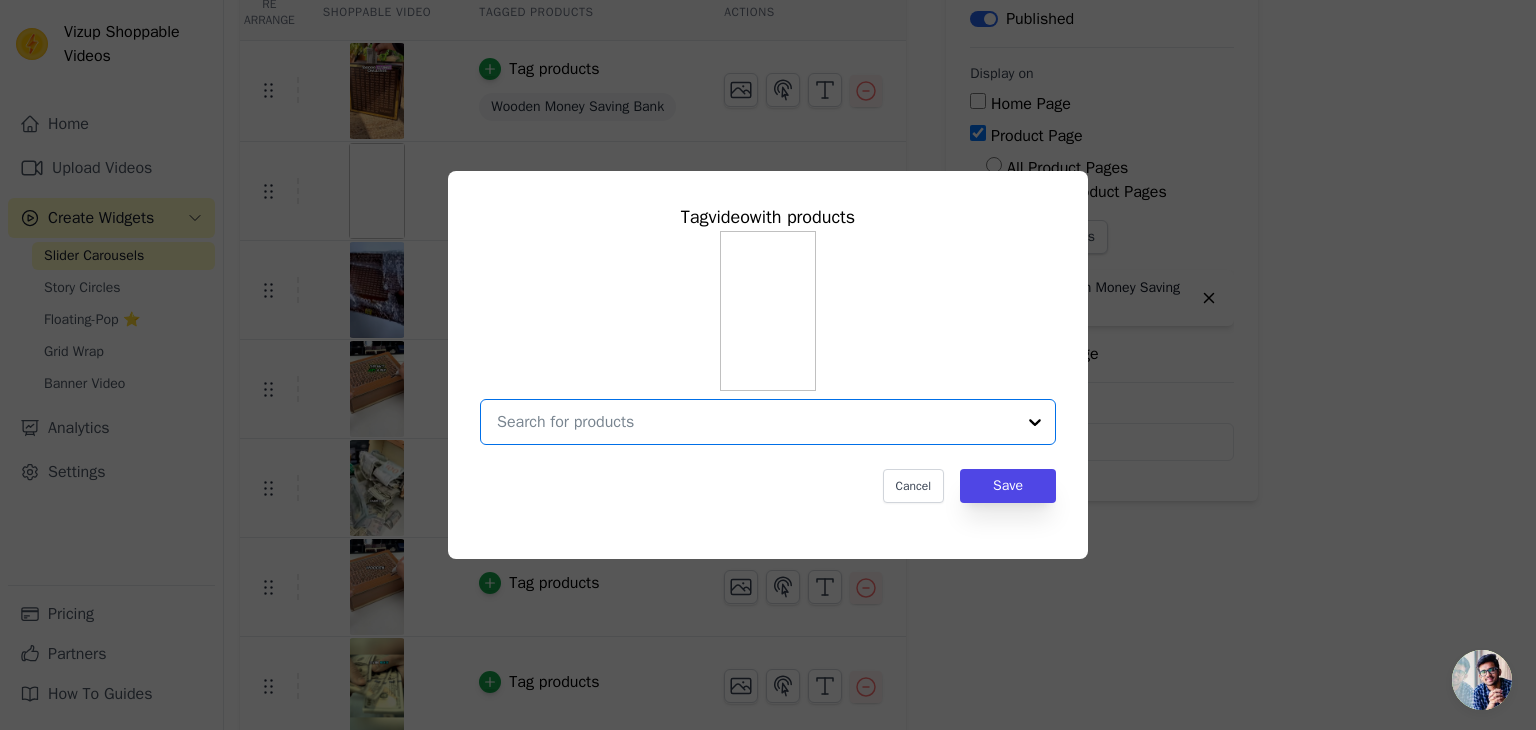 click at bounding box center [756, 422] 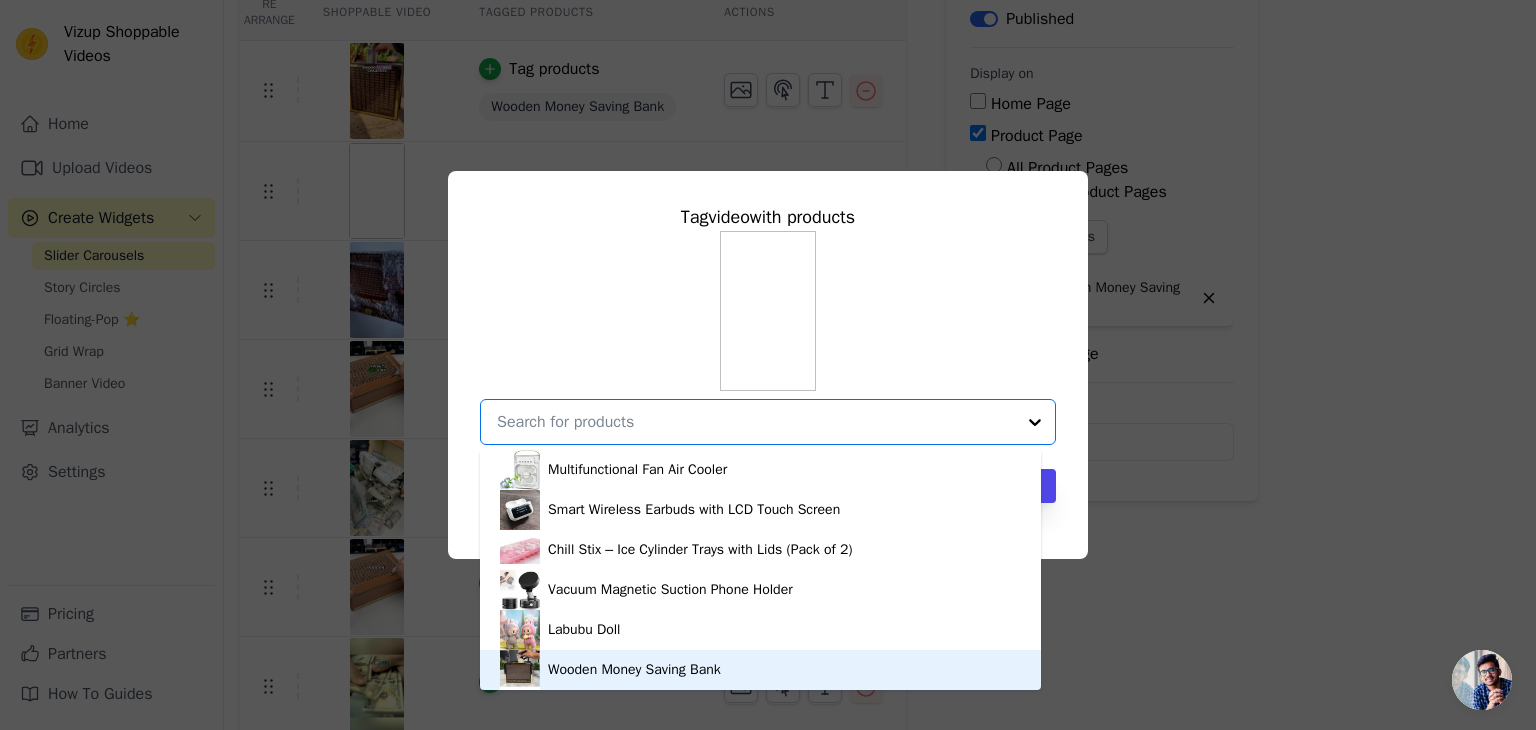 click on "Wooden Money Saving Bank" at bounding box center [634, 670] 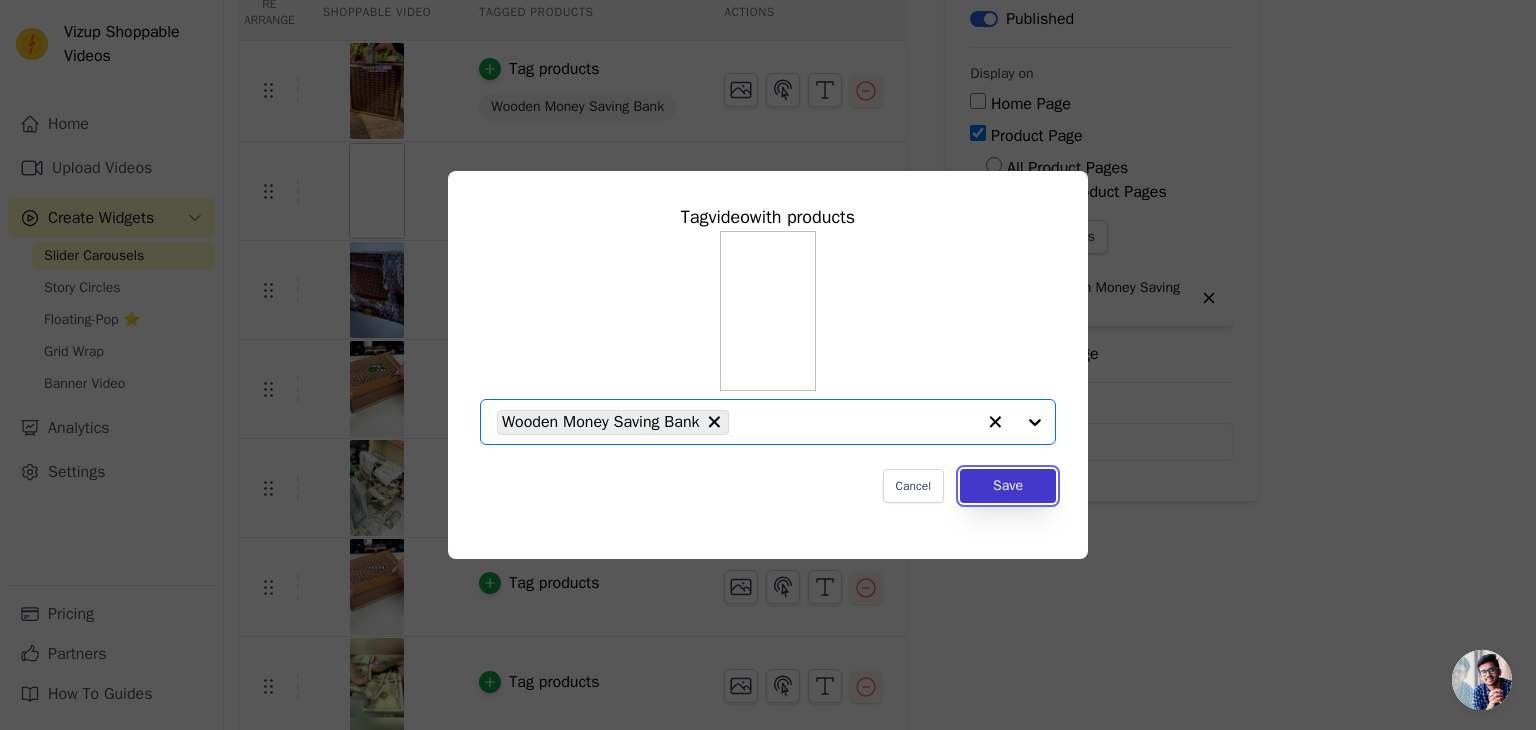 click on "Save" at bounding box center (1008, 486) 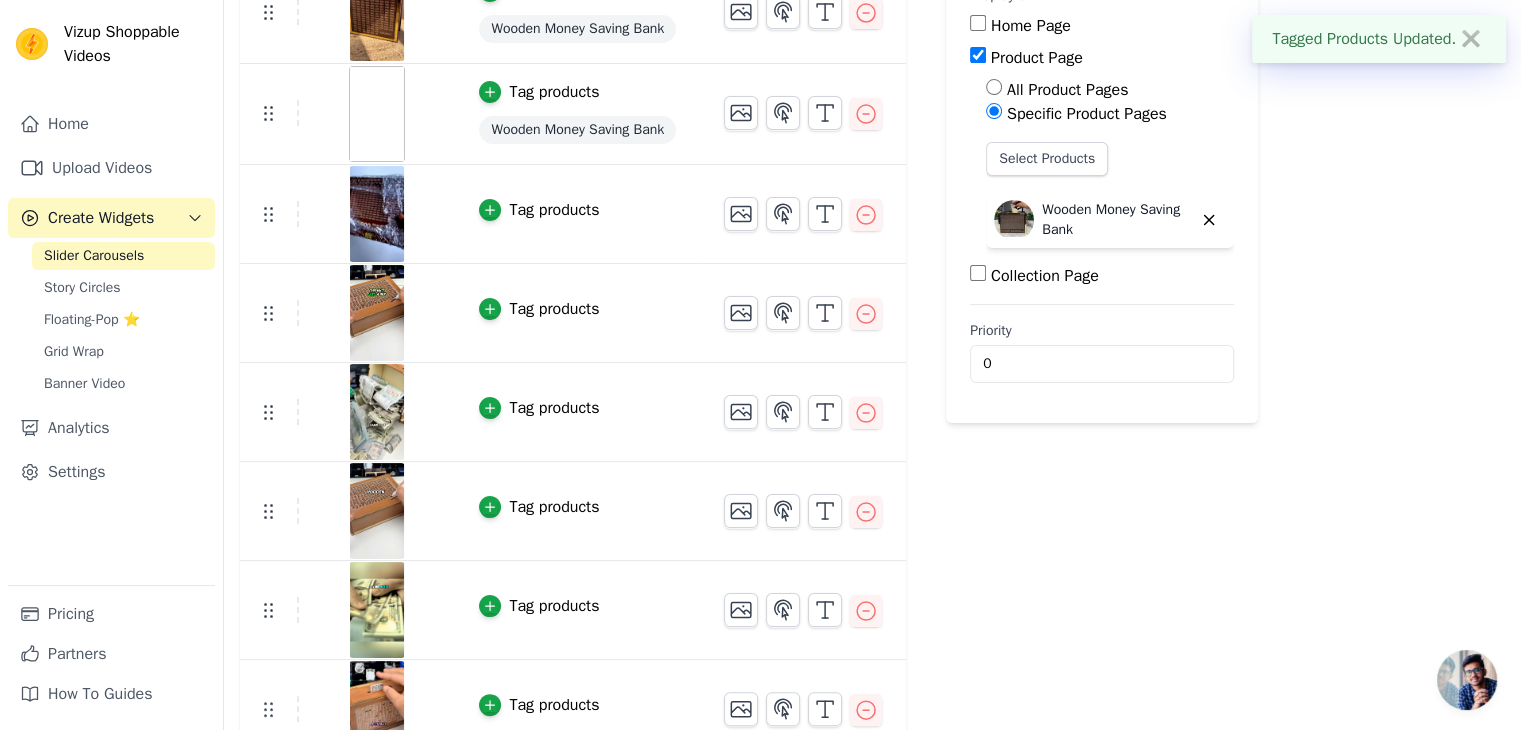 scroll, scrollTop: 300, scrollLeft: 0, axis: vertical 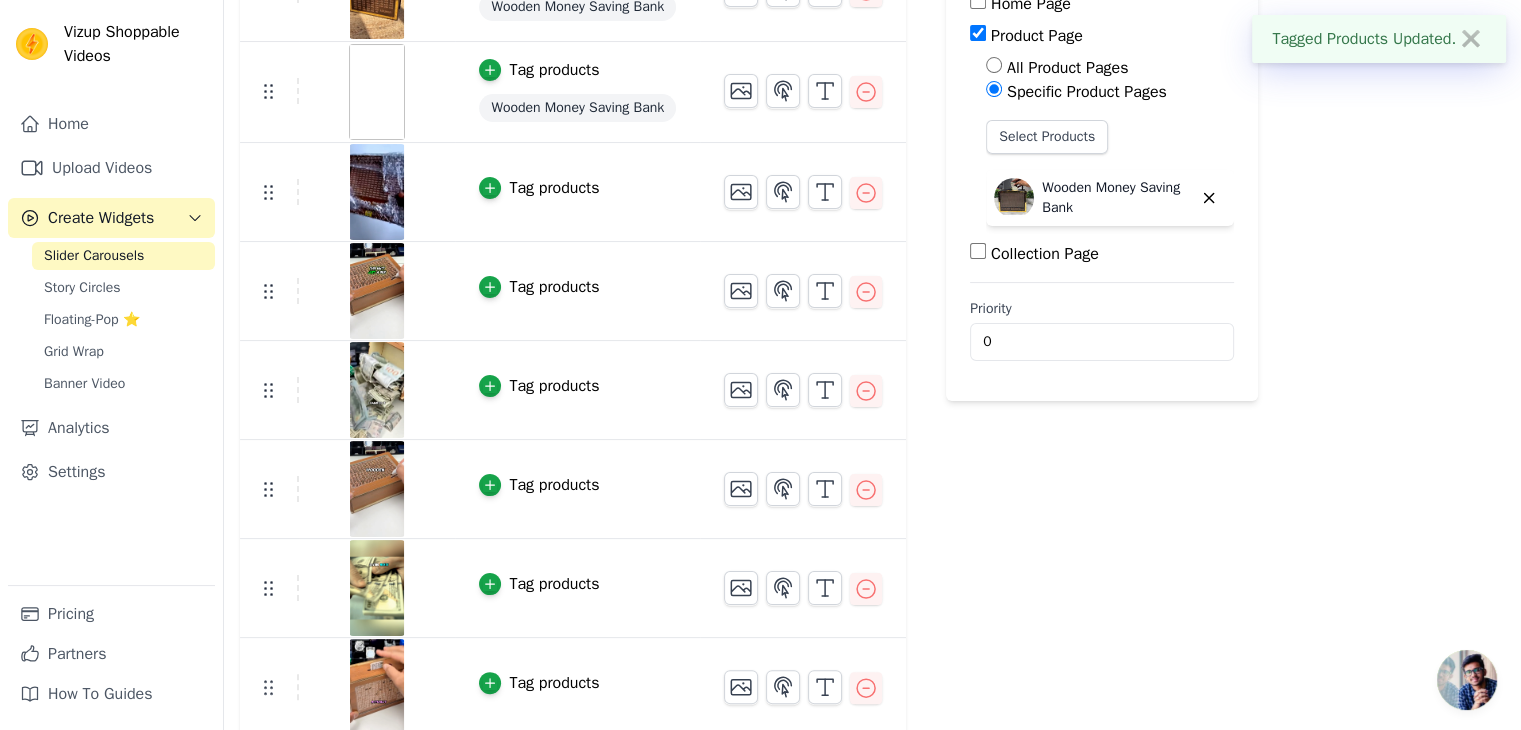 click on "Tag products" at bounding box center [554, 188] 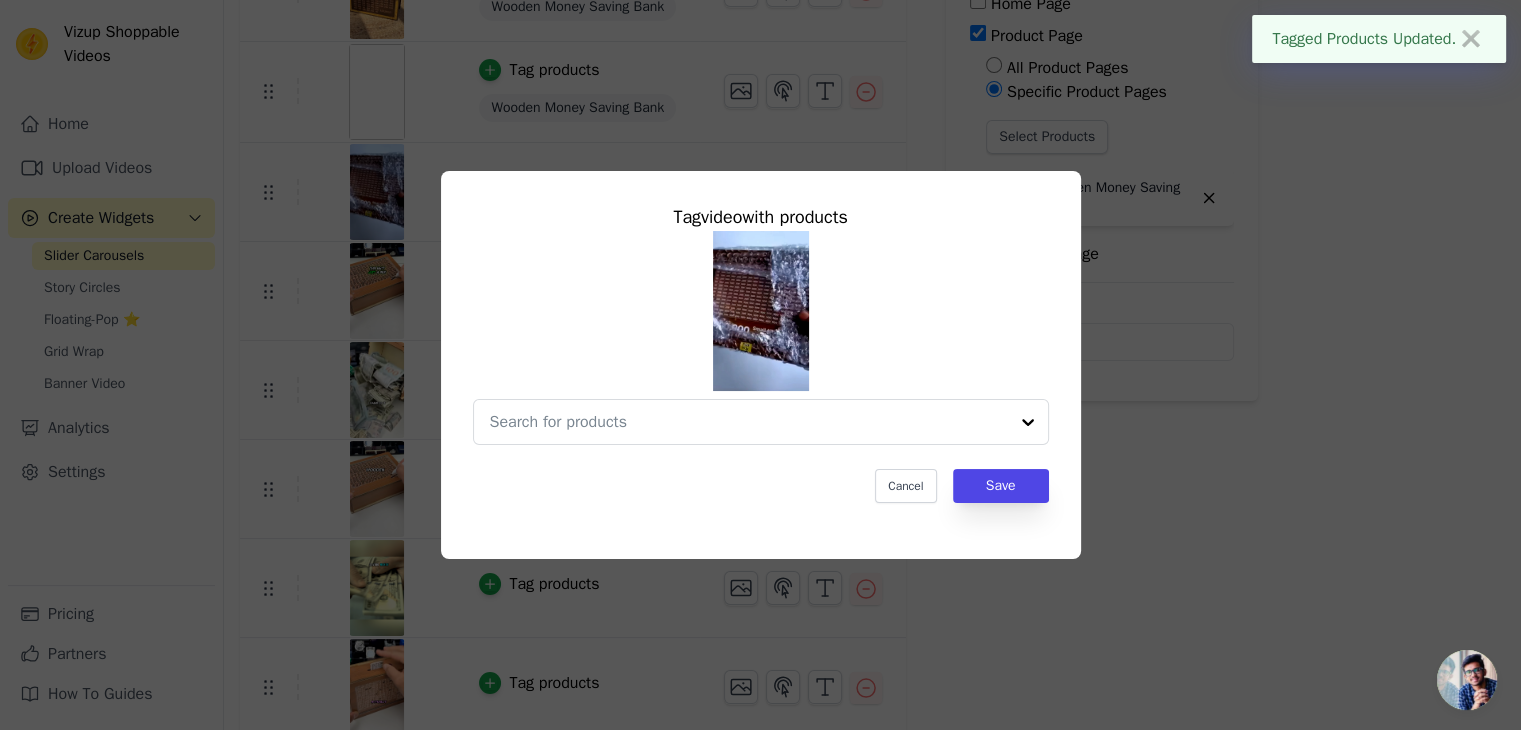 scroll, scrollTop: 0, scrollLeft: 0, axis: both 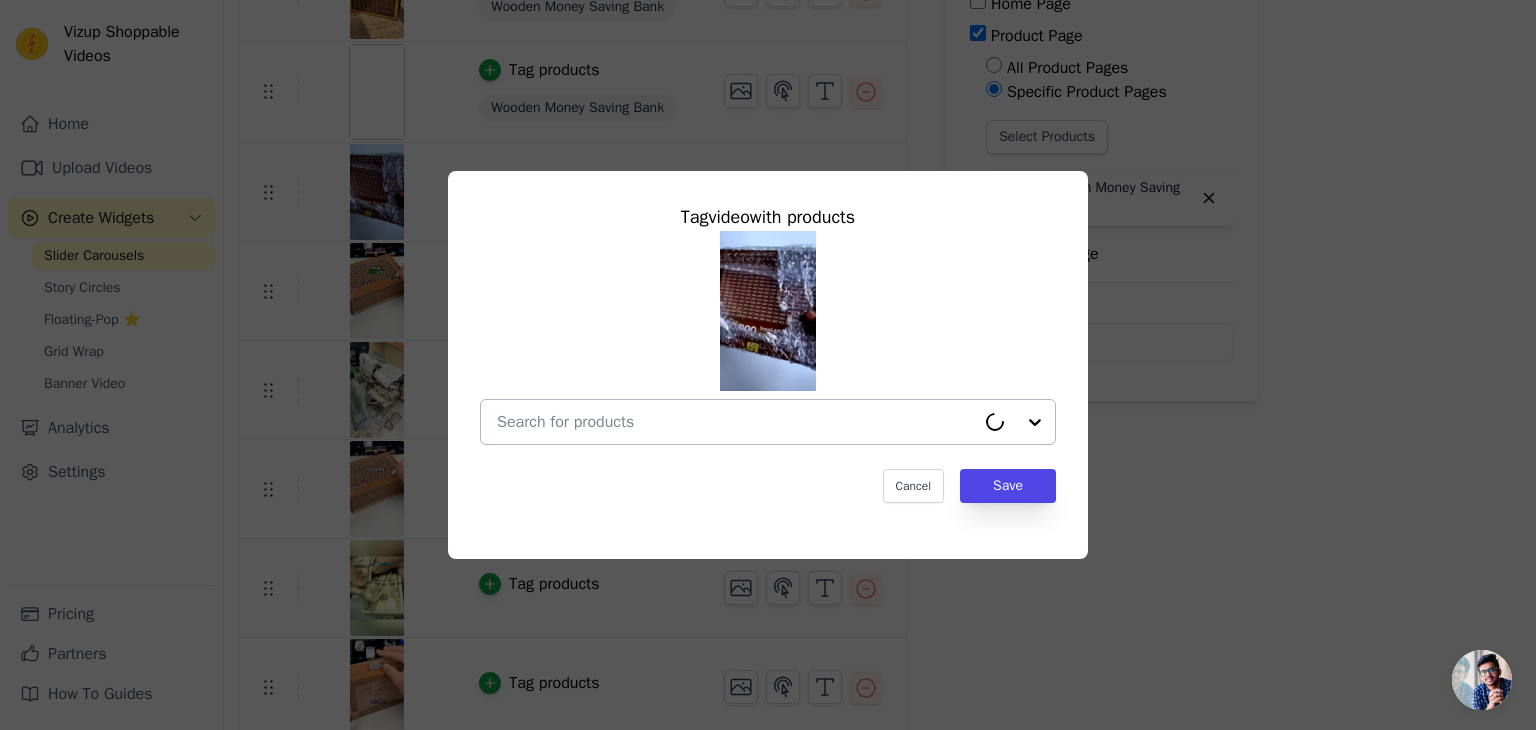 click at bounding box center [736, 422] 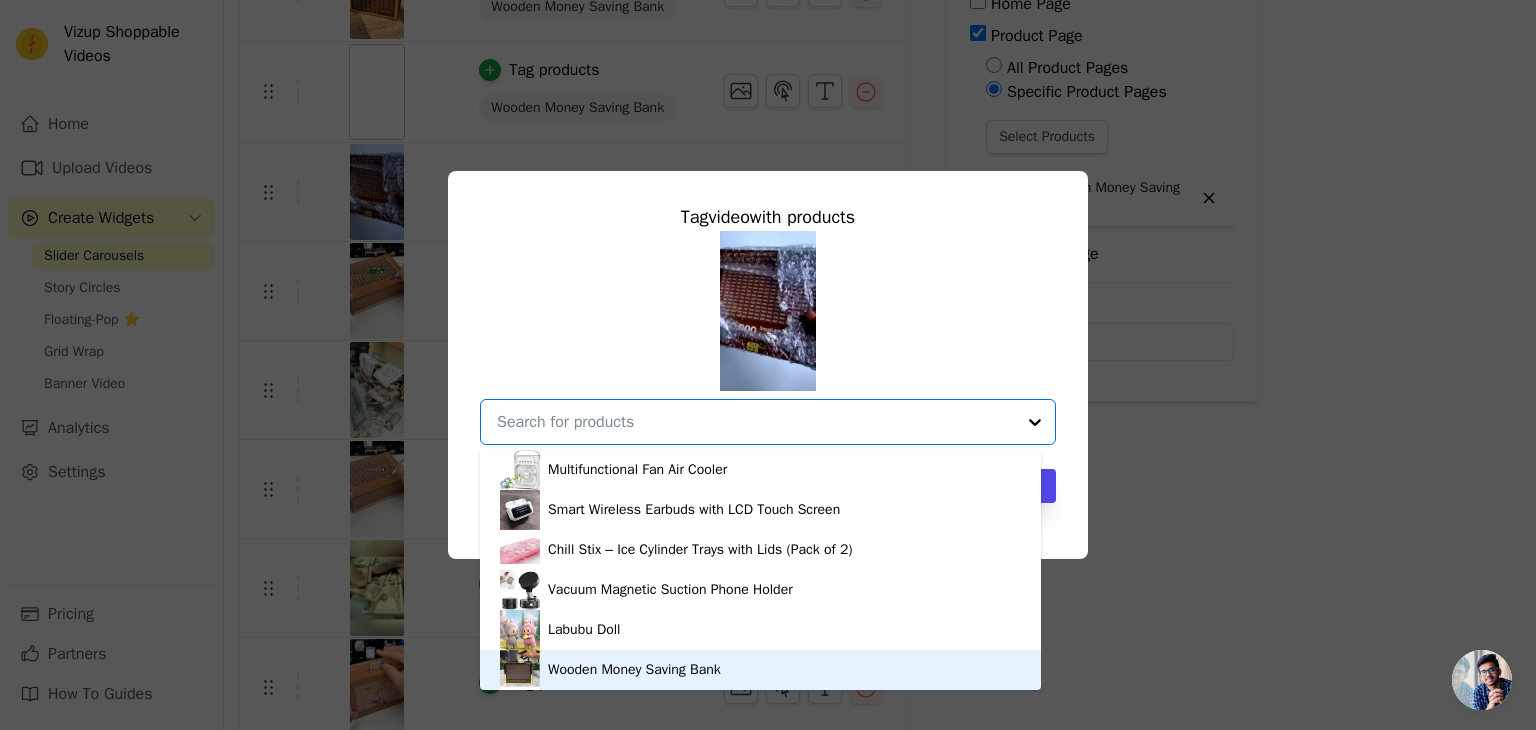 click on "Labubu Doll" at bounding box center [760, 630] 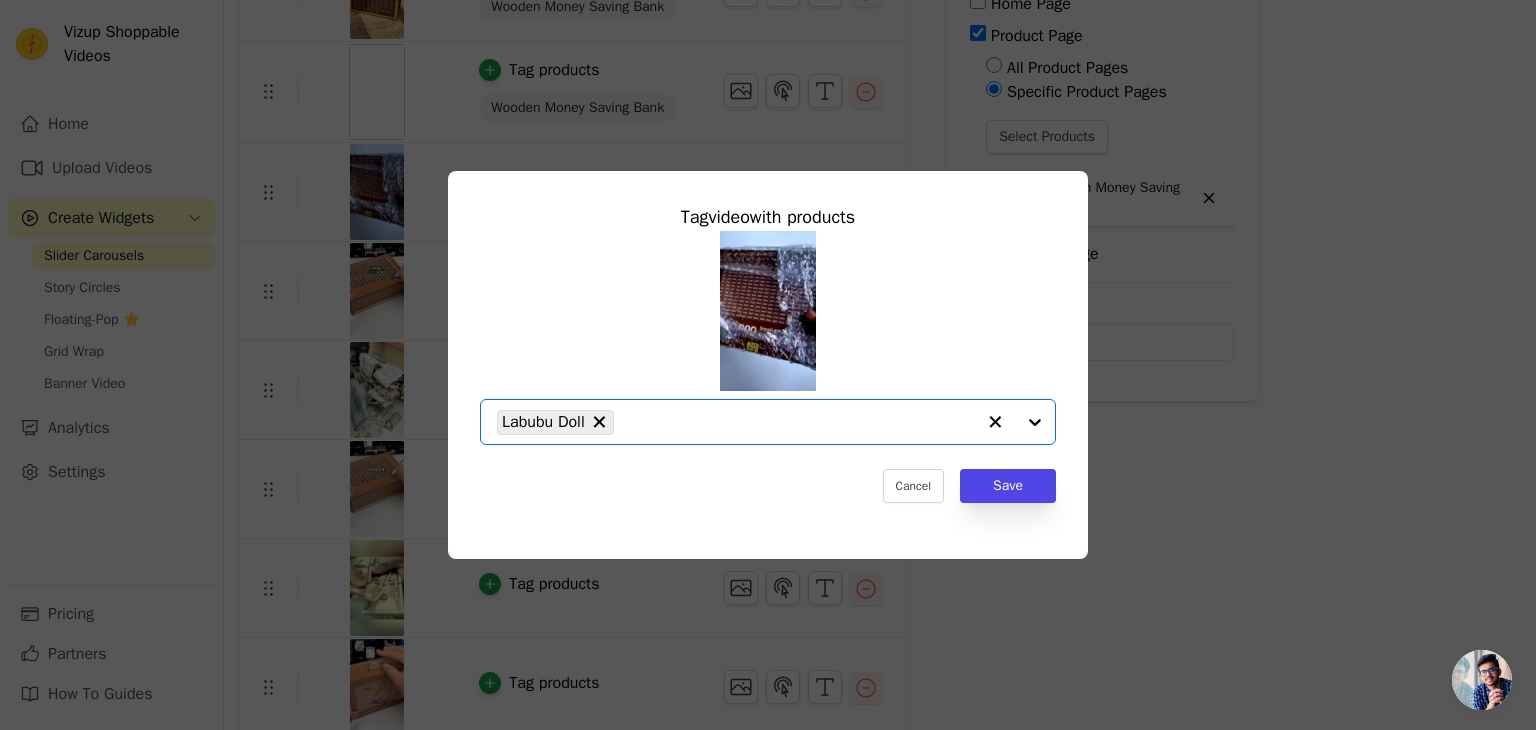 click 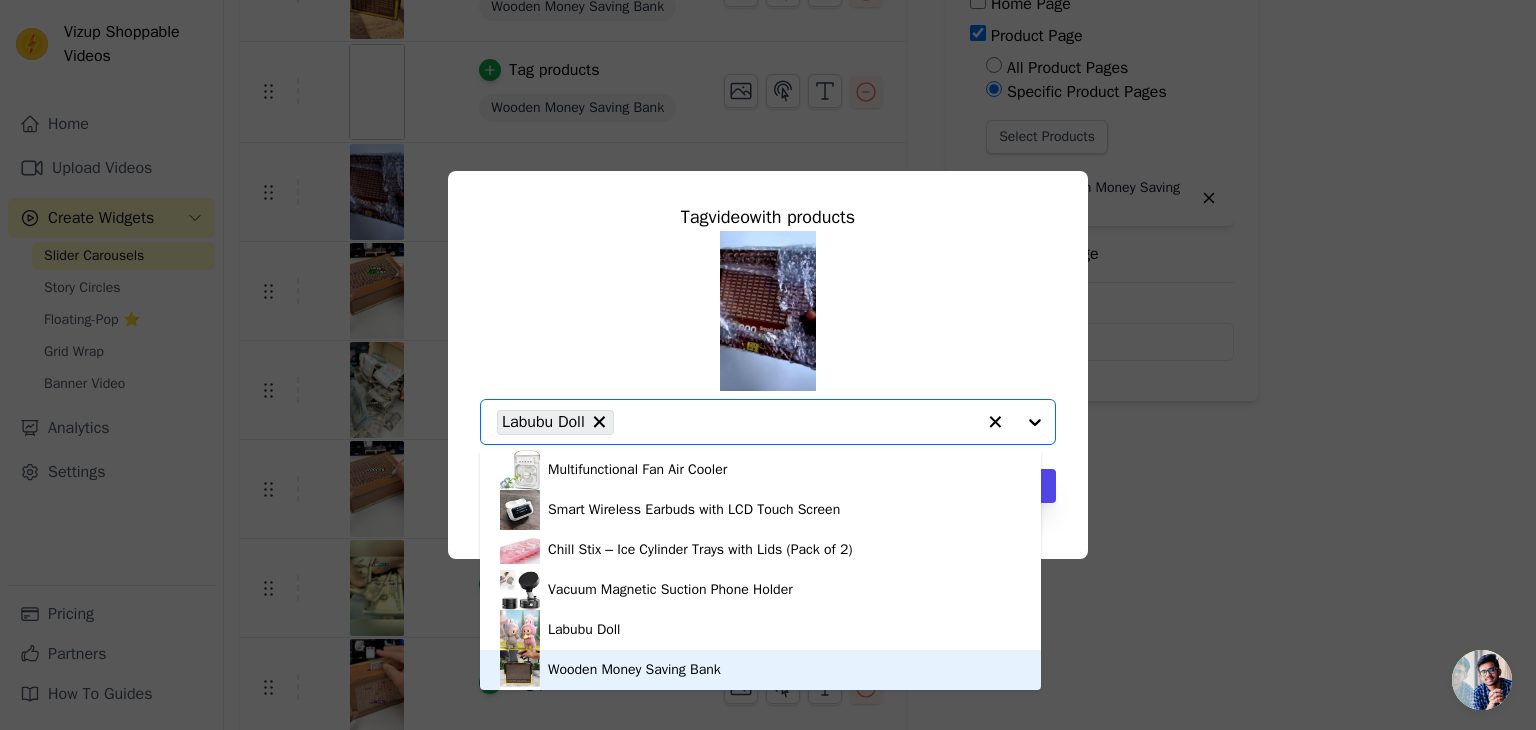 click on "Wooden Money Saving Bank" at bounding box center [634, 670] 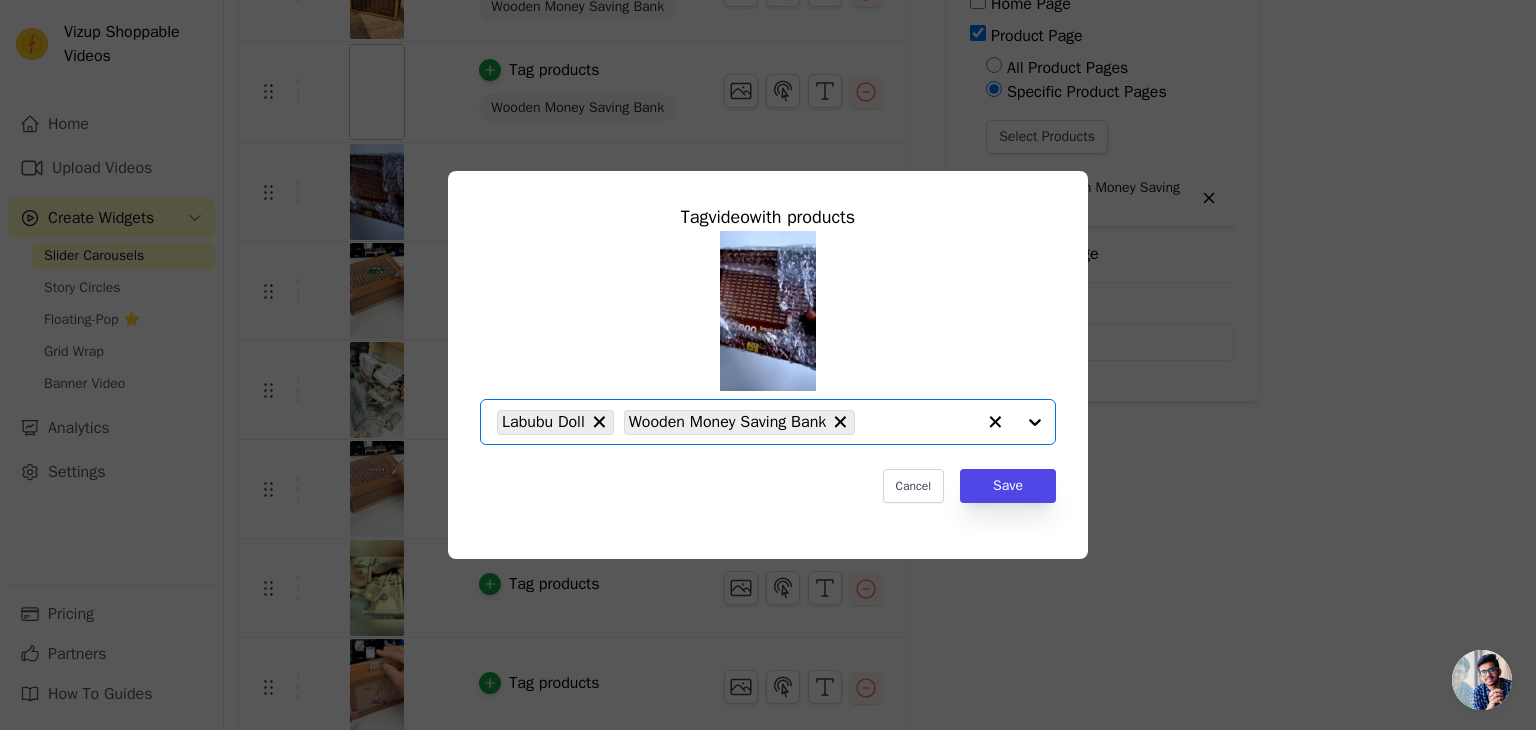 click 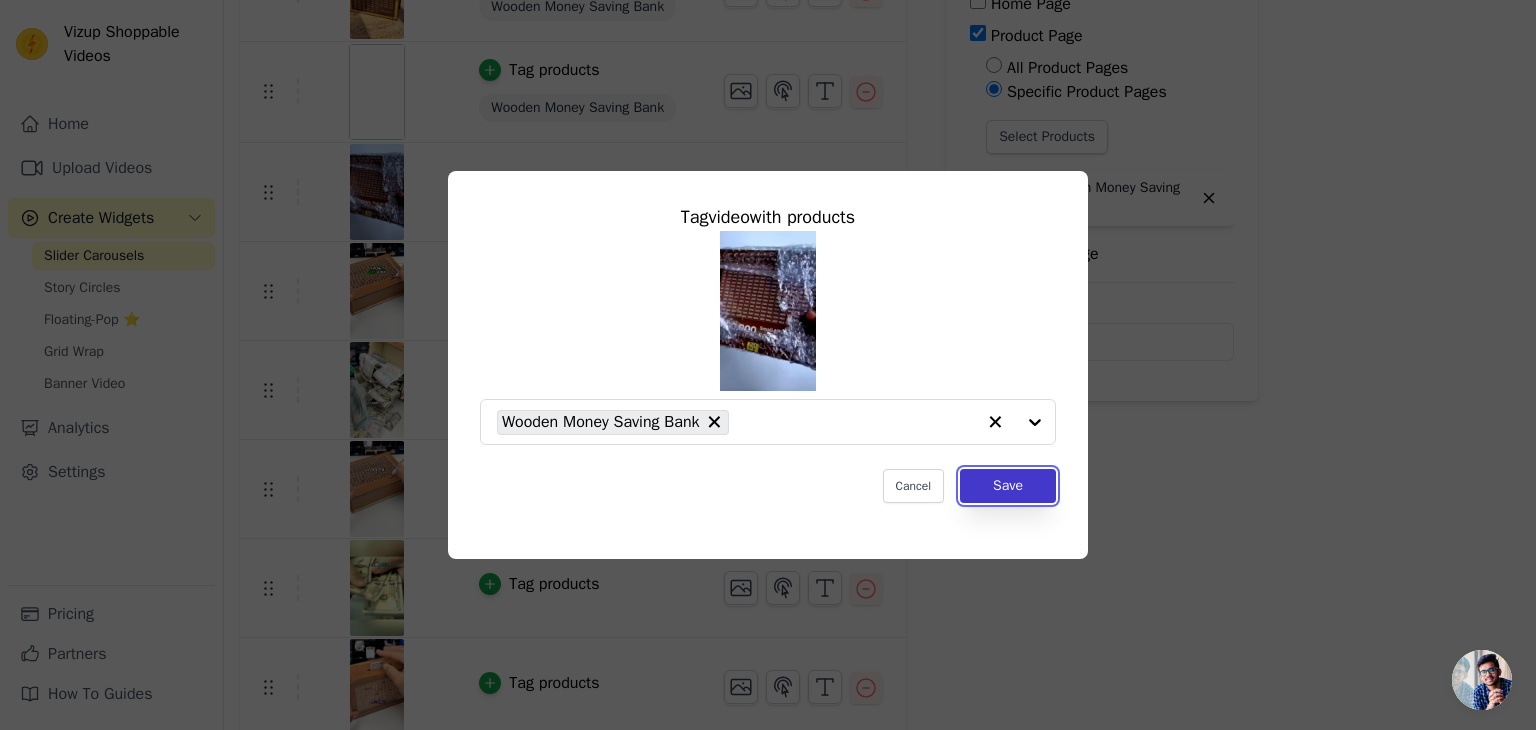 click on "Save" at bounding box center (1008, 486) 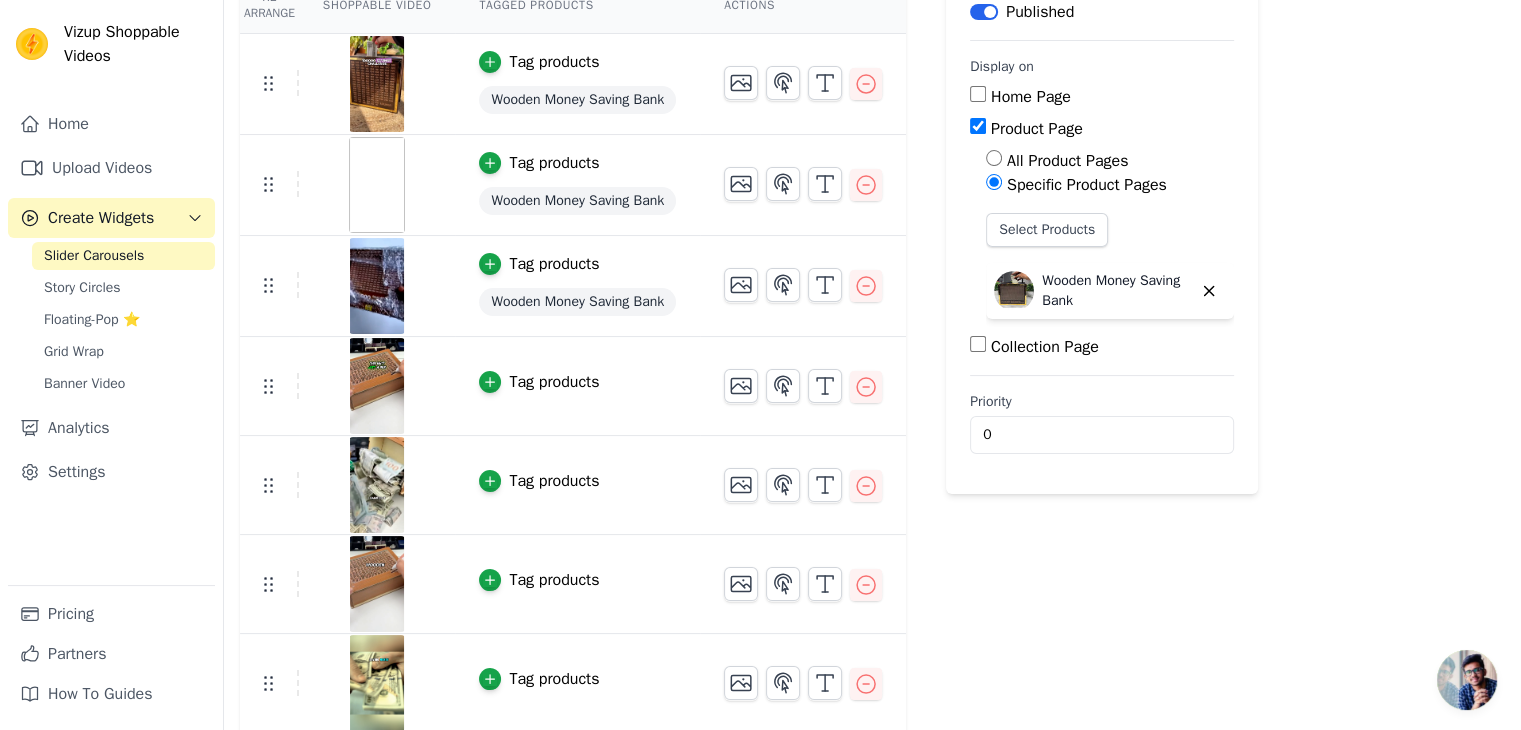 scroll, scrollTop: 300, scrollLeft: 0, axis: vertical 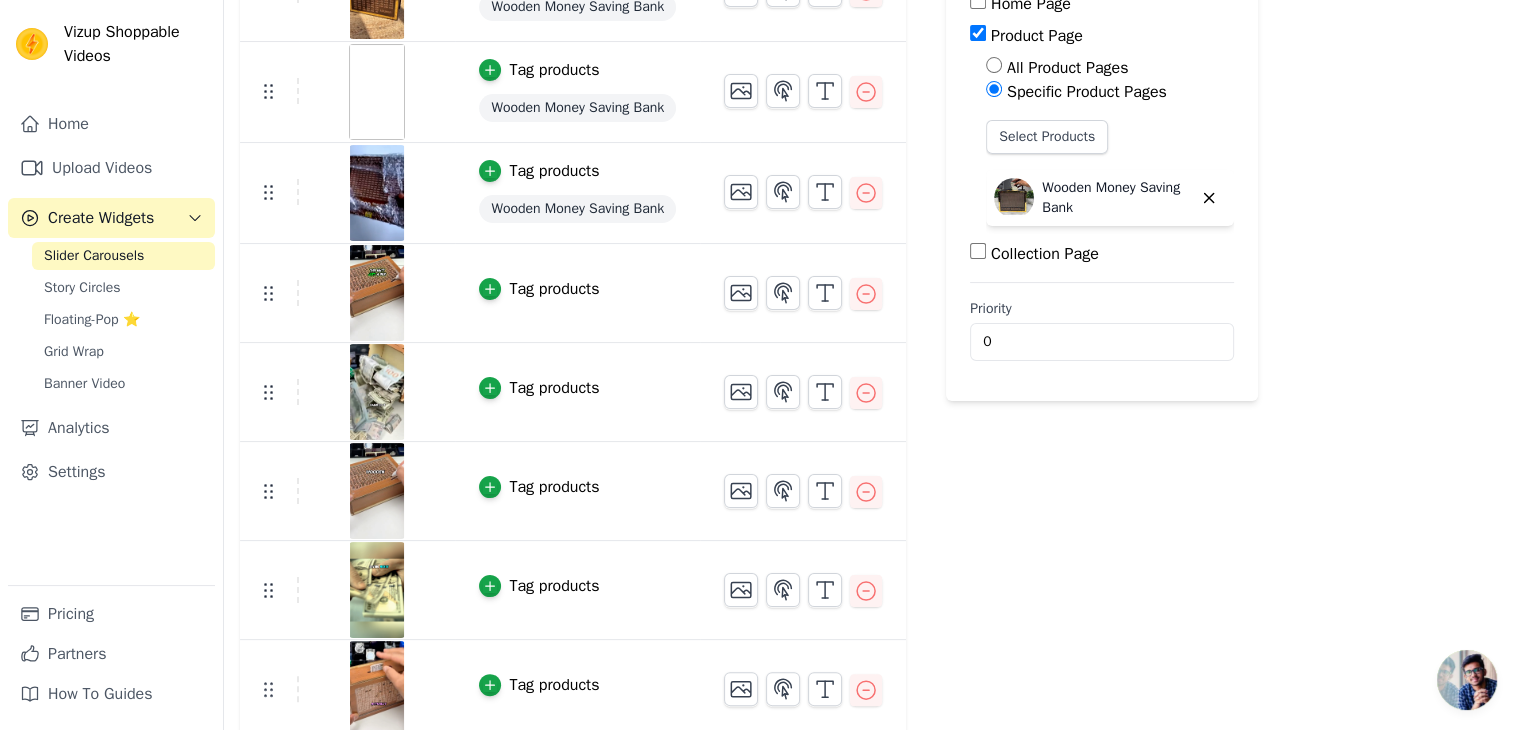 click on "Tag products" at bounding box center [554, 289] 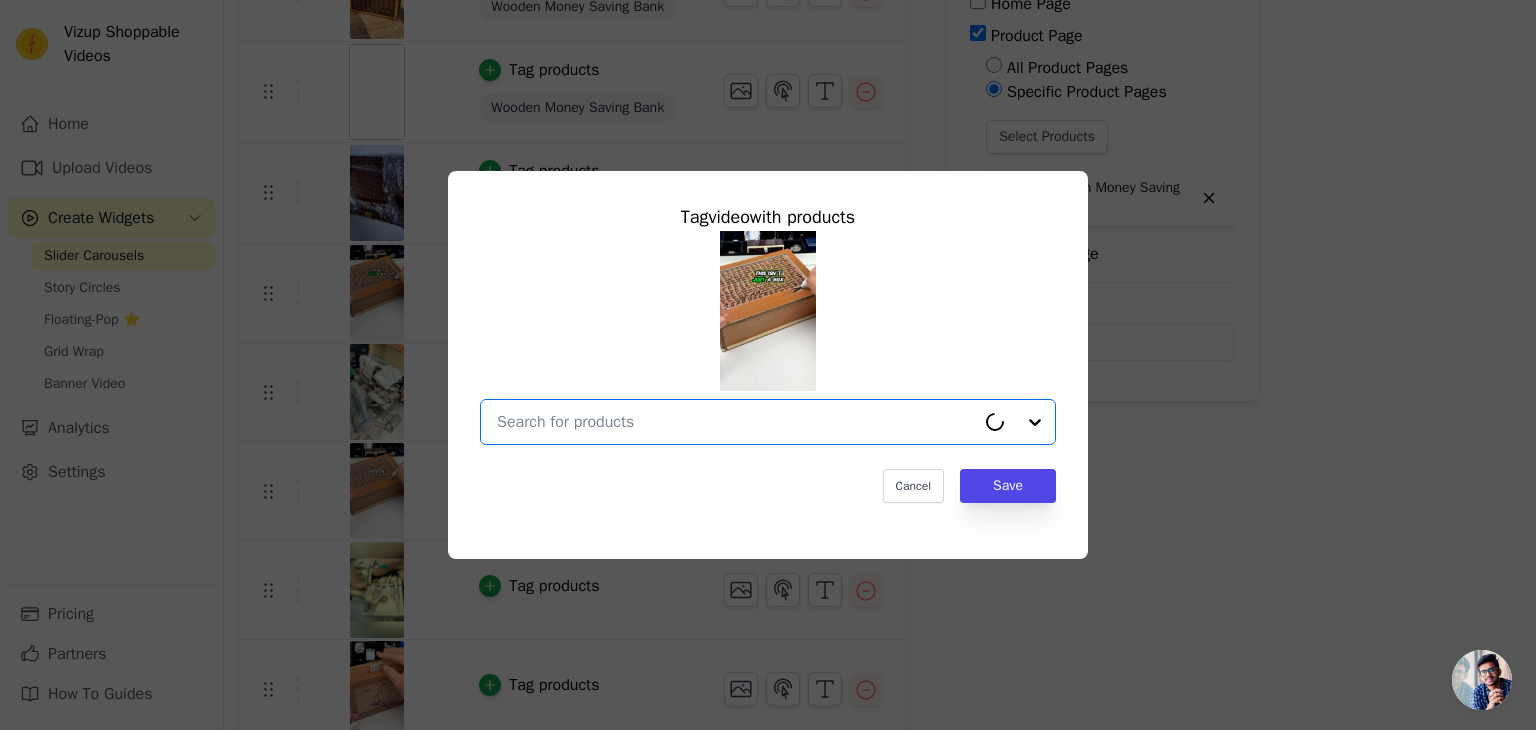 click at bounding box center [736, 422] 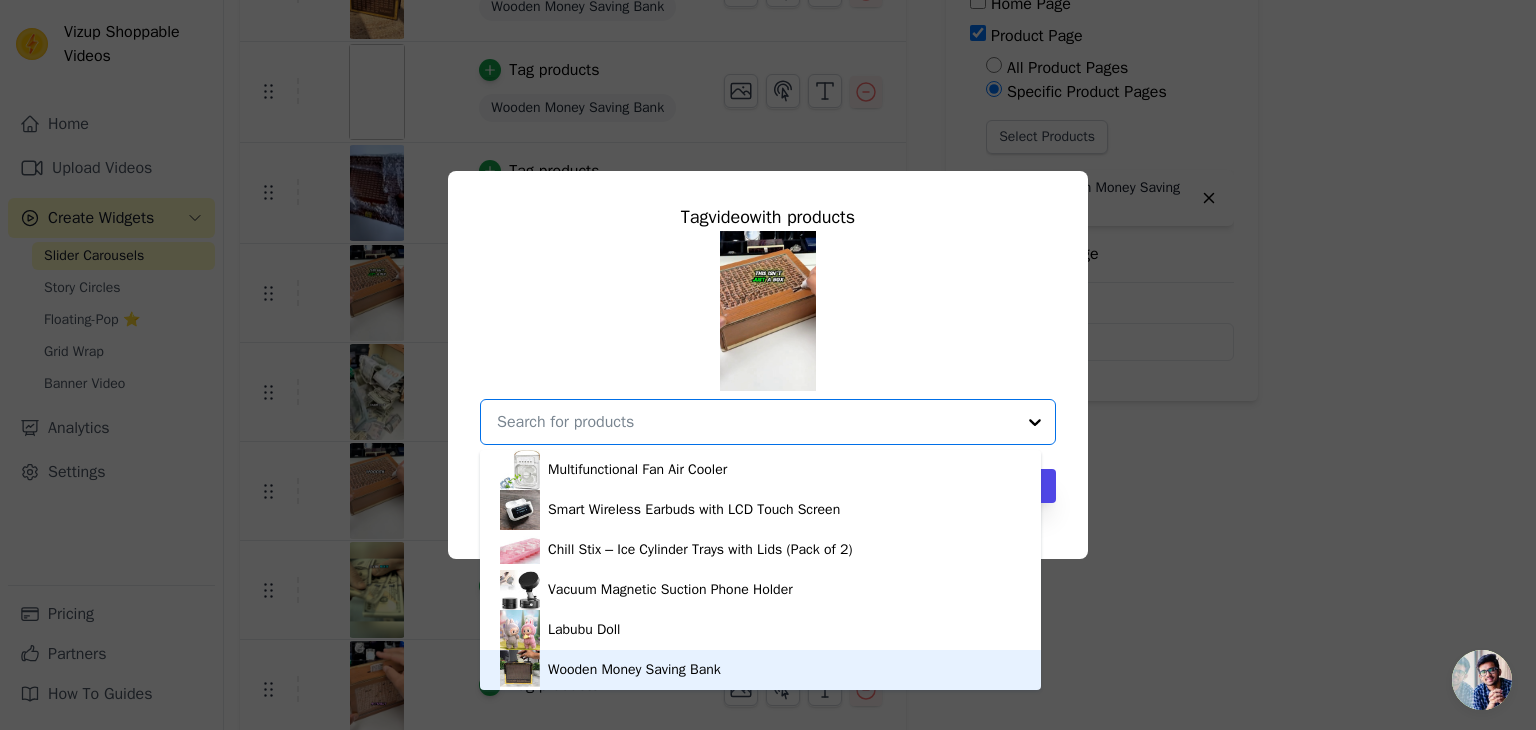 click on "Wooden Money Saving Bank" at bounding box center (634, 670) 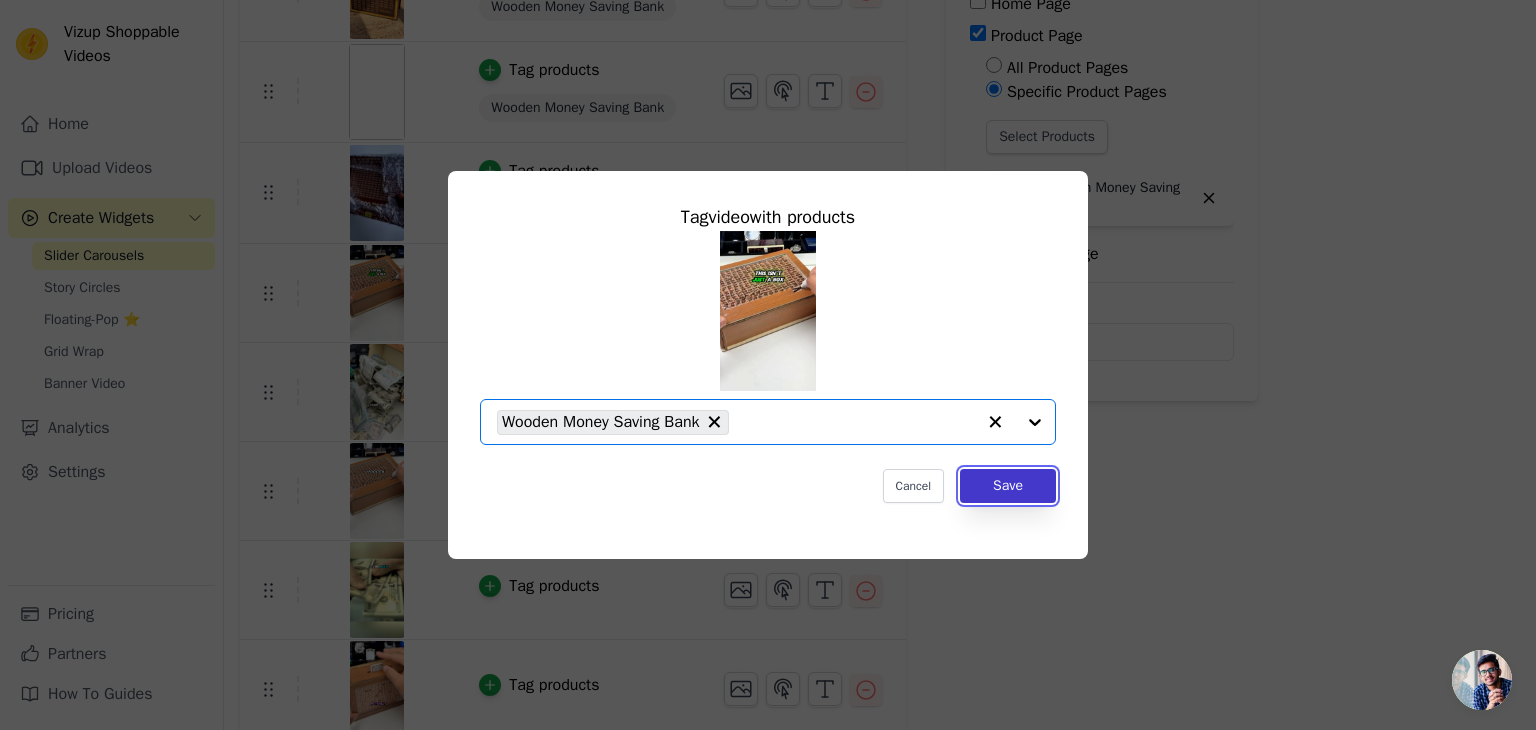 click on "Save" at bounding box center (1008, 486) 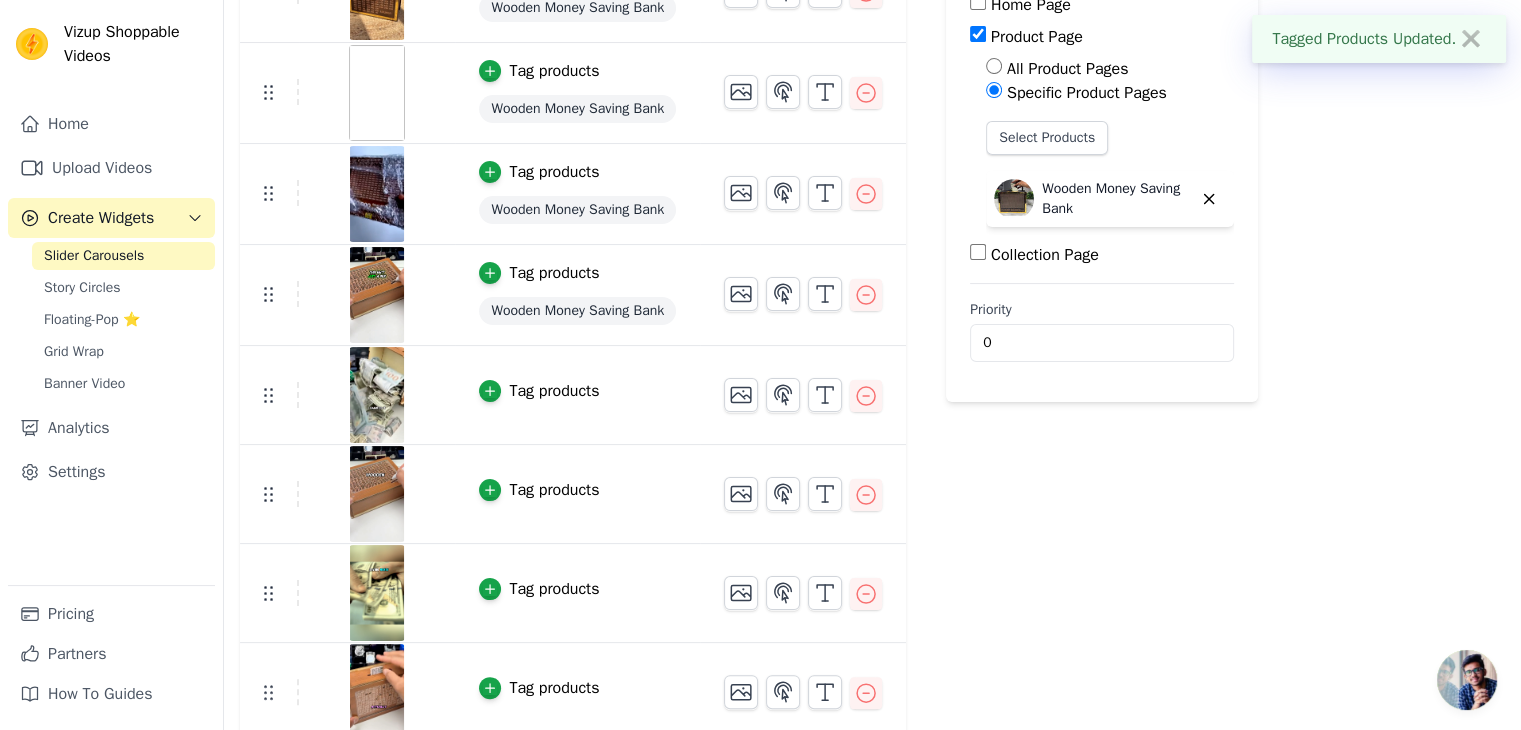scroll, scrollTop: 300, scrollLeft: 0, axis: vertical 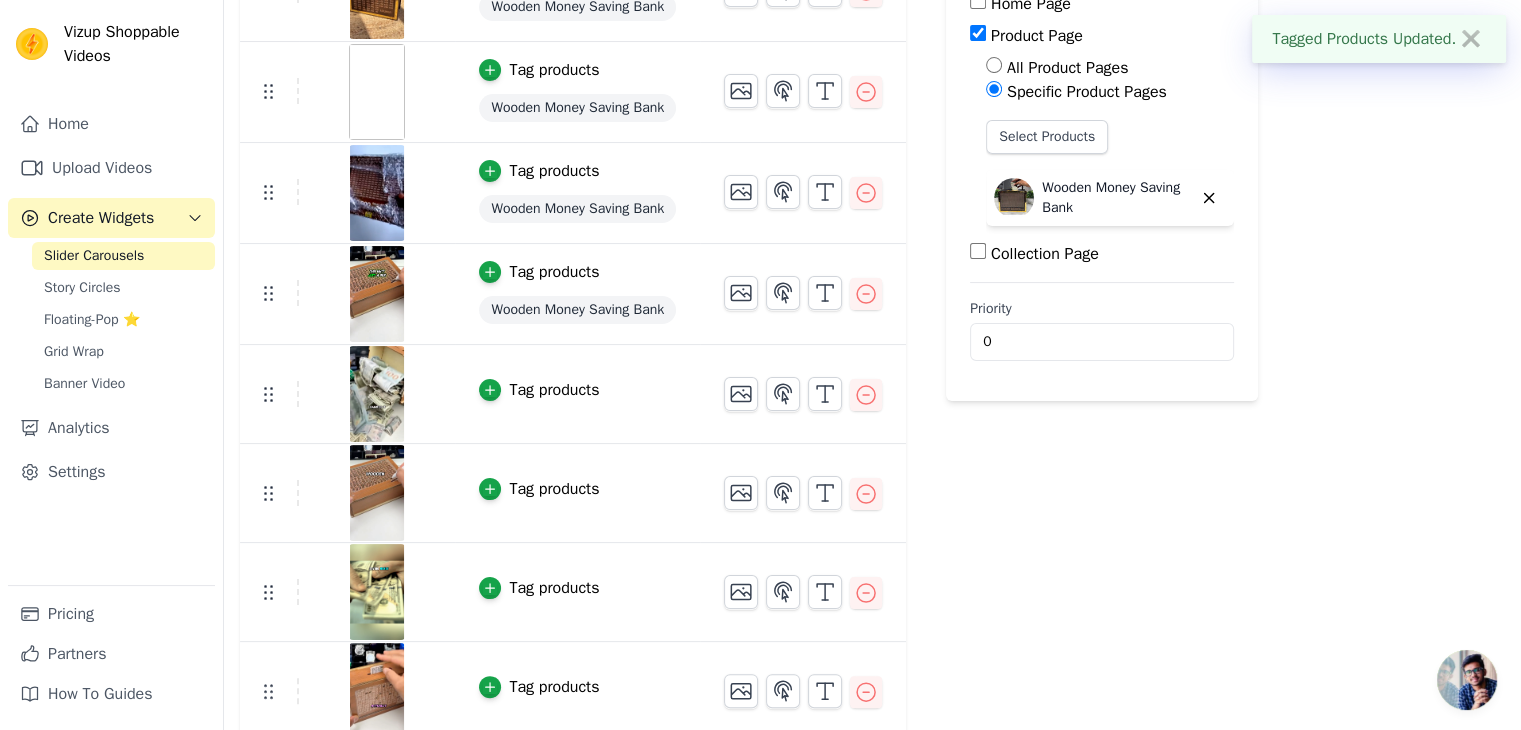 click on "Tag products" at bounding box center (554, 390) 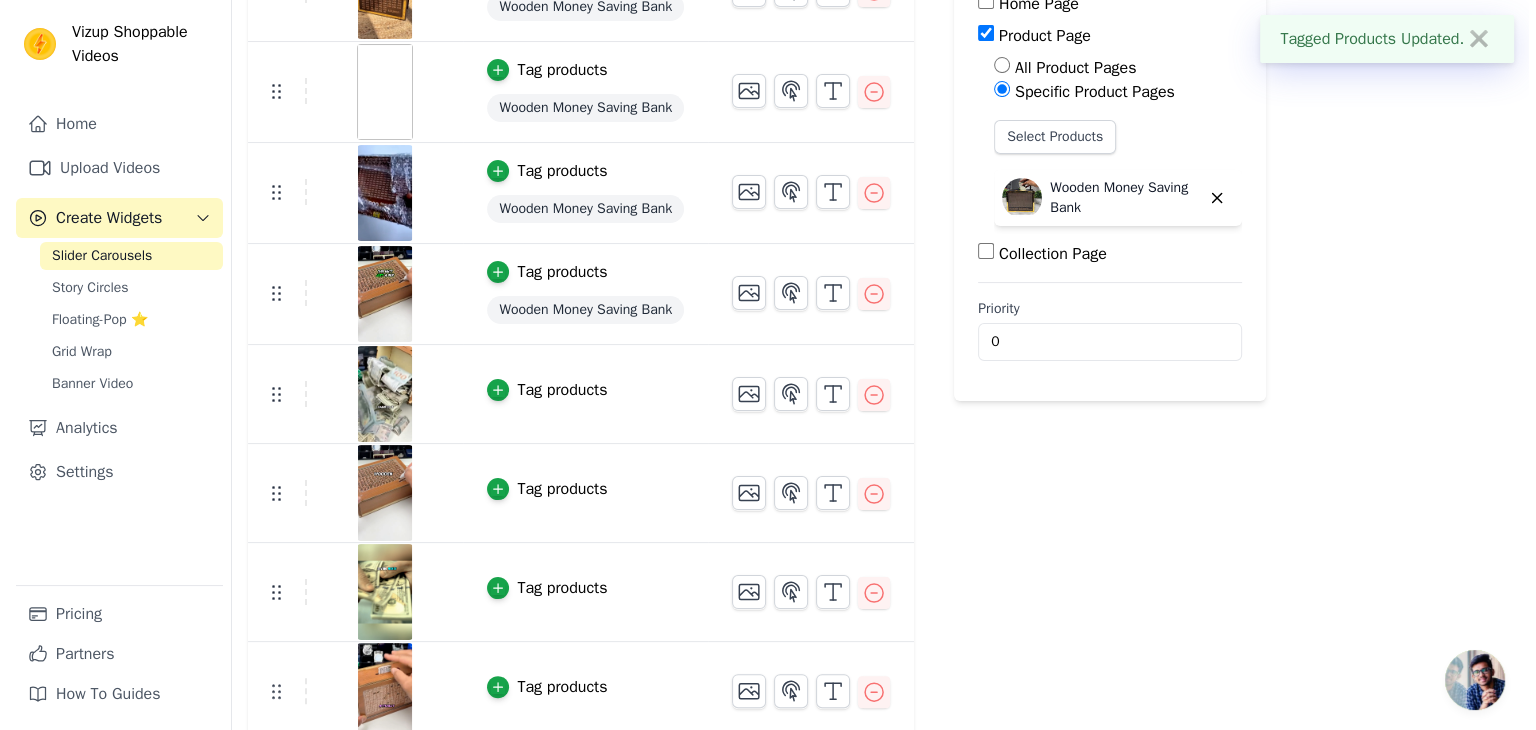 scroll, scrollTop: 0, scrollLeft: 0, axis: both 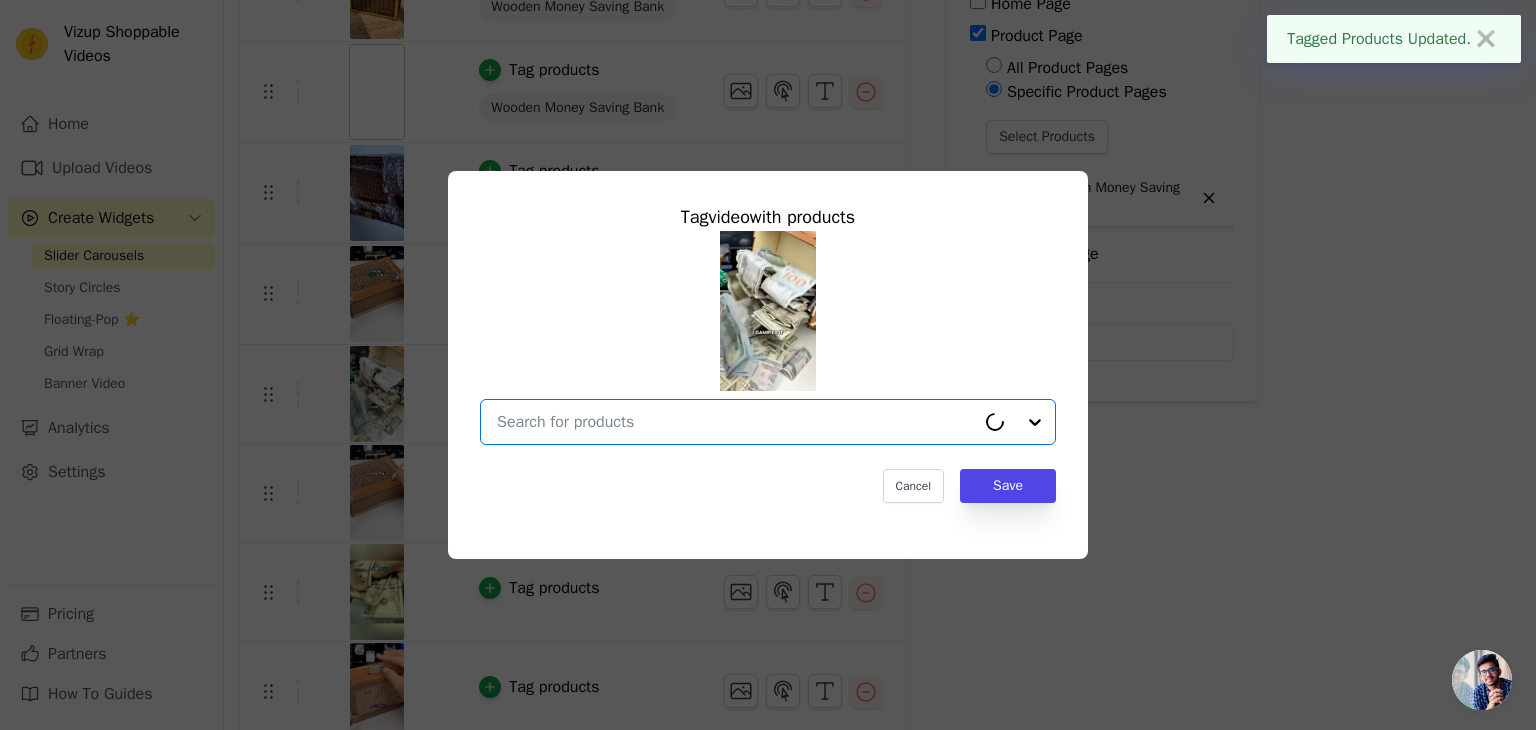 click at bounding box center (736, 422) 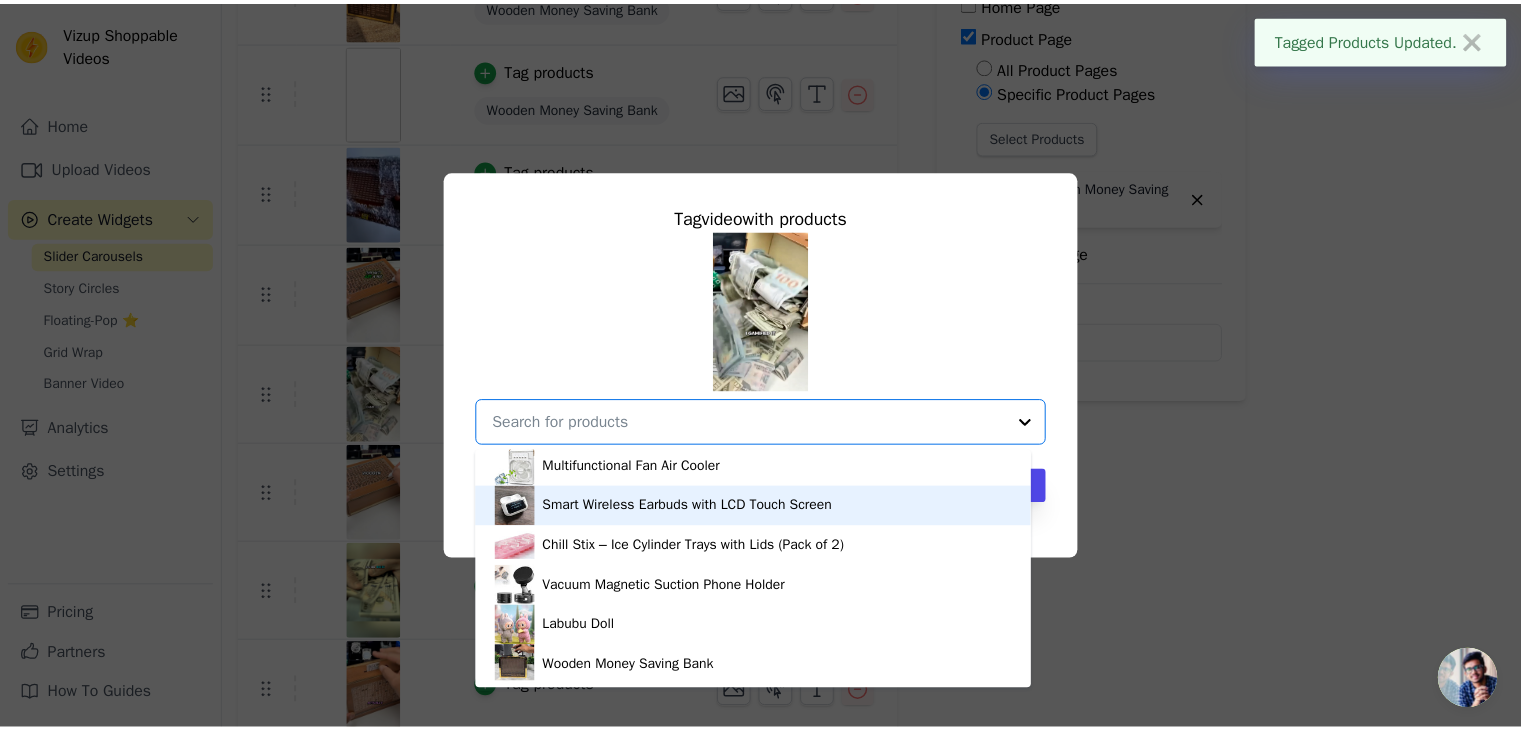 scroll, scrollTop: 5, scrollLeft: 0, axis: vertical 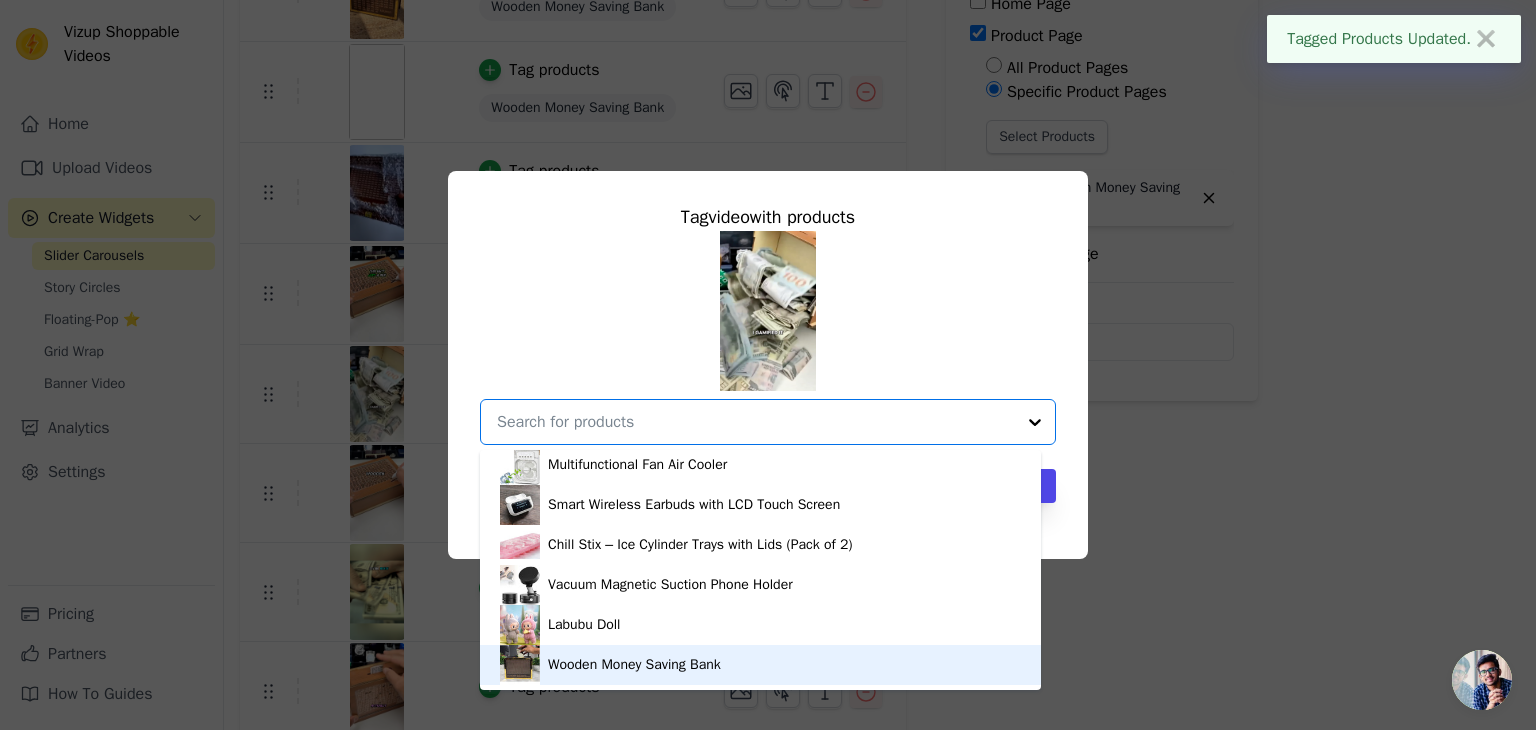 click on "Wooden Money Saving Bank" at bounding box center [634, 665] 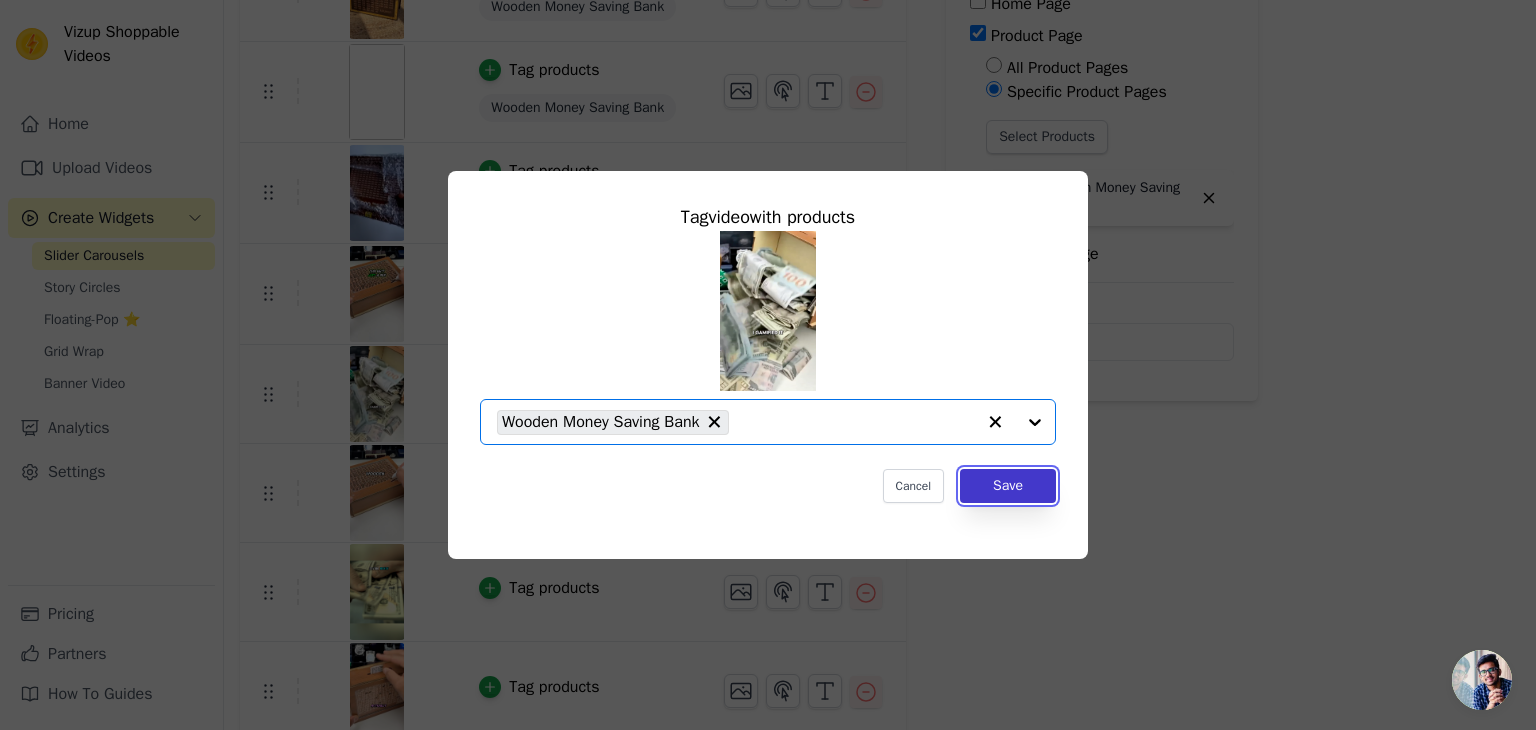 click on "Save" at bounding box center [1008, 486] 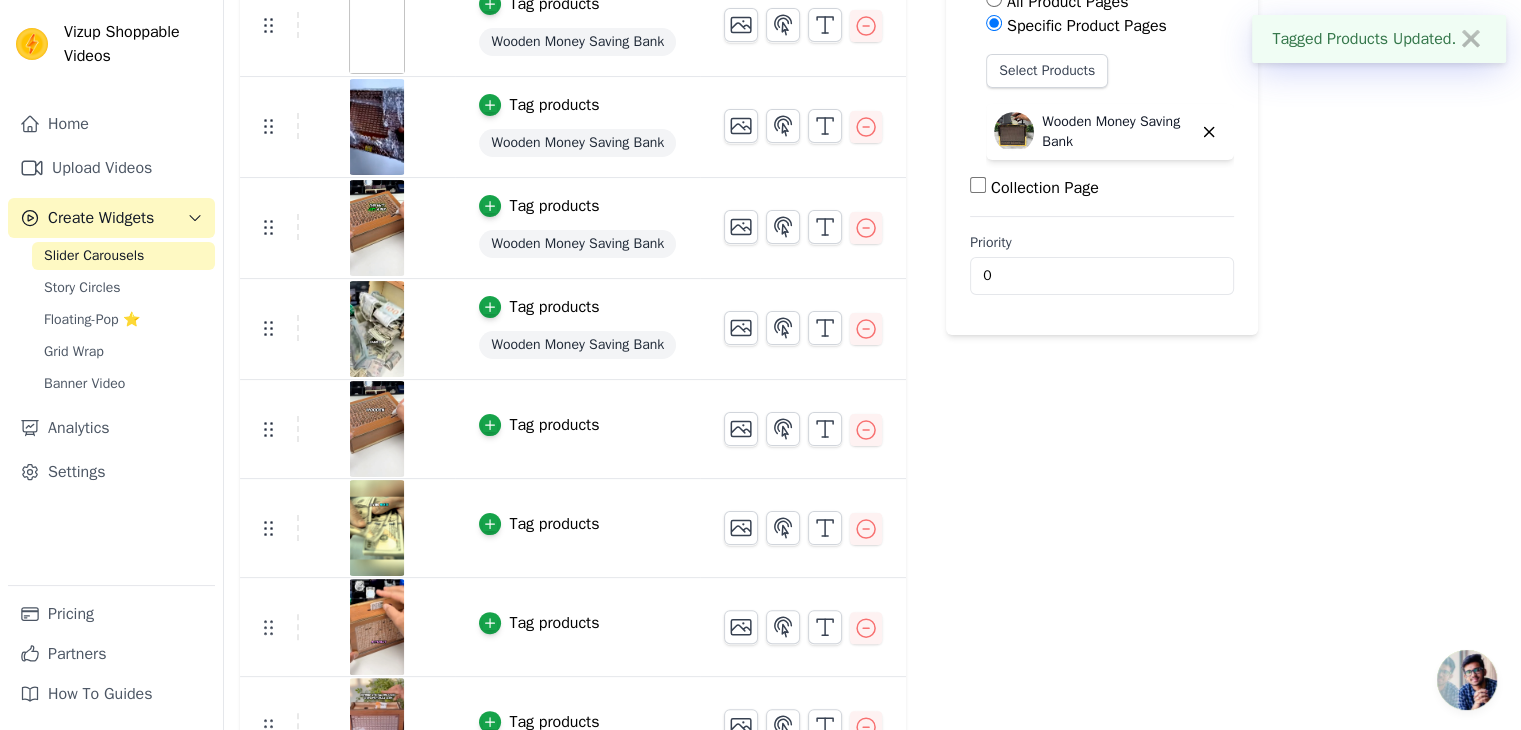 scroll, scrollTop: 400, scrollLeft: 0, axis: vertical 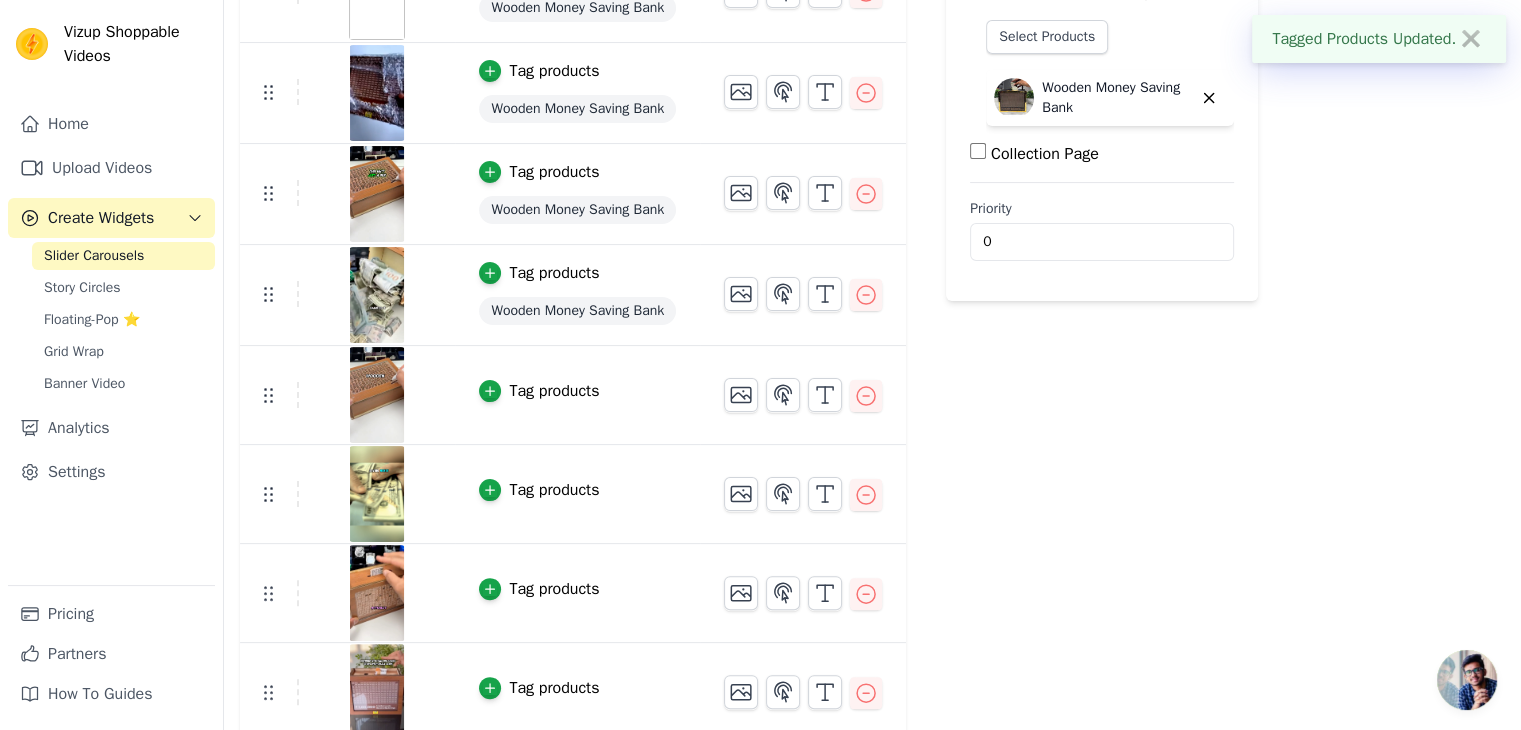 click on "Tag products" at bounding box center (577, 395) 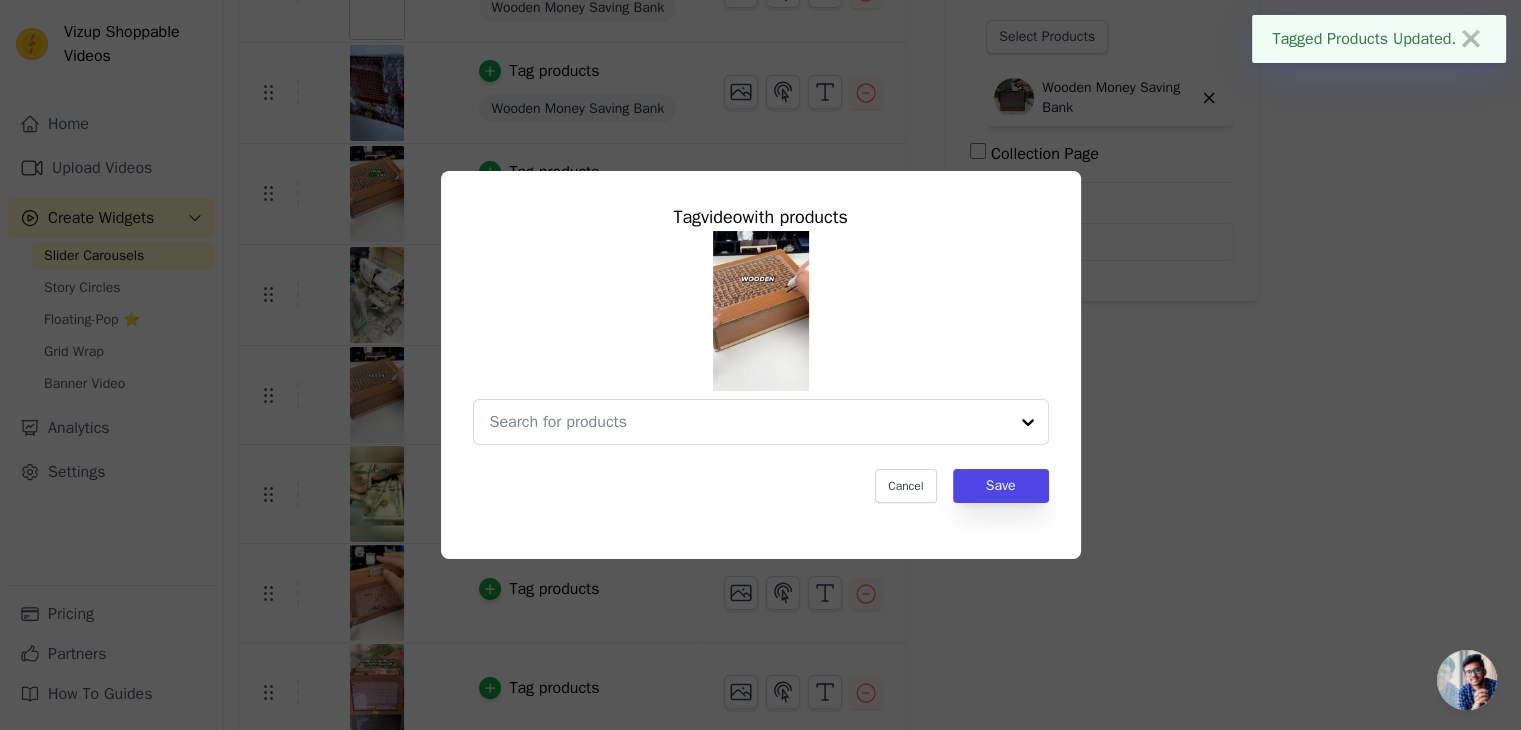 scroll, scrollTop: 0, scrollLeft: 0, axis: both 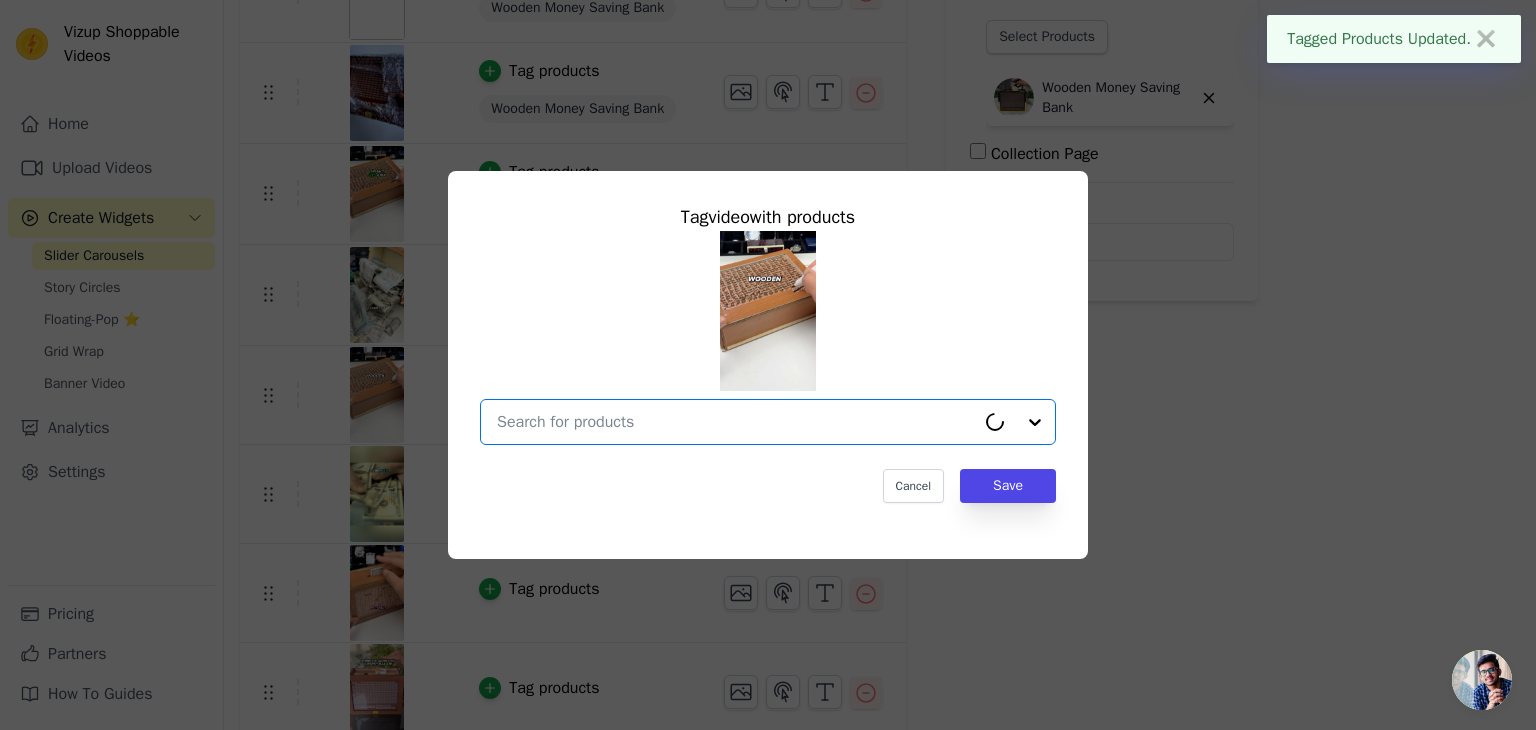 click at bounding box center (736, 422) 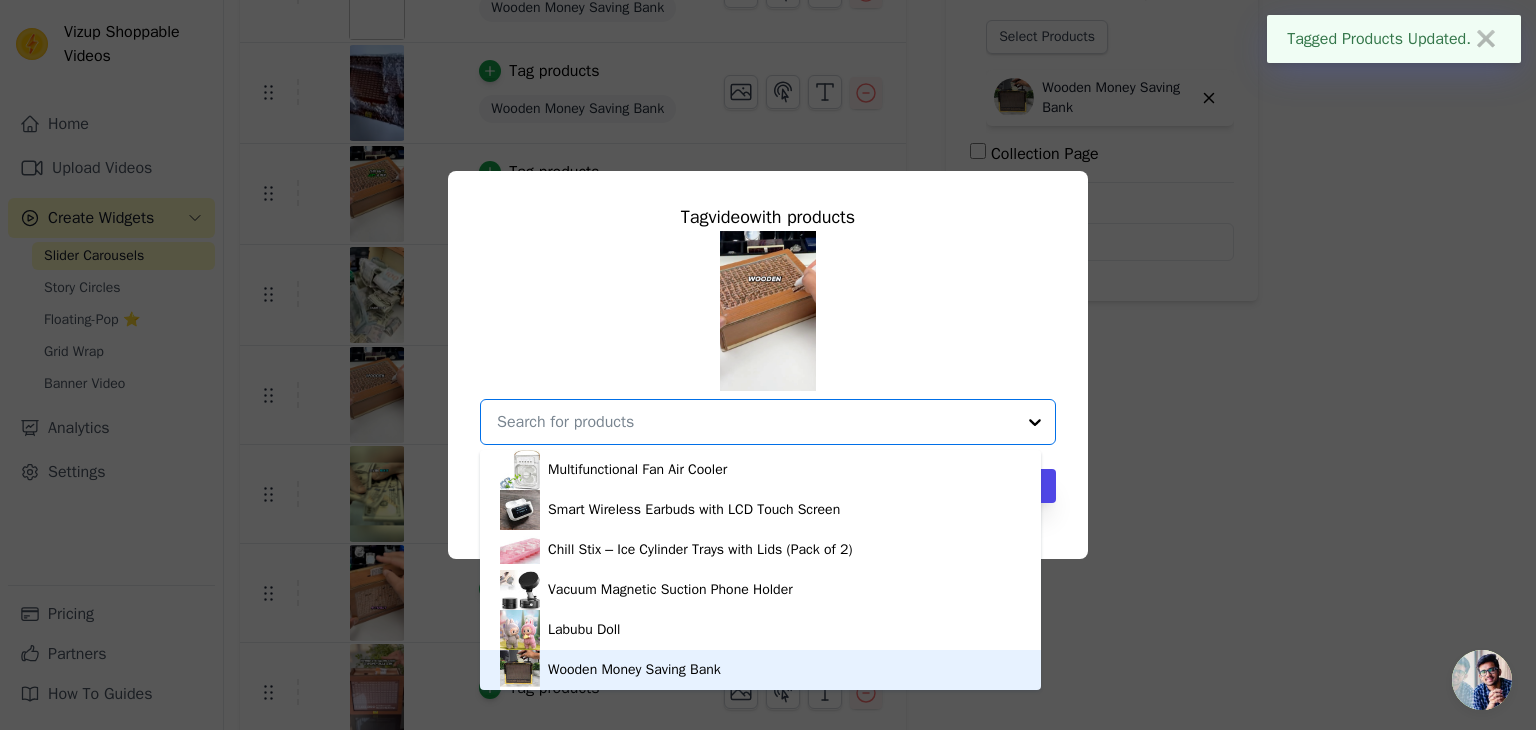 click on "Wooden Money Saving Bank" at bounding box center [634, 670] 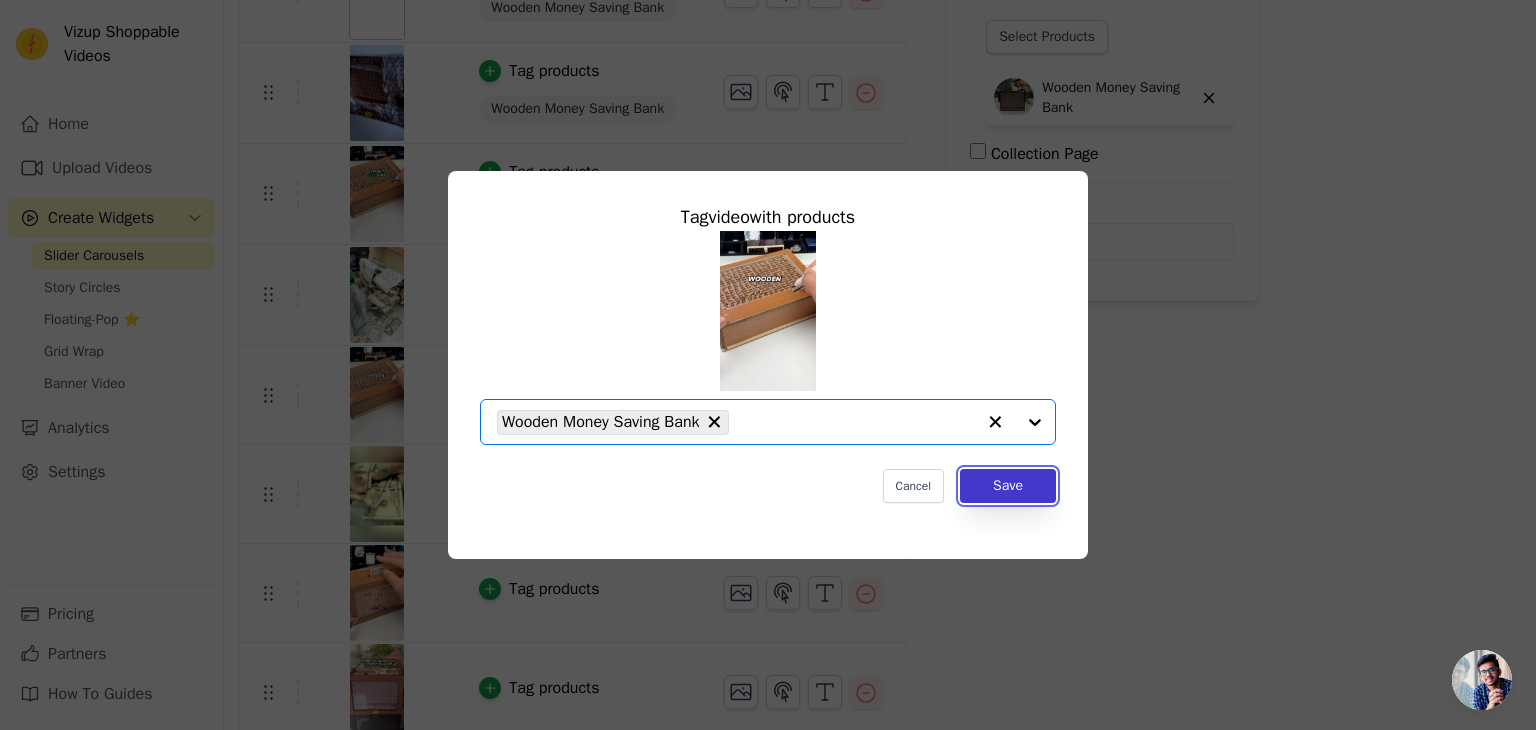 click on "Save" at bounding box center (1008, 486) 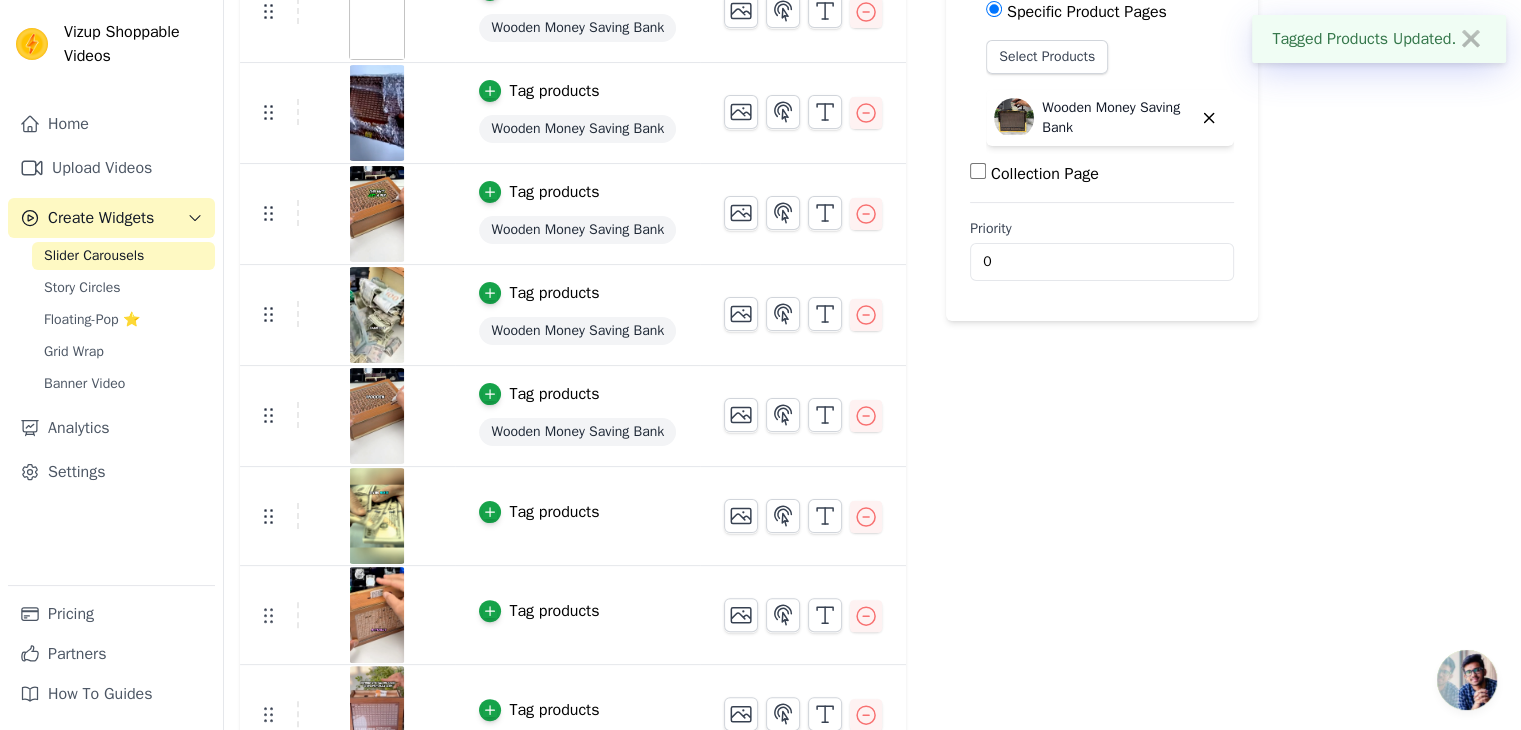 scroll, scrollTop: 400, scrollLeft: 0, axis: vertical 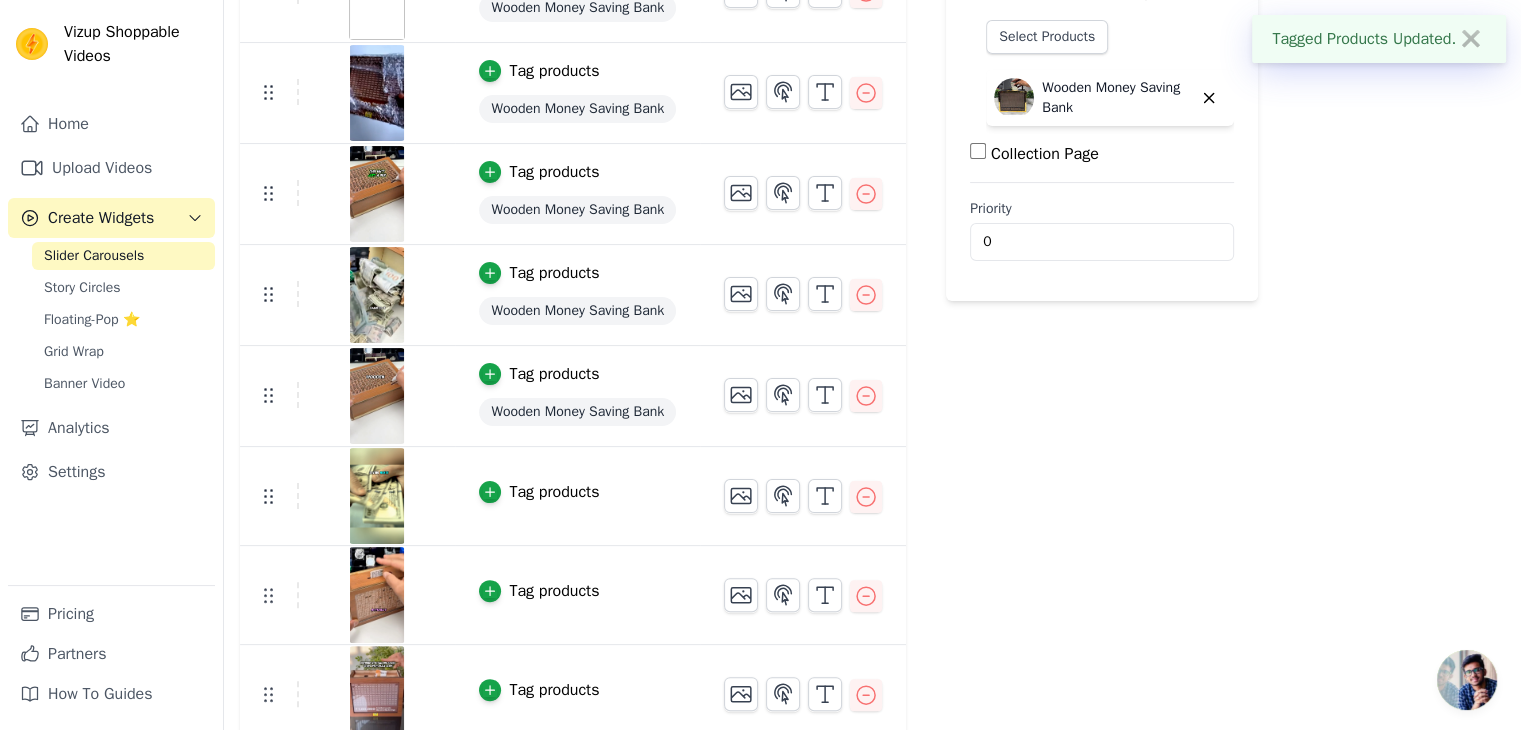 click on "Tag products" at bounding box center [554, 492] 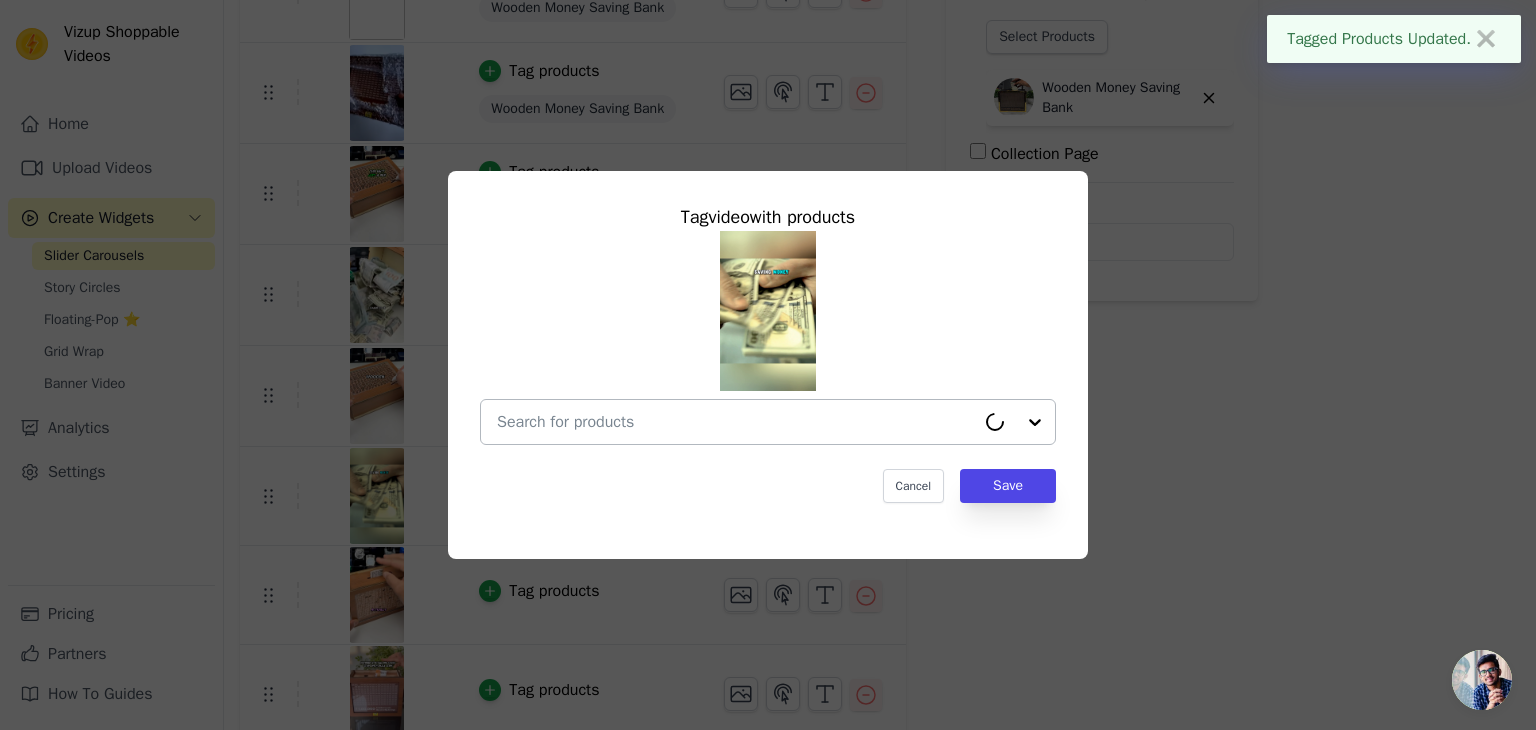 click at bounding box center [736, 422] 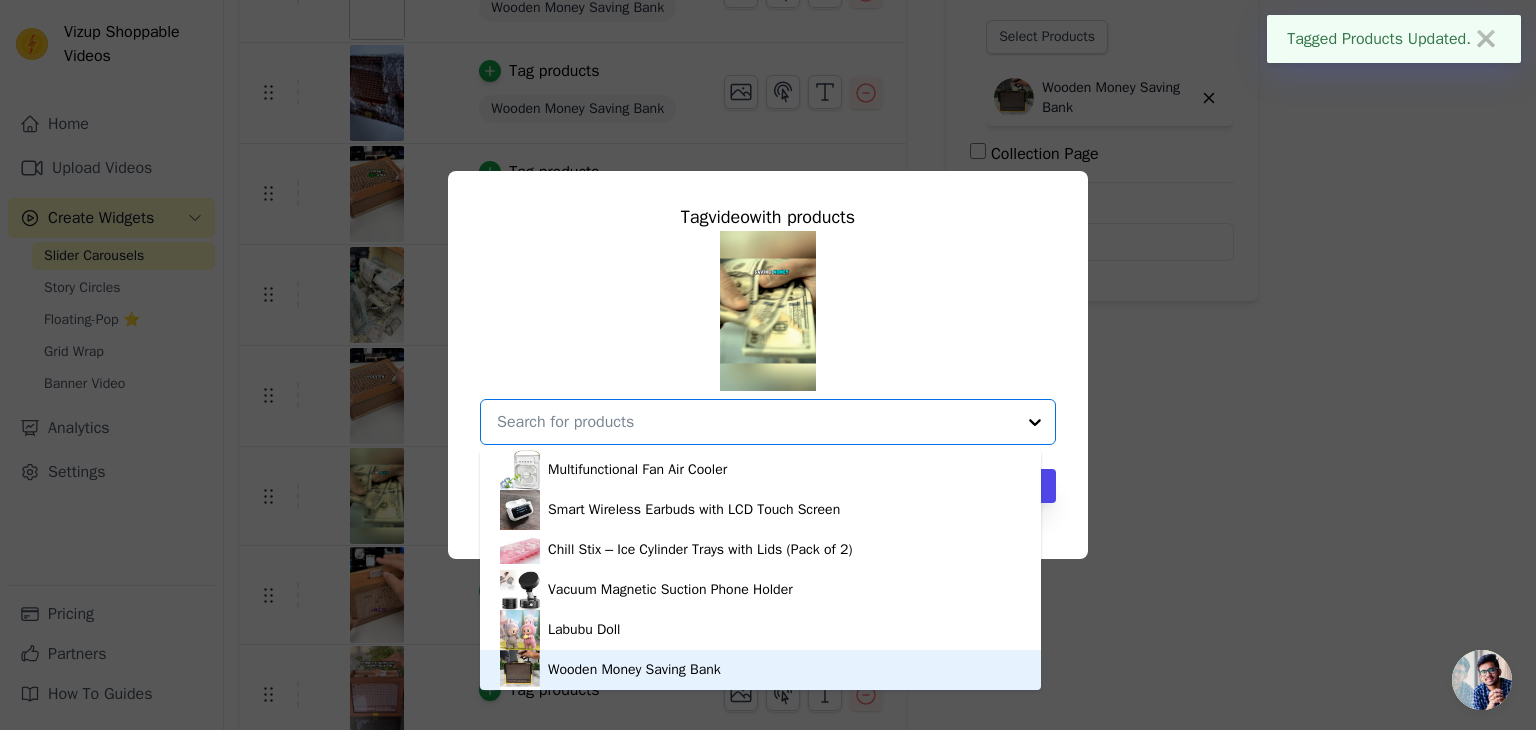 click on "Wooden Money Saving Bank" at bounding box center [634, 670] 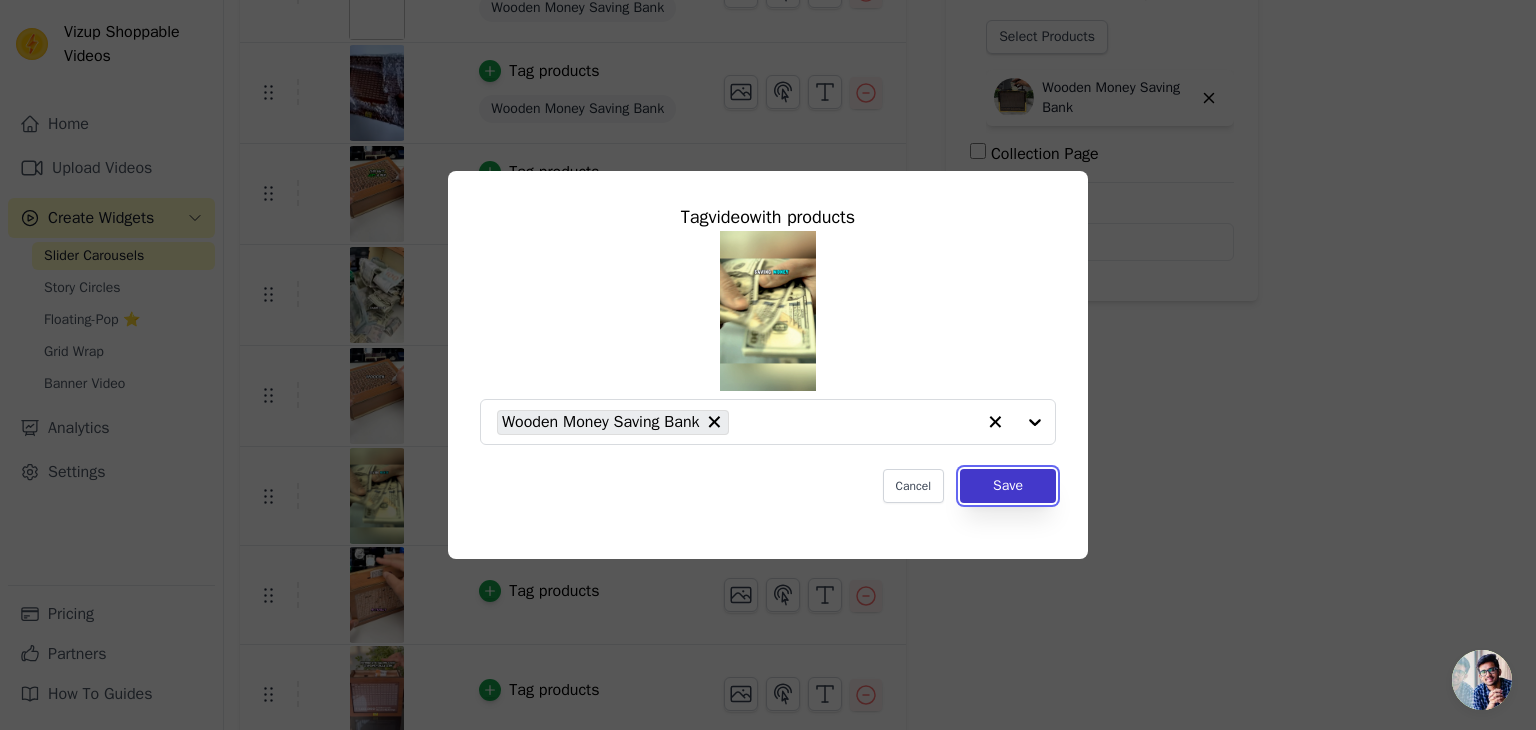 click on "Save" at bounding box center (1008, 486) 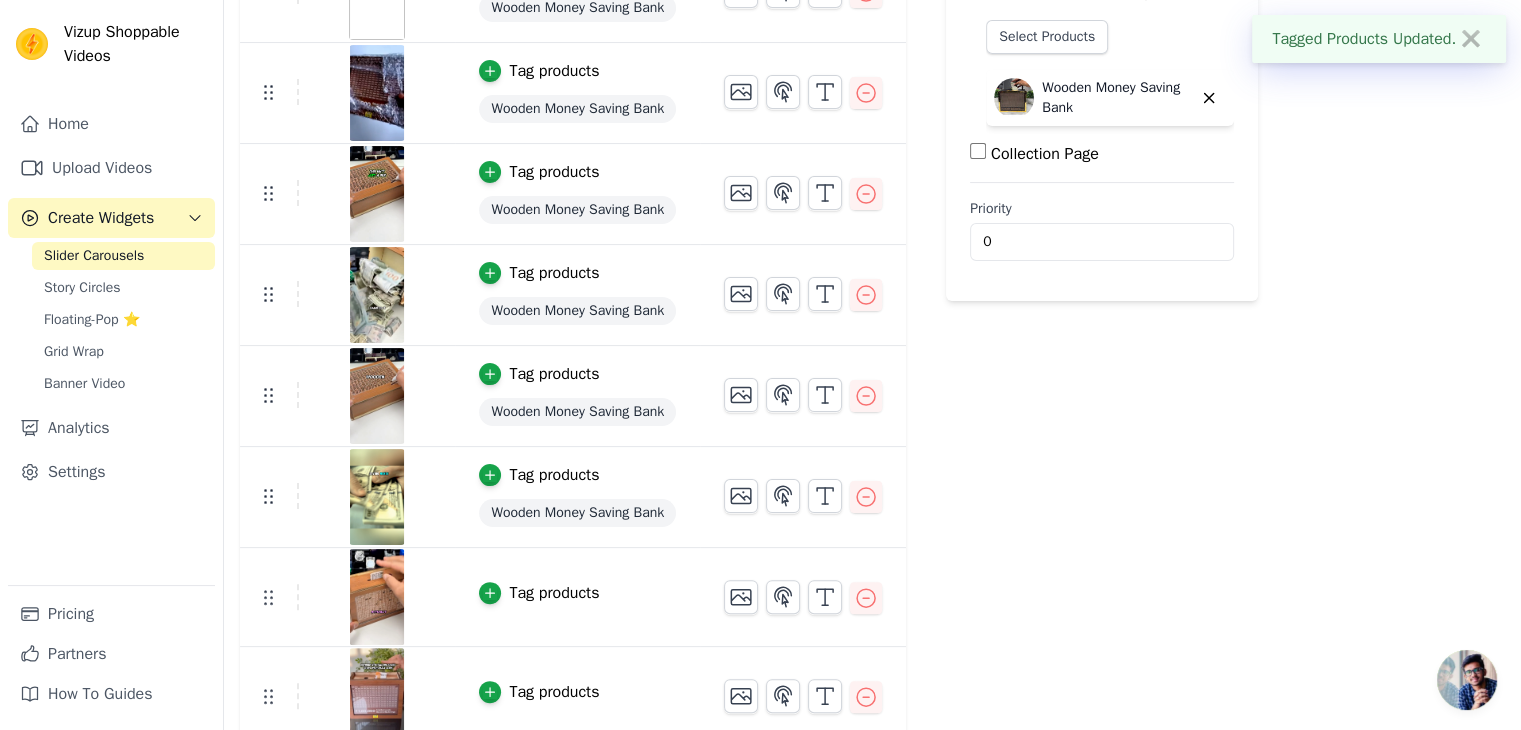 scroll, scrollTop: 412, scrollLeft: 0, axis: vertical 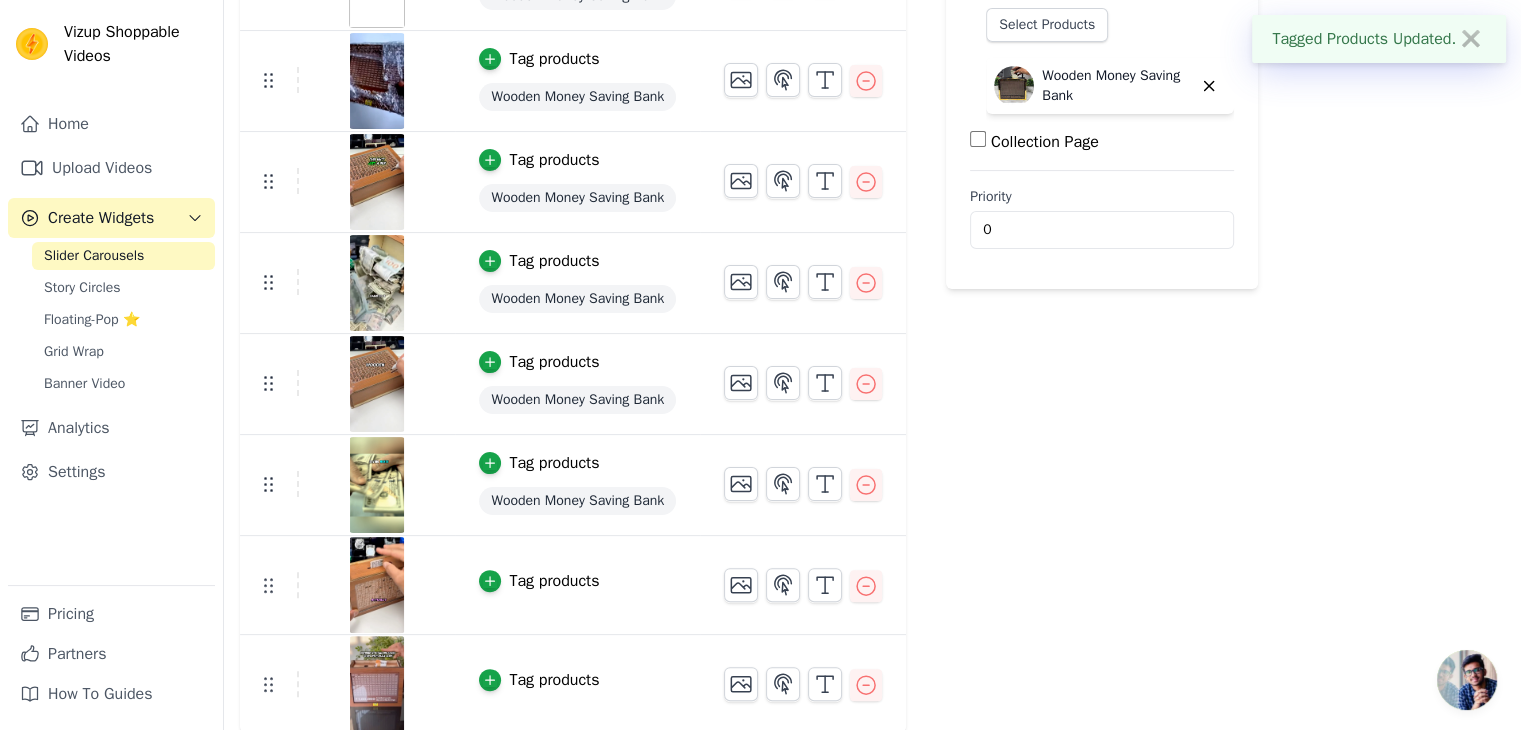 click on "Tag products" at bounding box center (554, 581) 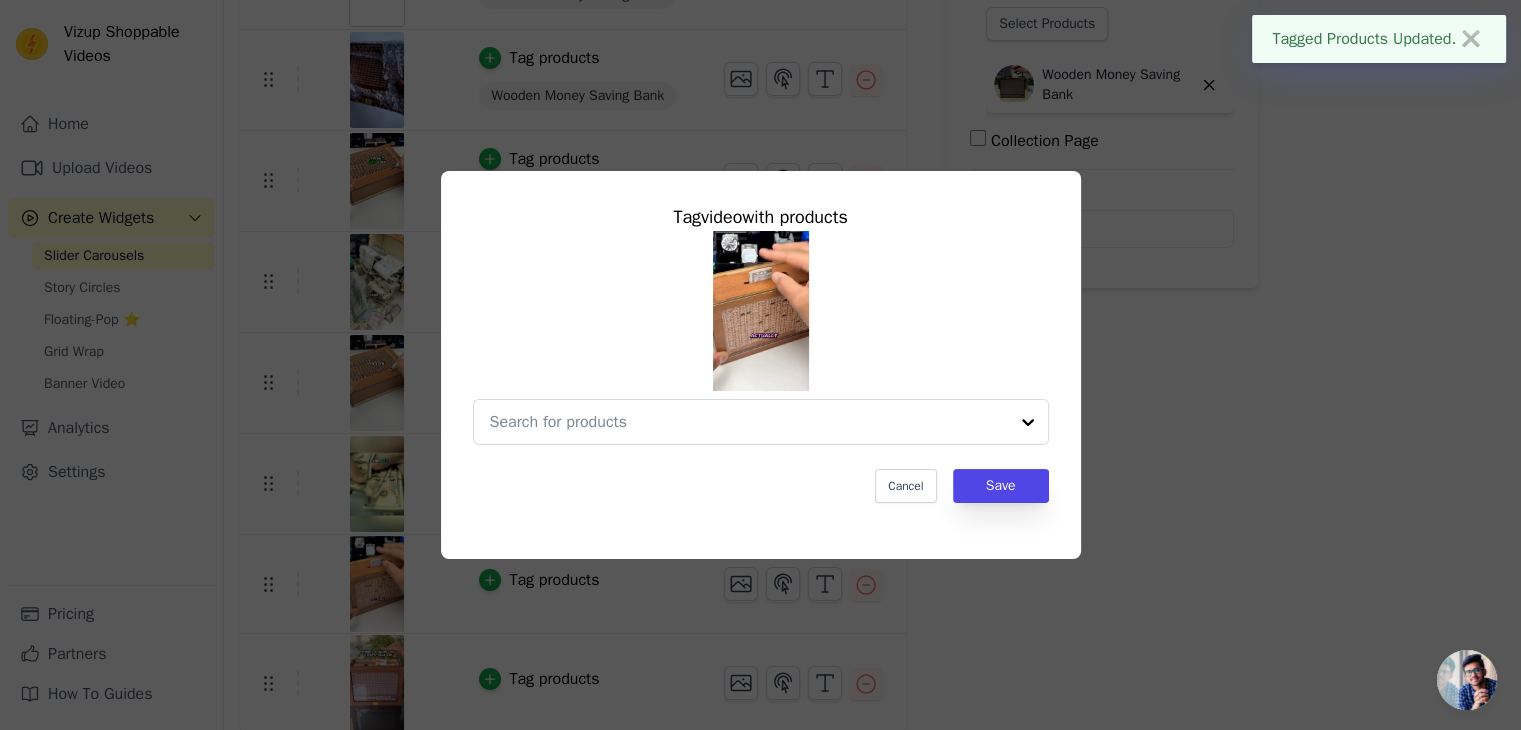 scroll, scrollTop: 0, scrollLeft: 0, axis: both 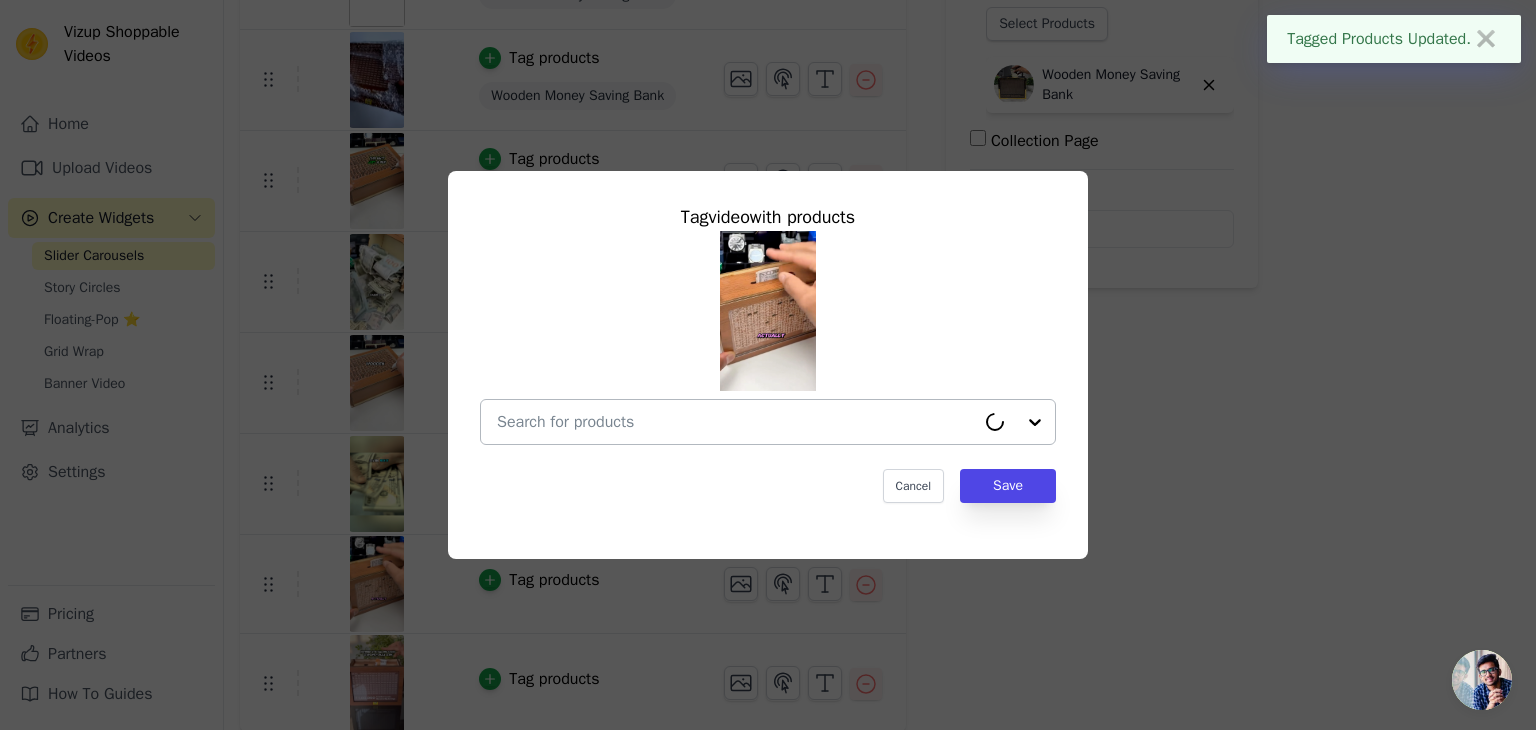 click at bounding box center (736, 422) 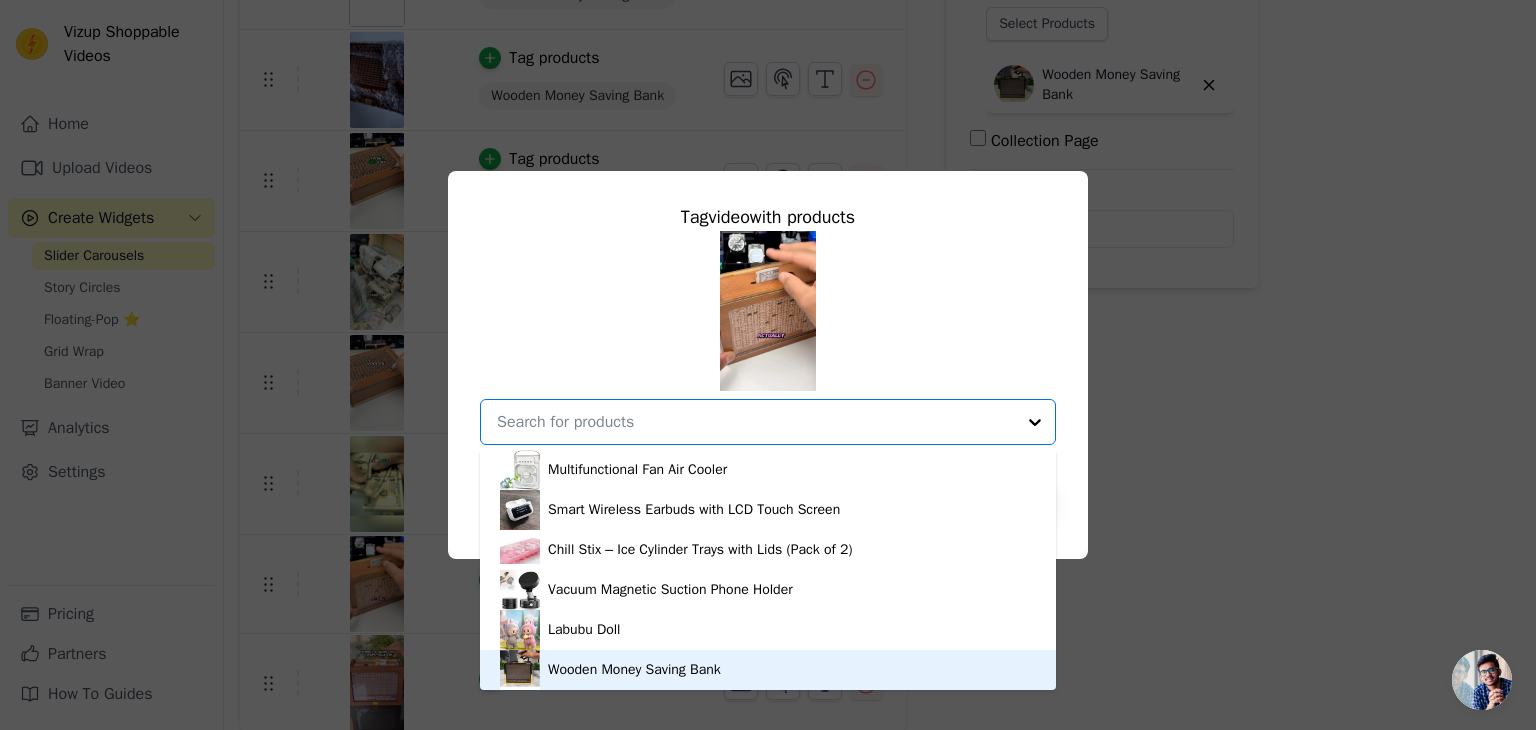 click on "Wooden Money Saving Bank" at bounding box center (634, 670) 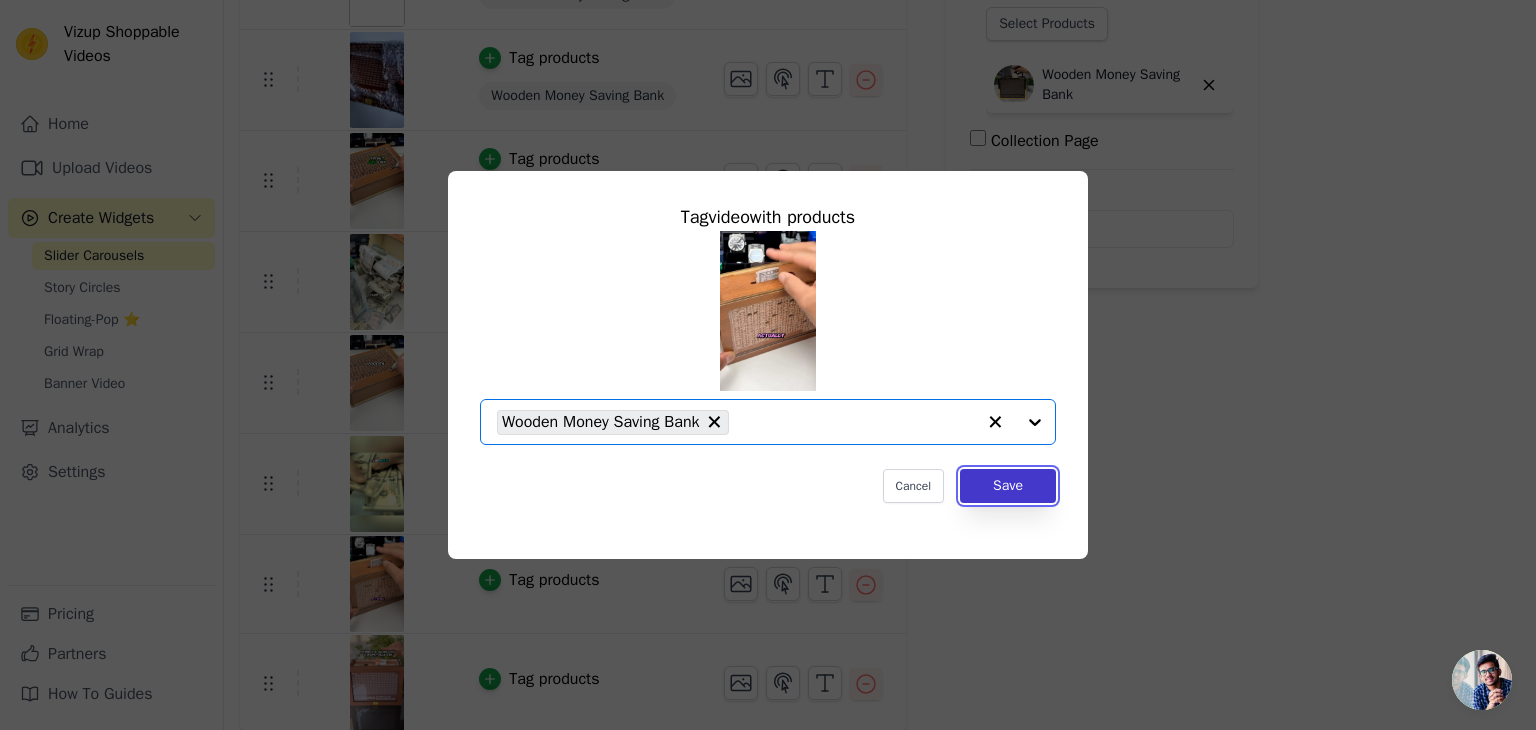 click on "Save" at bounding box center [1008, 486] 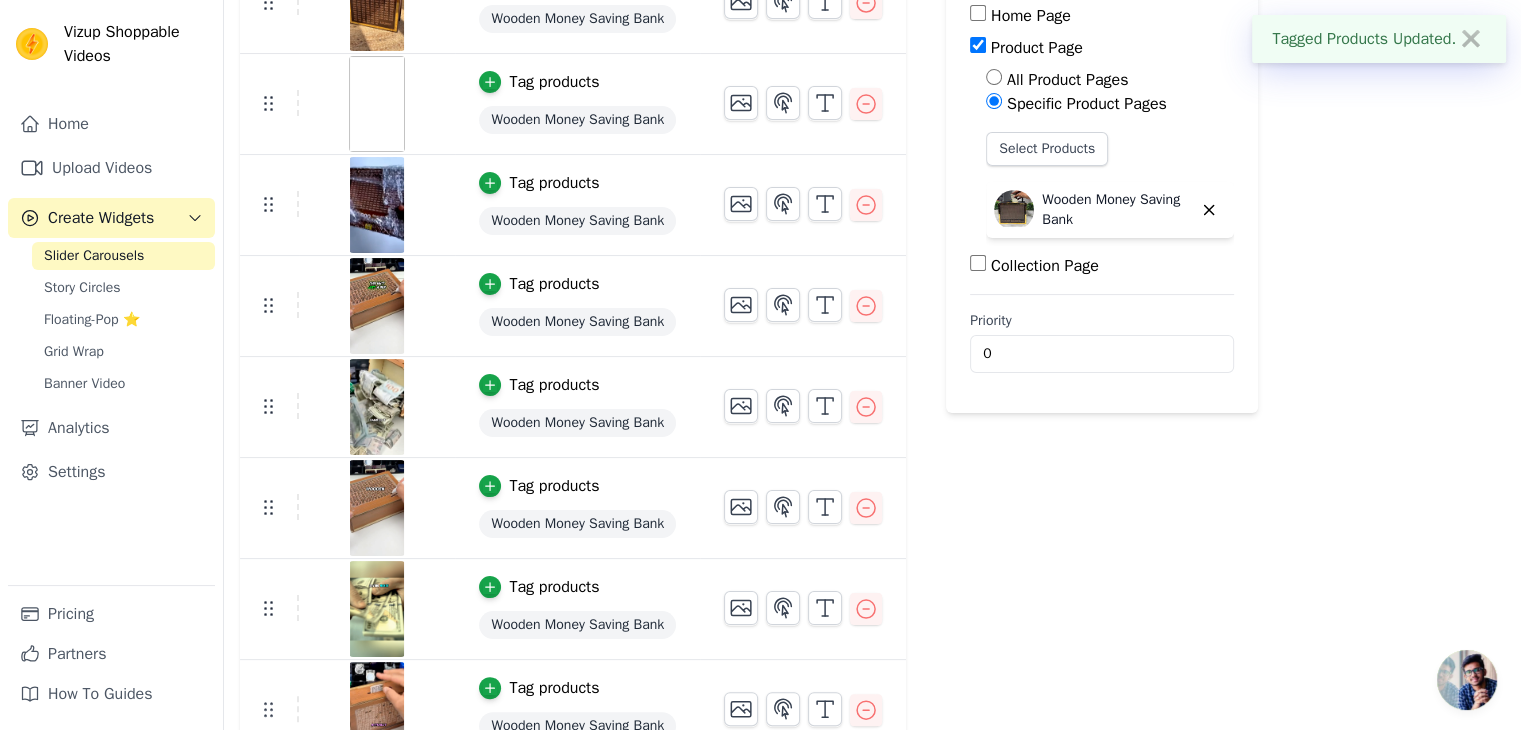 scroll, scrollTop: 415, scrollLeft: 0, axis: vertical 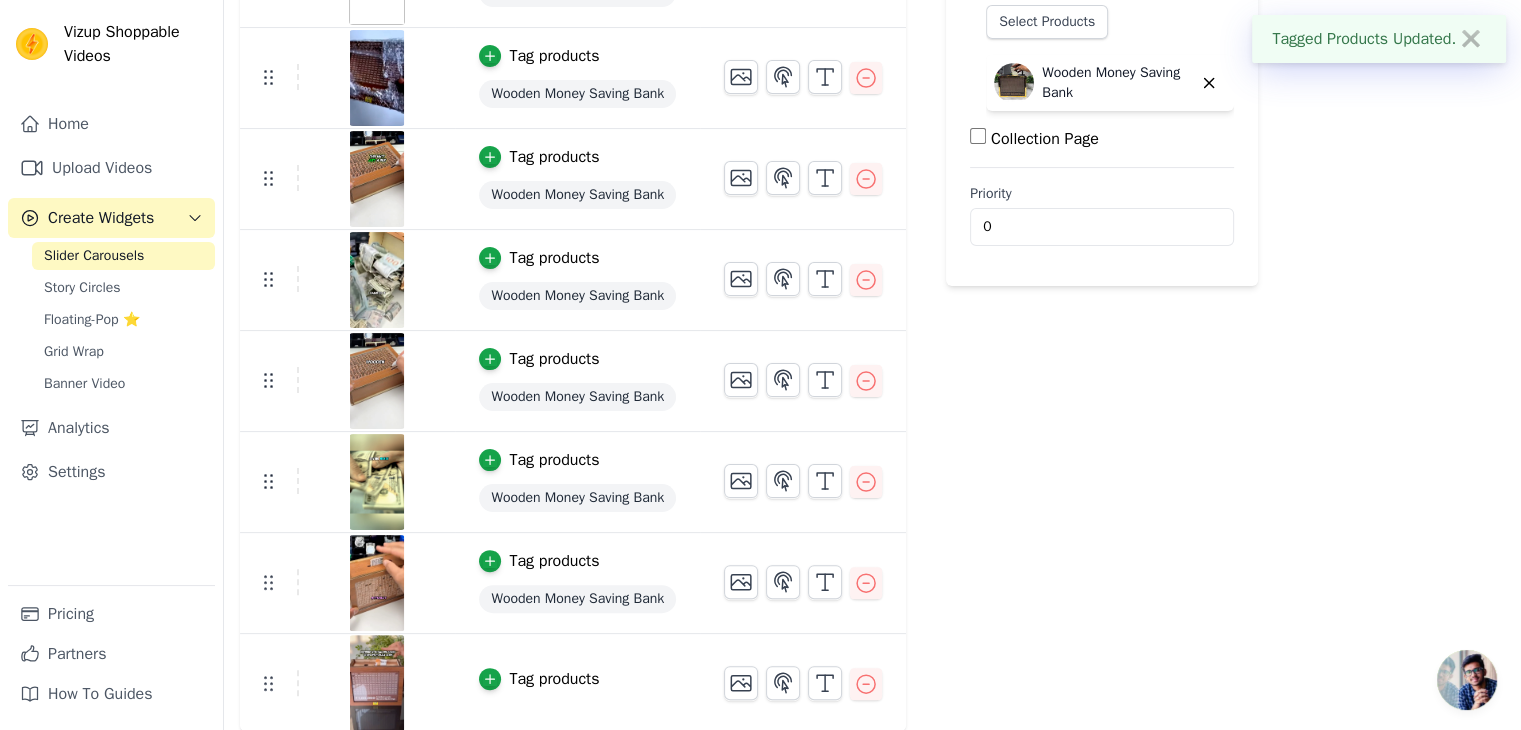 click on "Tag products" at bounding box center (554, 679) 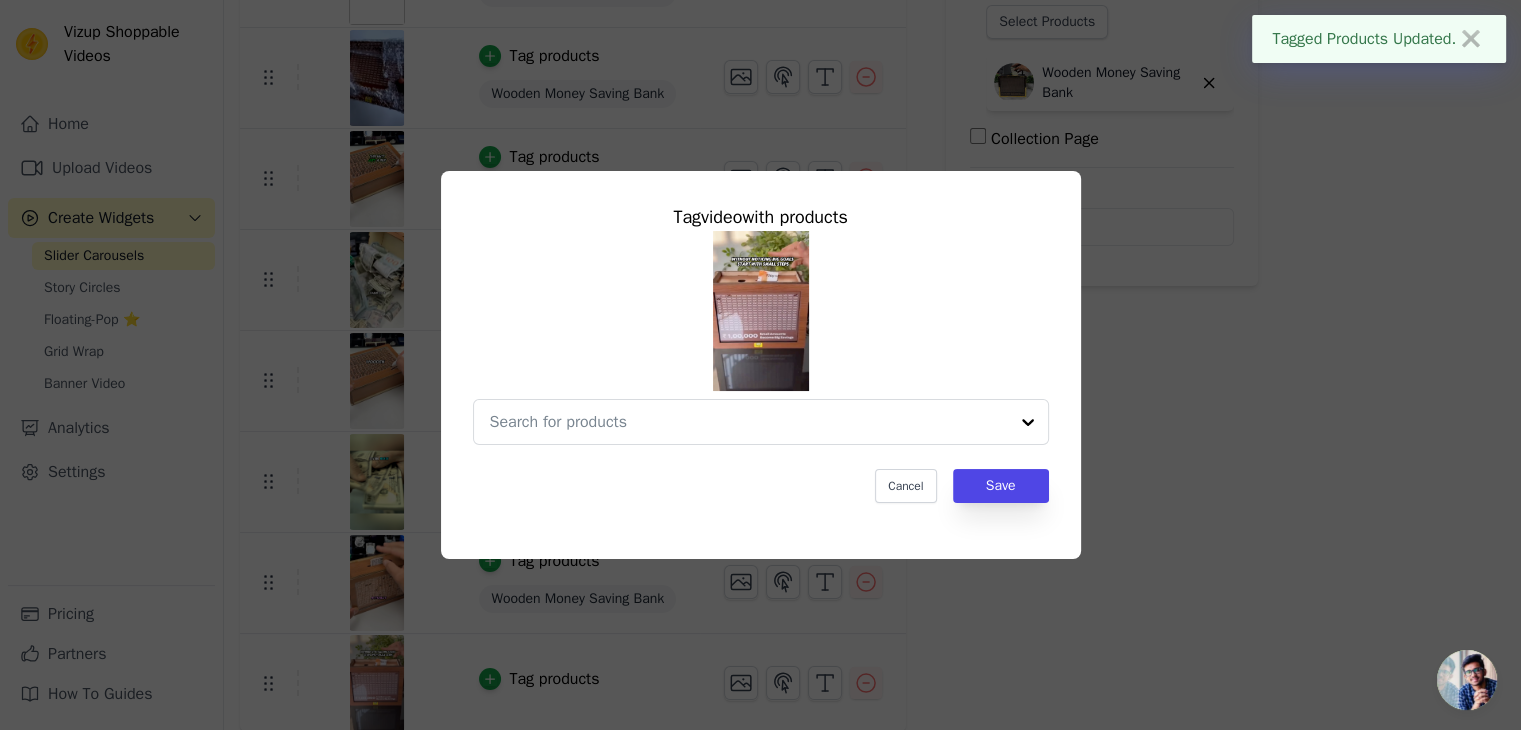 scroll, scrollTop: 0, scrollLeft: 0, axis: both 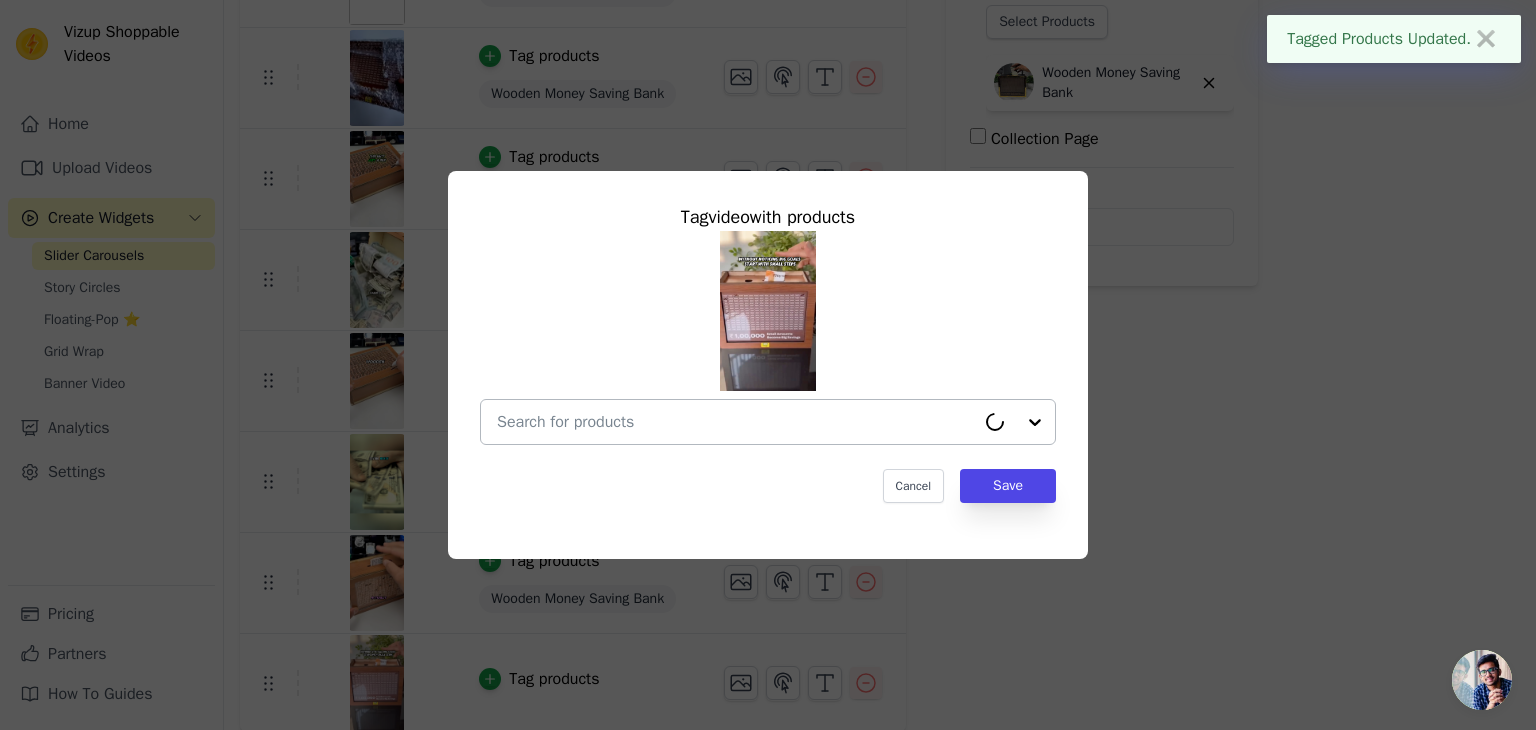 click at bounding box center [736, 422] 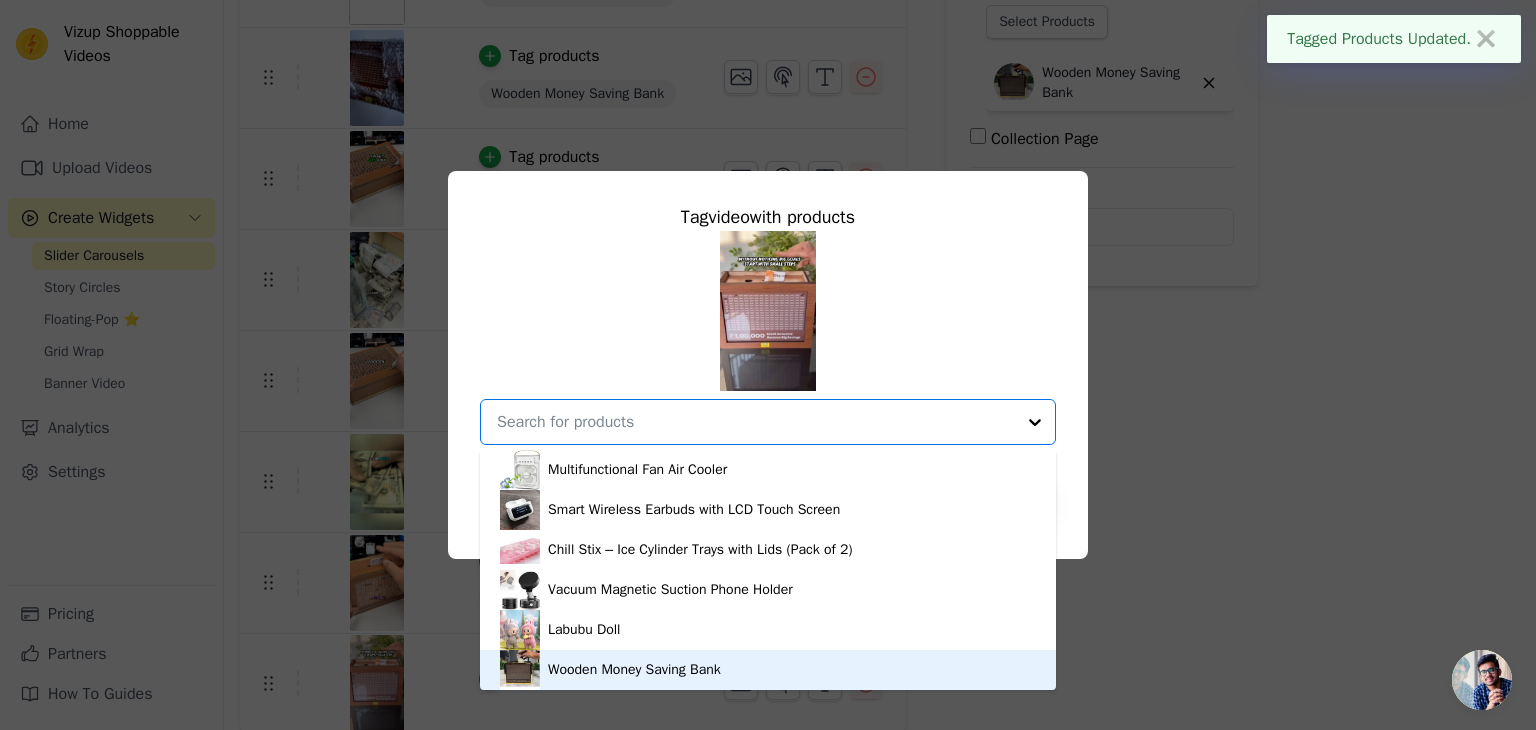 drag, startPoint x: 655, startPoint y: 671, endPoint x: 708, endPoint y: 647, distance: 58.18075 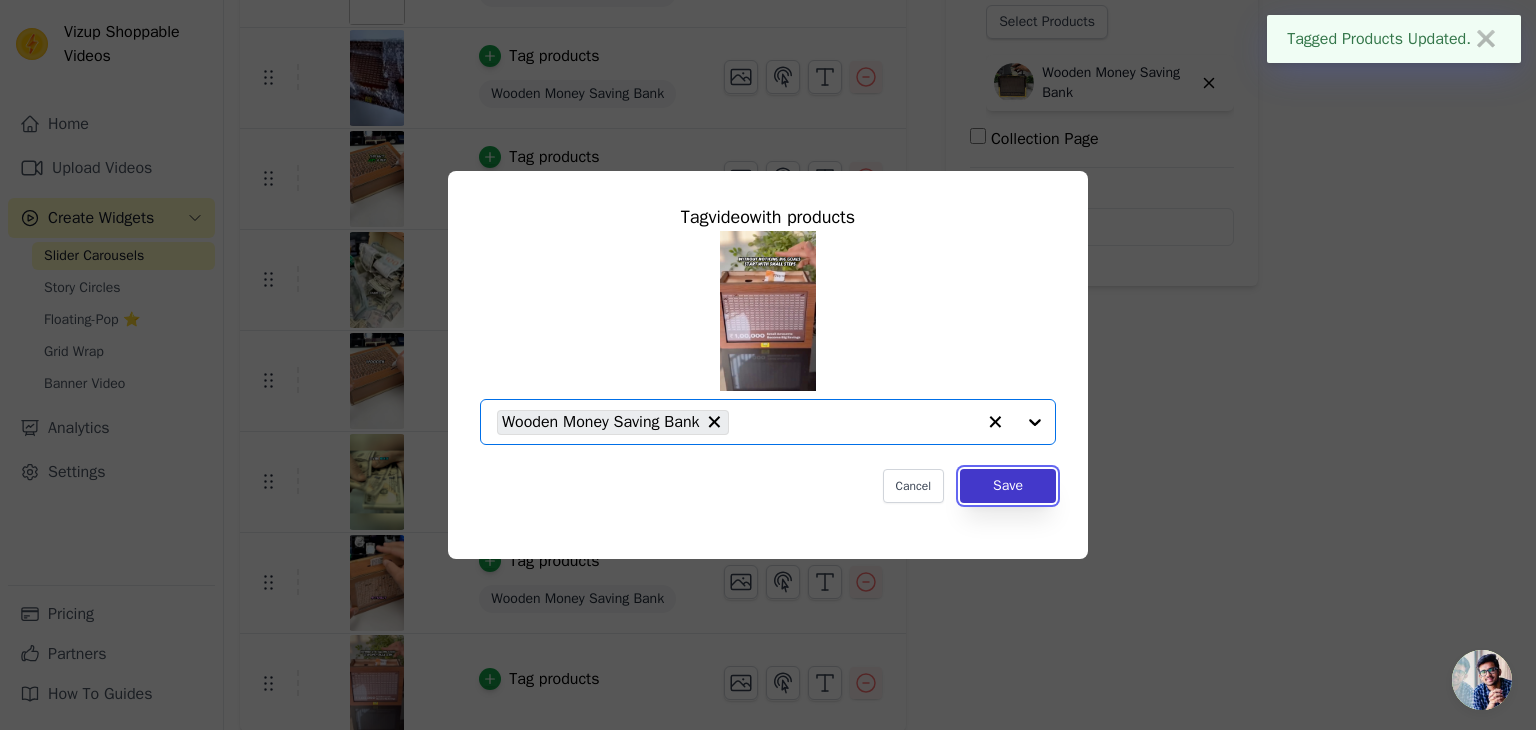 click on "Save" at bounding box center [1008, 486] 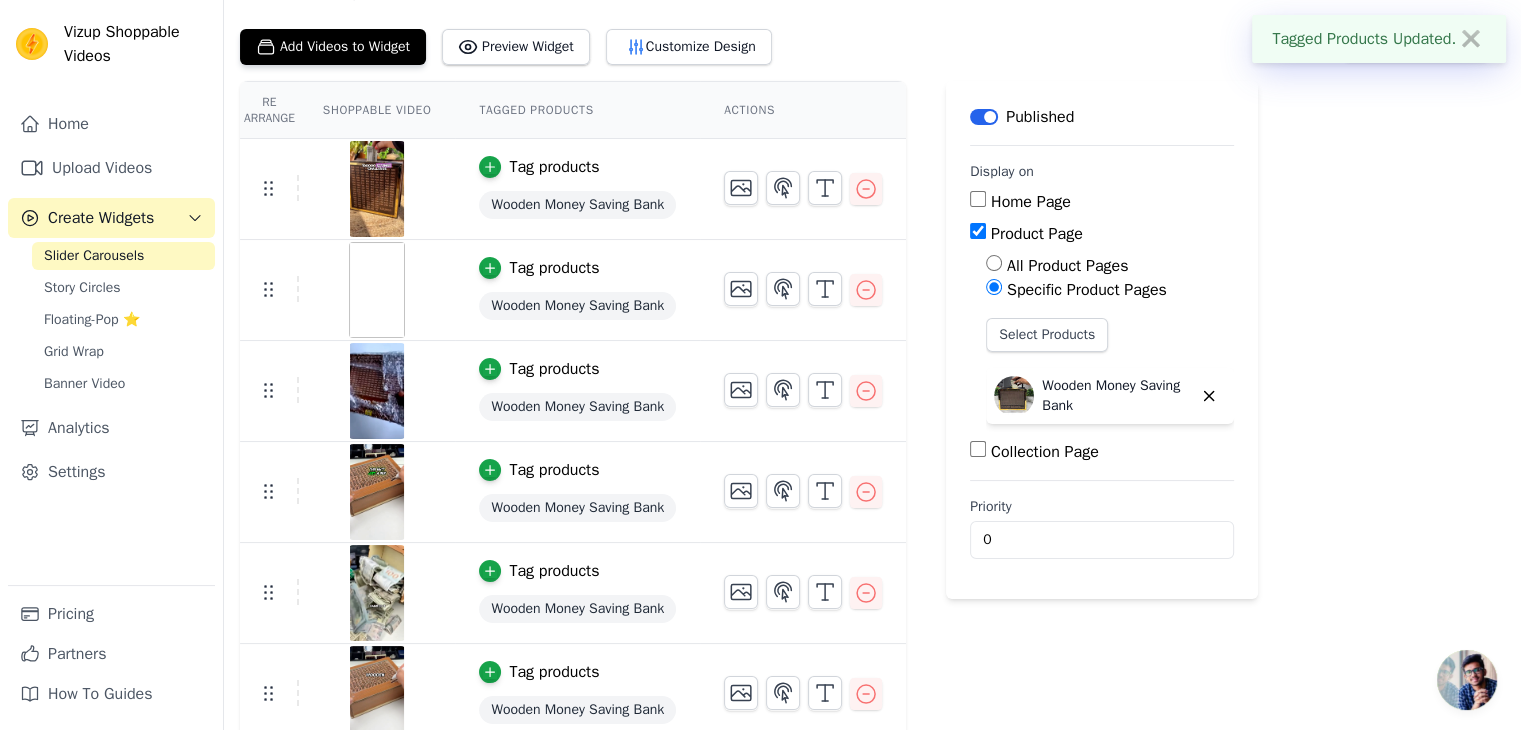 scroll, scrollTop: 0, scrollLeft: 0, axis: both 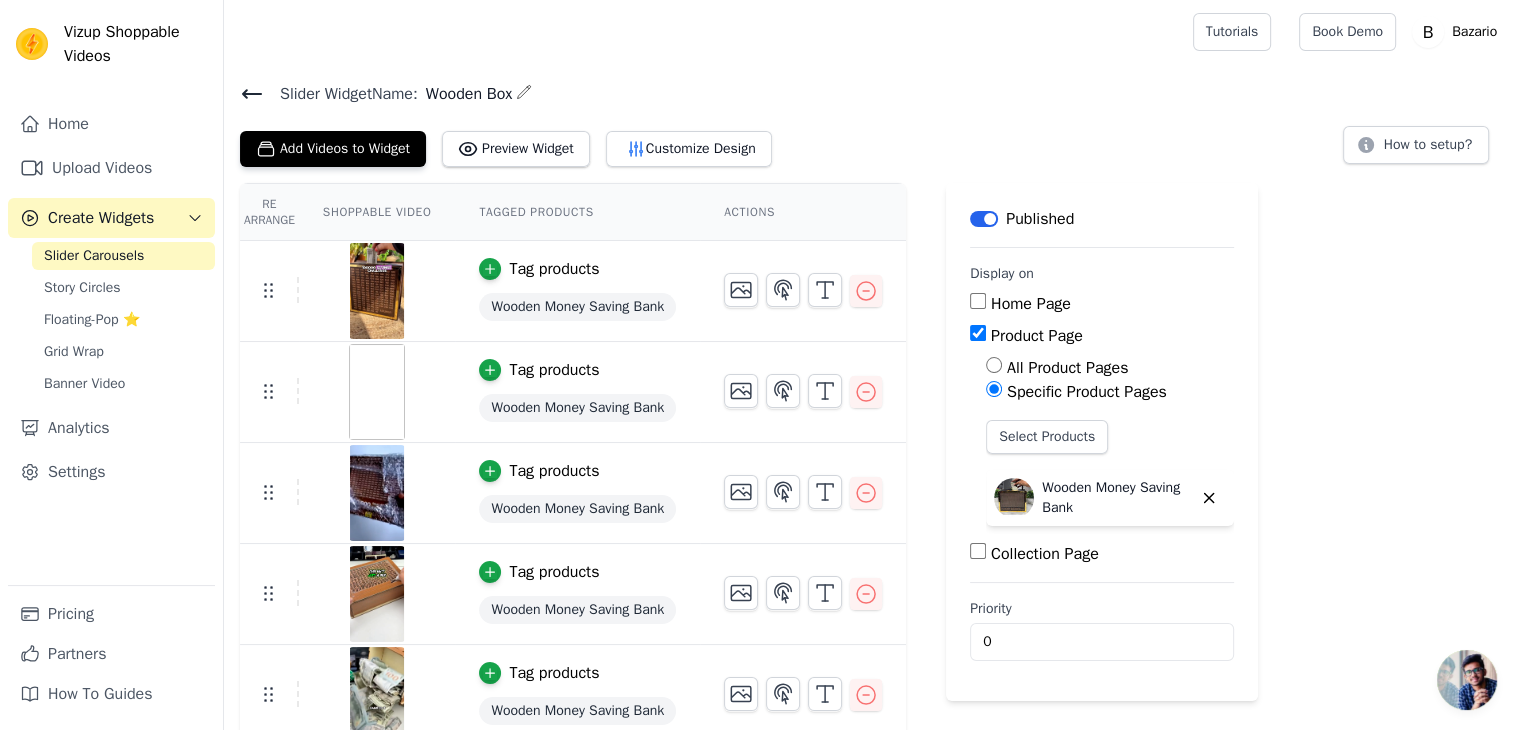 click at bounding box center (377, 392) 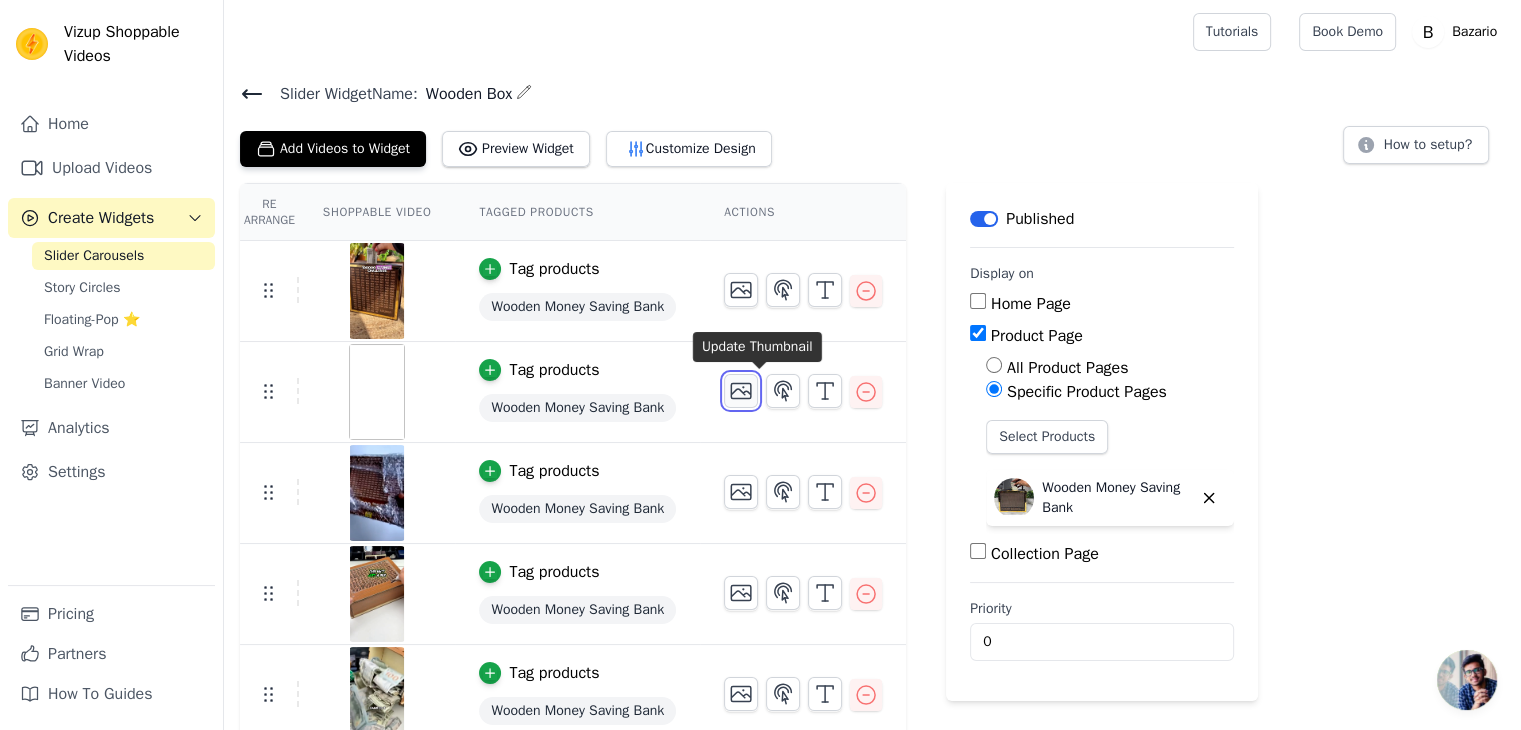 click 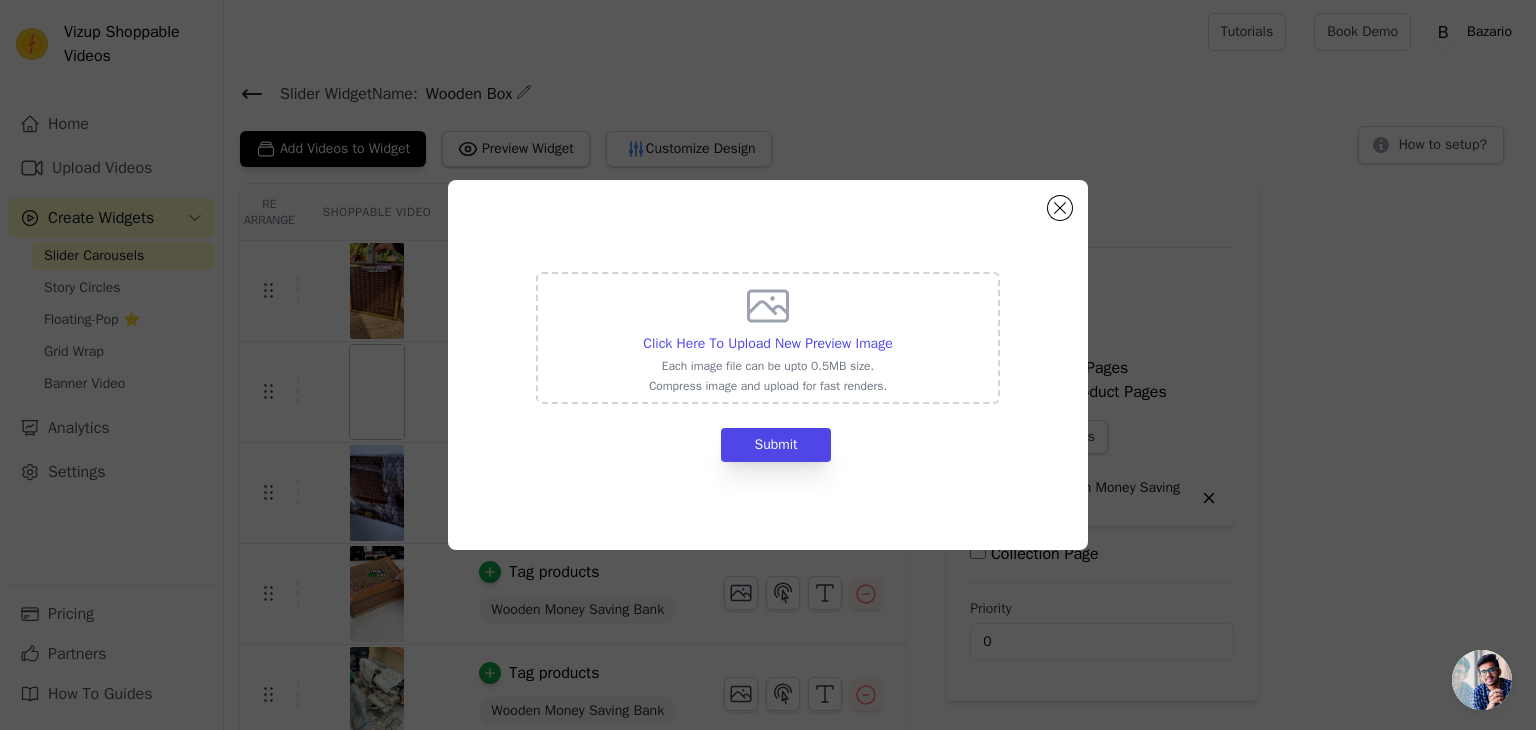 click on "Click Here To Upload New Preview Image     Each image file can be upto 0.5MB size.   Compress image and upload for fast renders.     Submit" 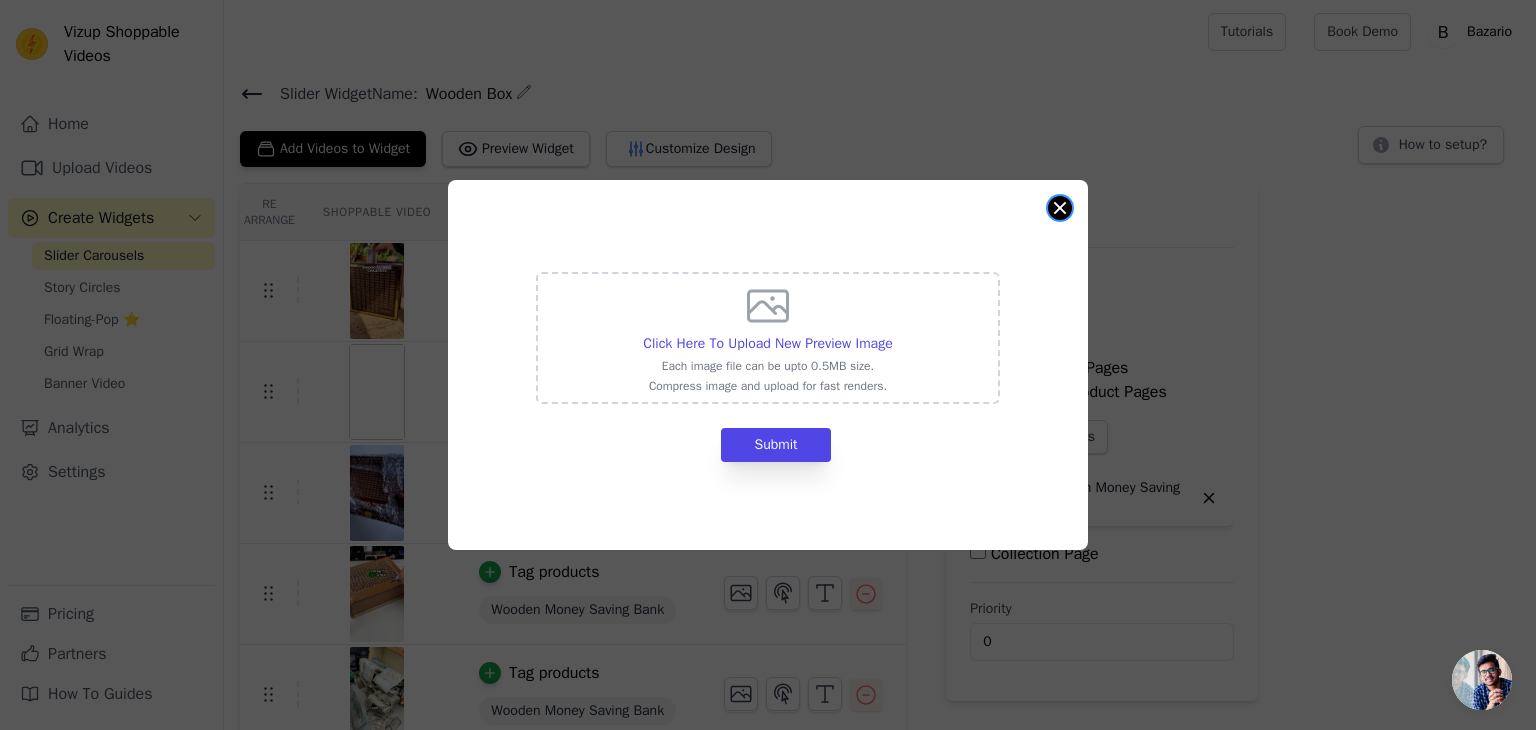 click at bounding box center [1060, 208] 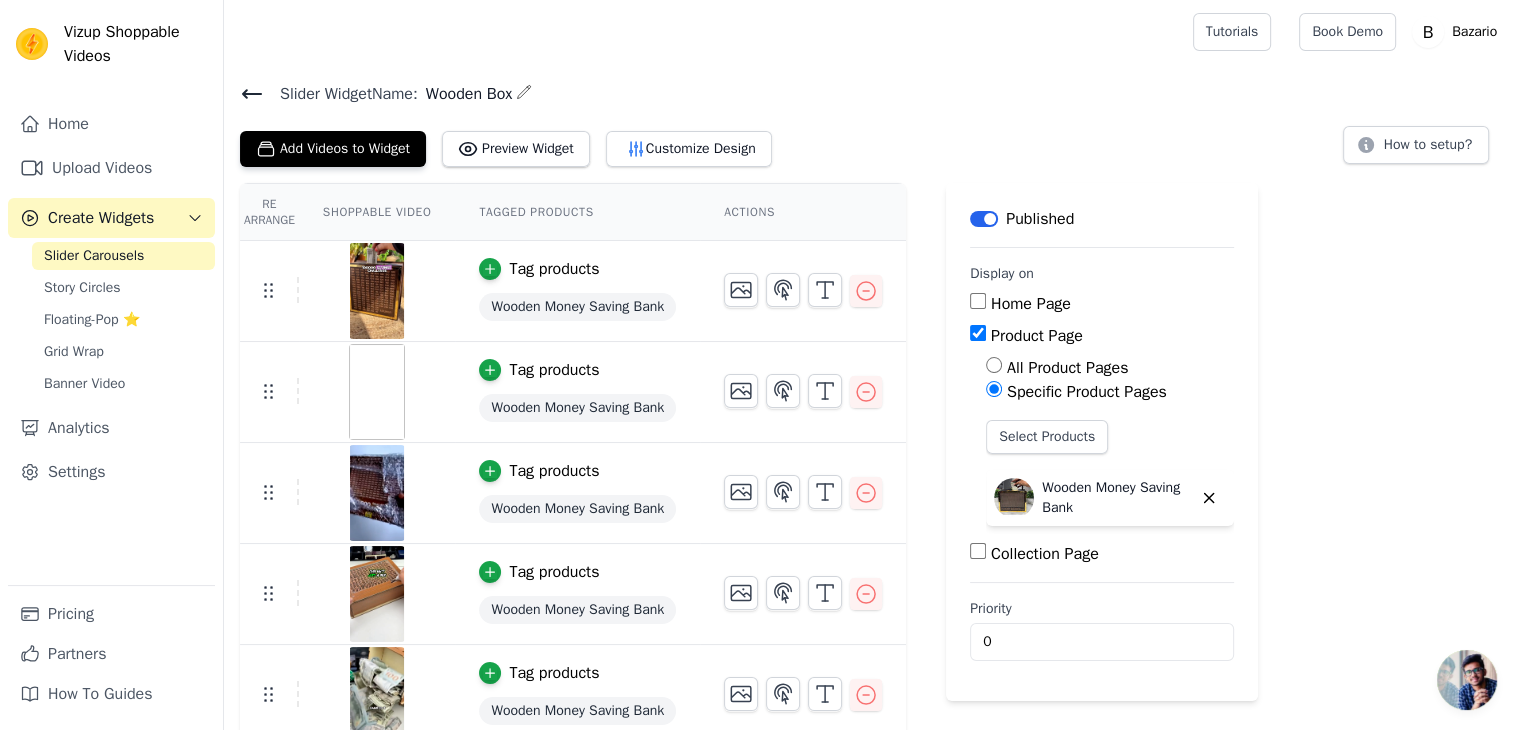 click at bounding box center (377, 392) 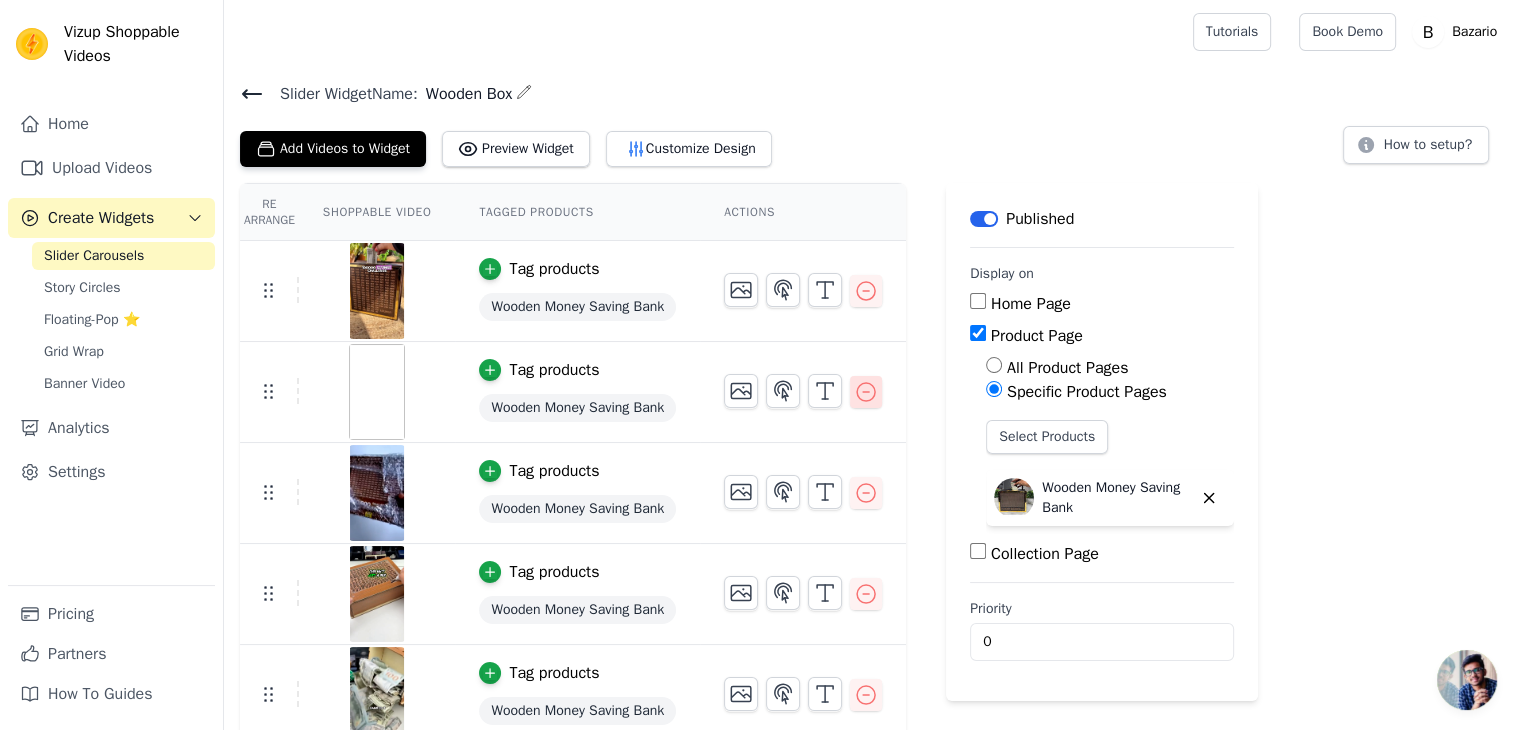 click 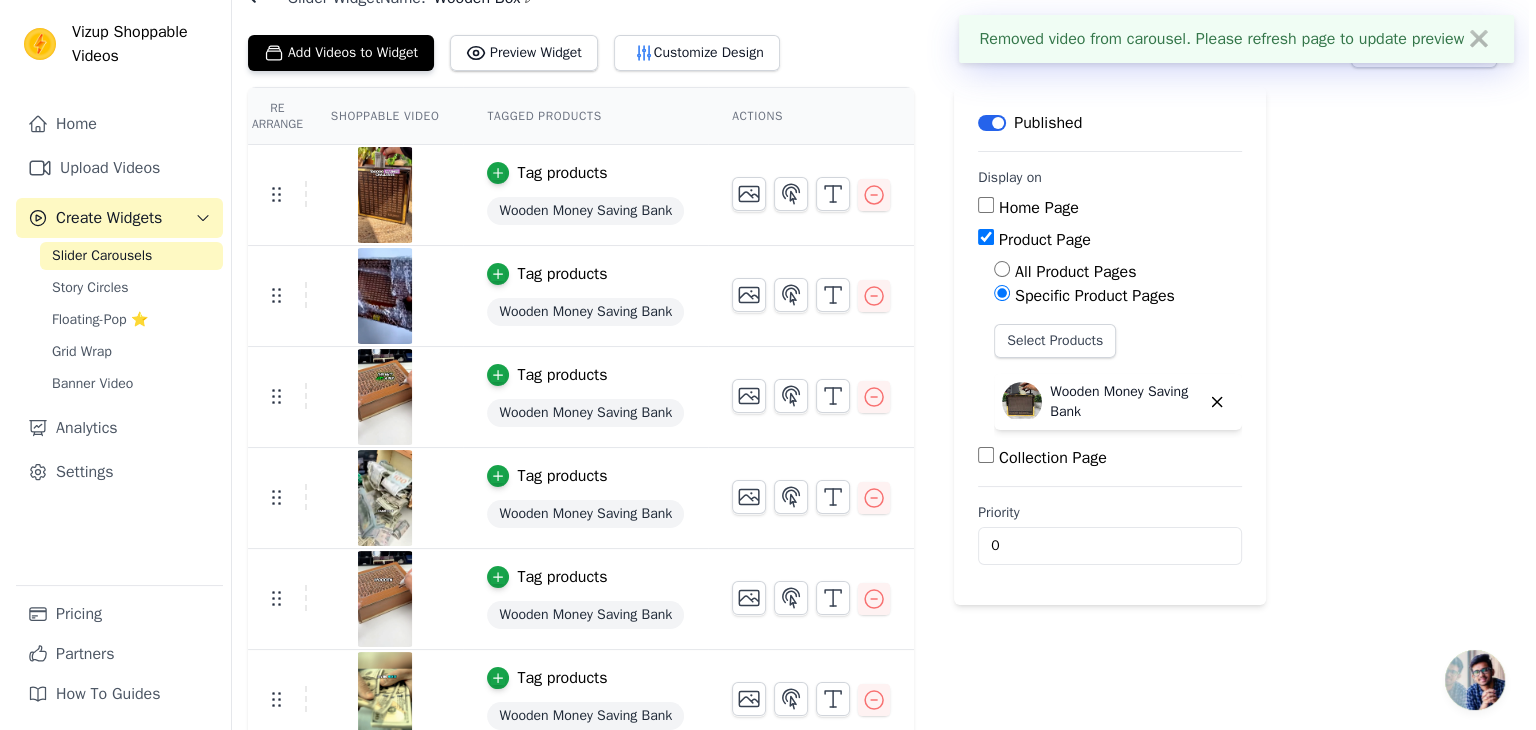 scroll, scrollTop: 0, scrollLeft: 0, axis: both 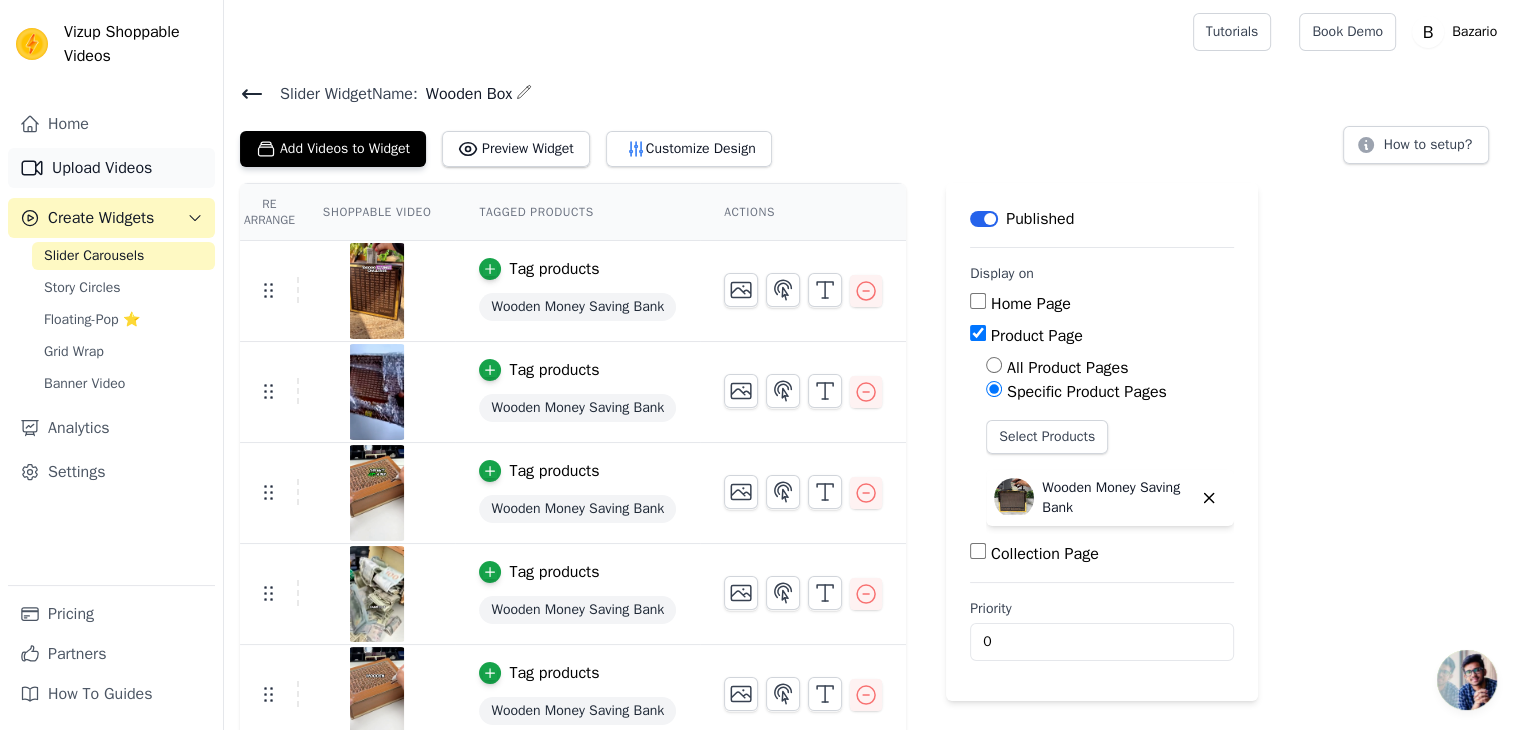 click on "Upload Videos" at bounding box center (111, 168) 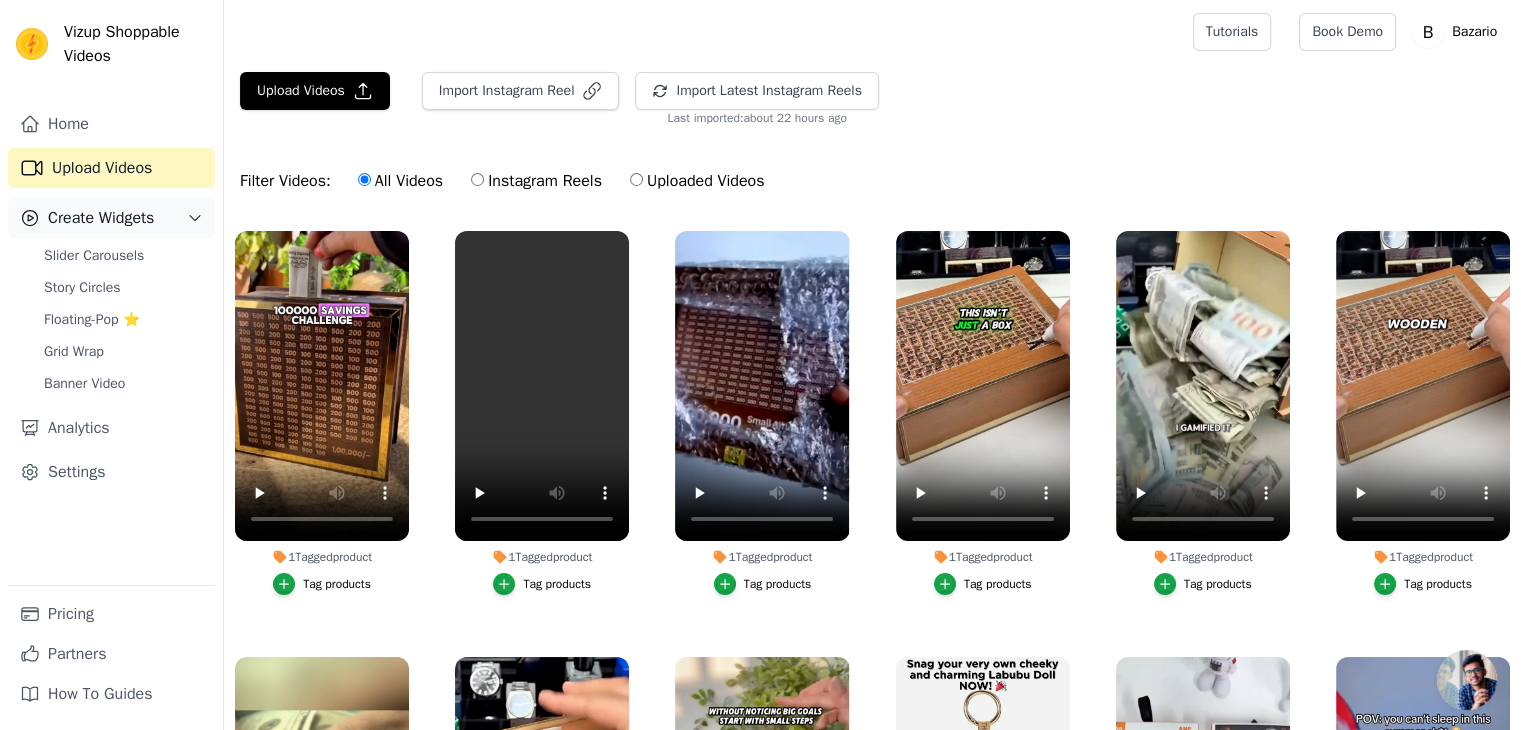 click on "Create Widgets" at bounding box center [101, 218] 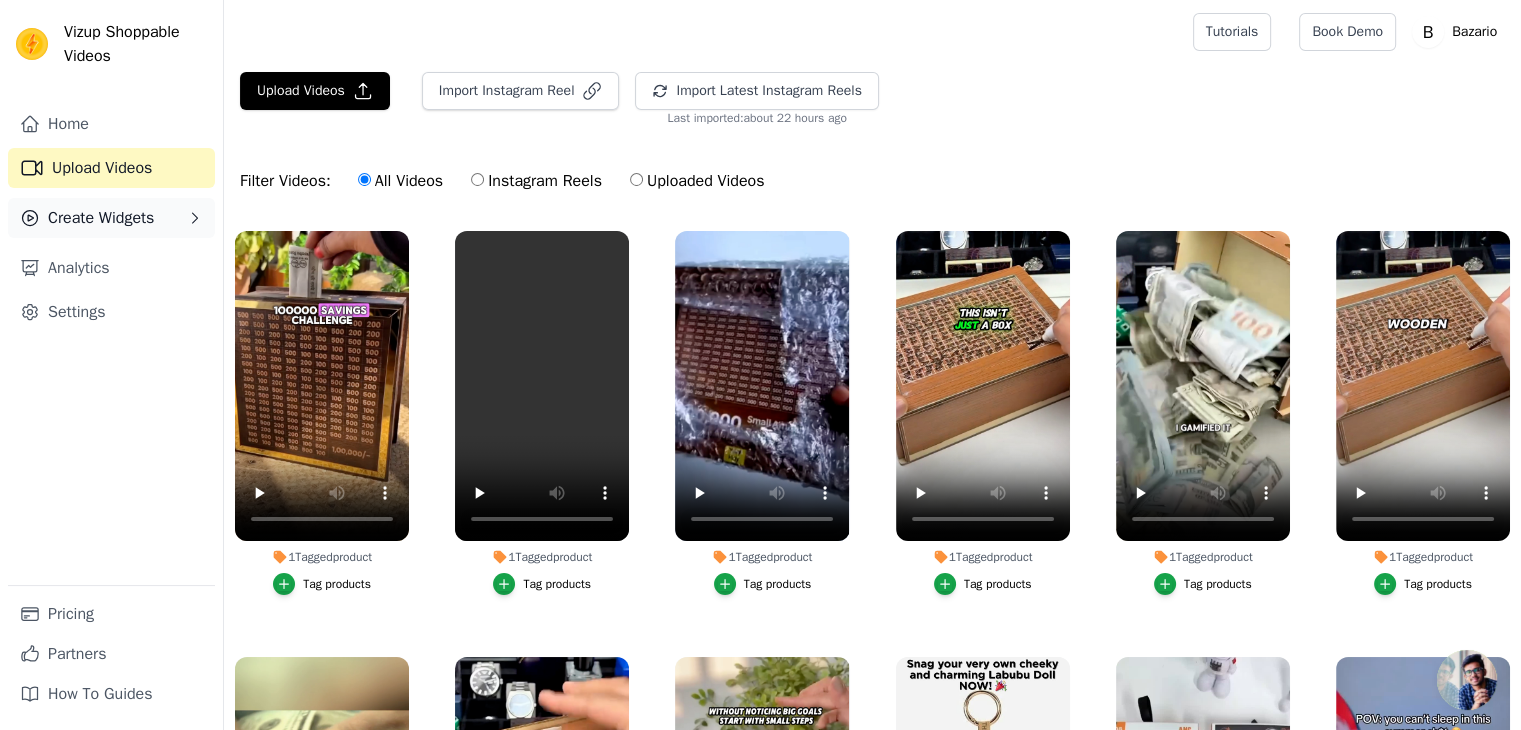 click on "Create Widgets" at bounding box center (101, 218) 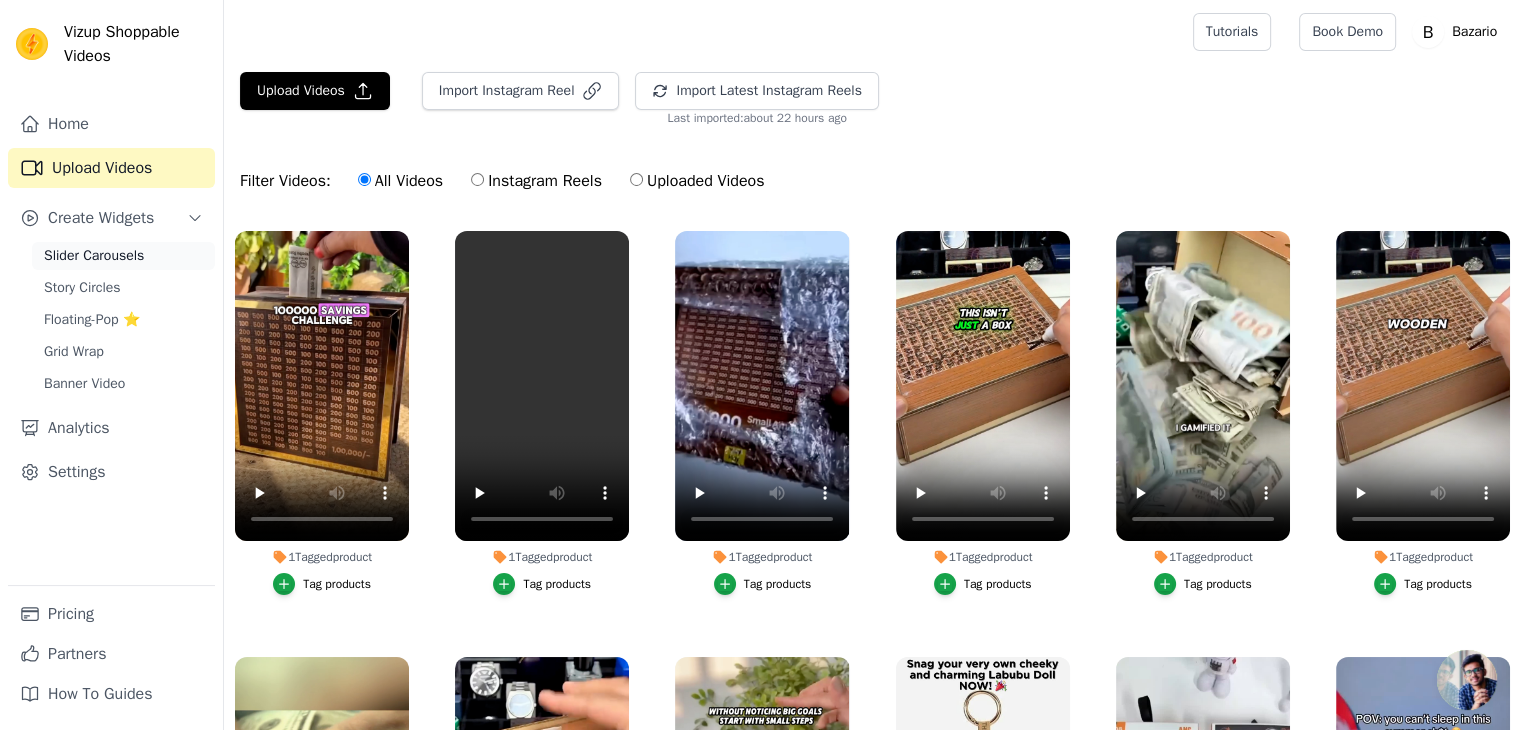 click on "Slider Carousels" at bounding box center (94, 256) 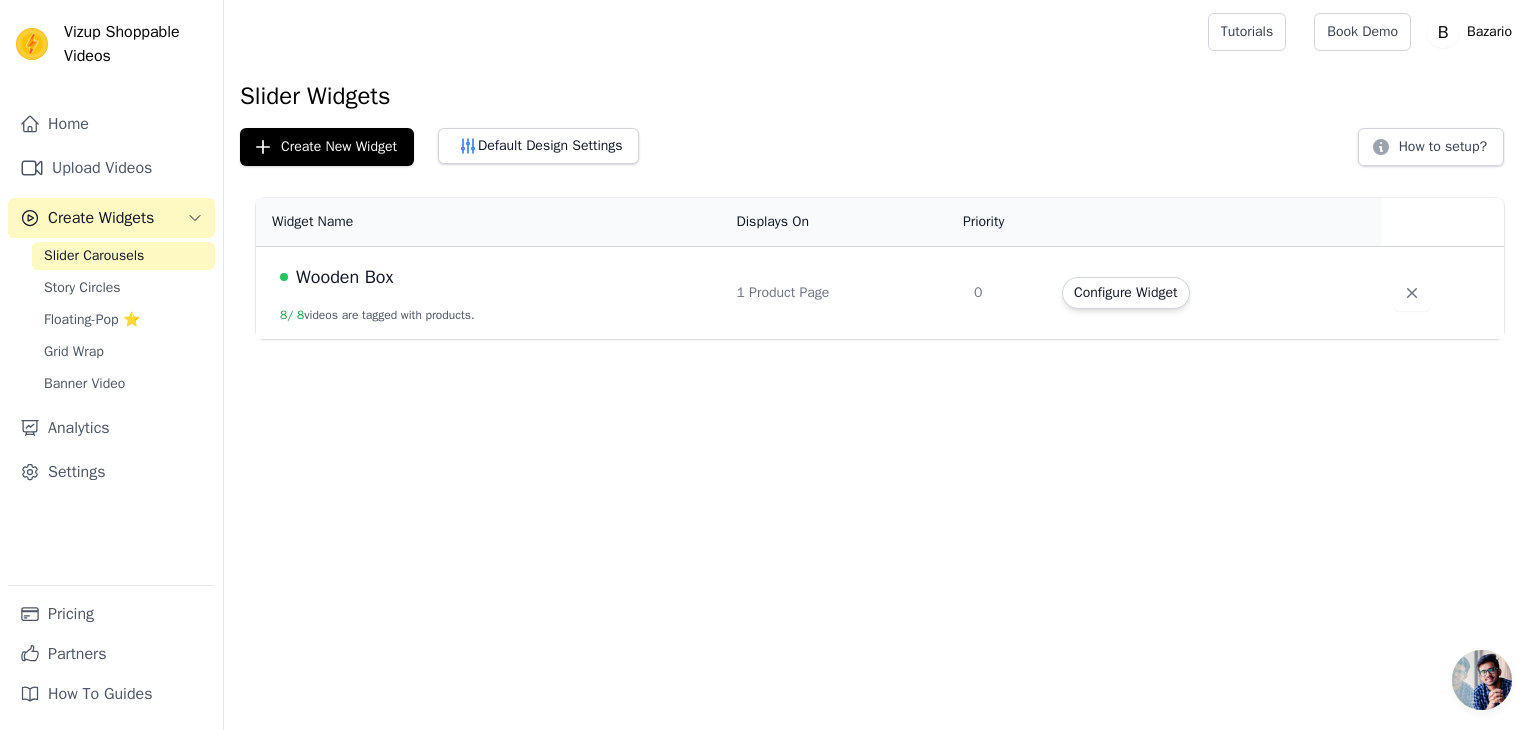 click on "Wooden Box" at bounding box center (344, 277) 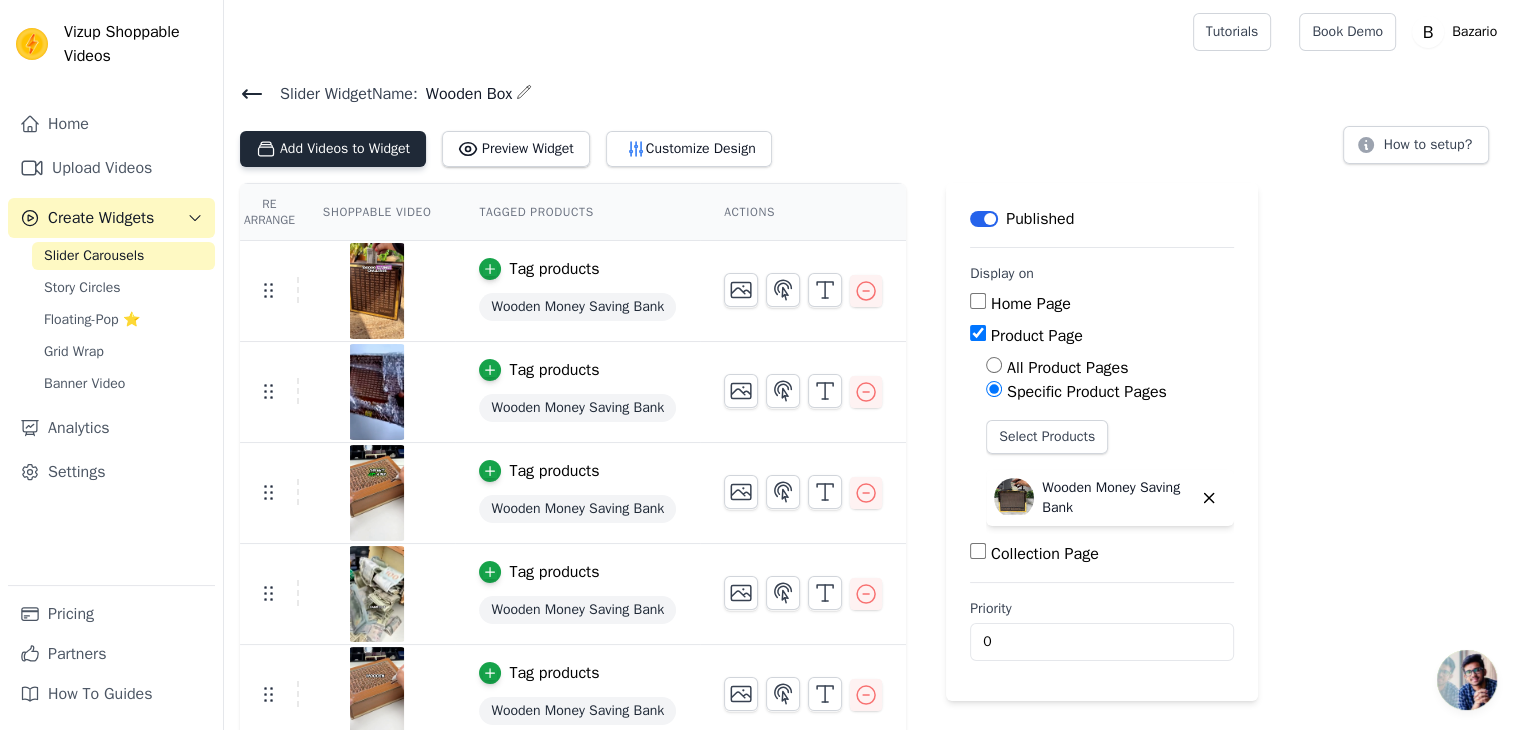 click on "Add Videos to Widget" at bounding box center (333, 149) 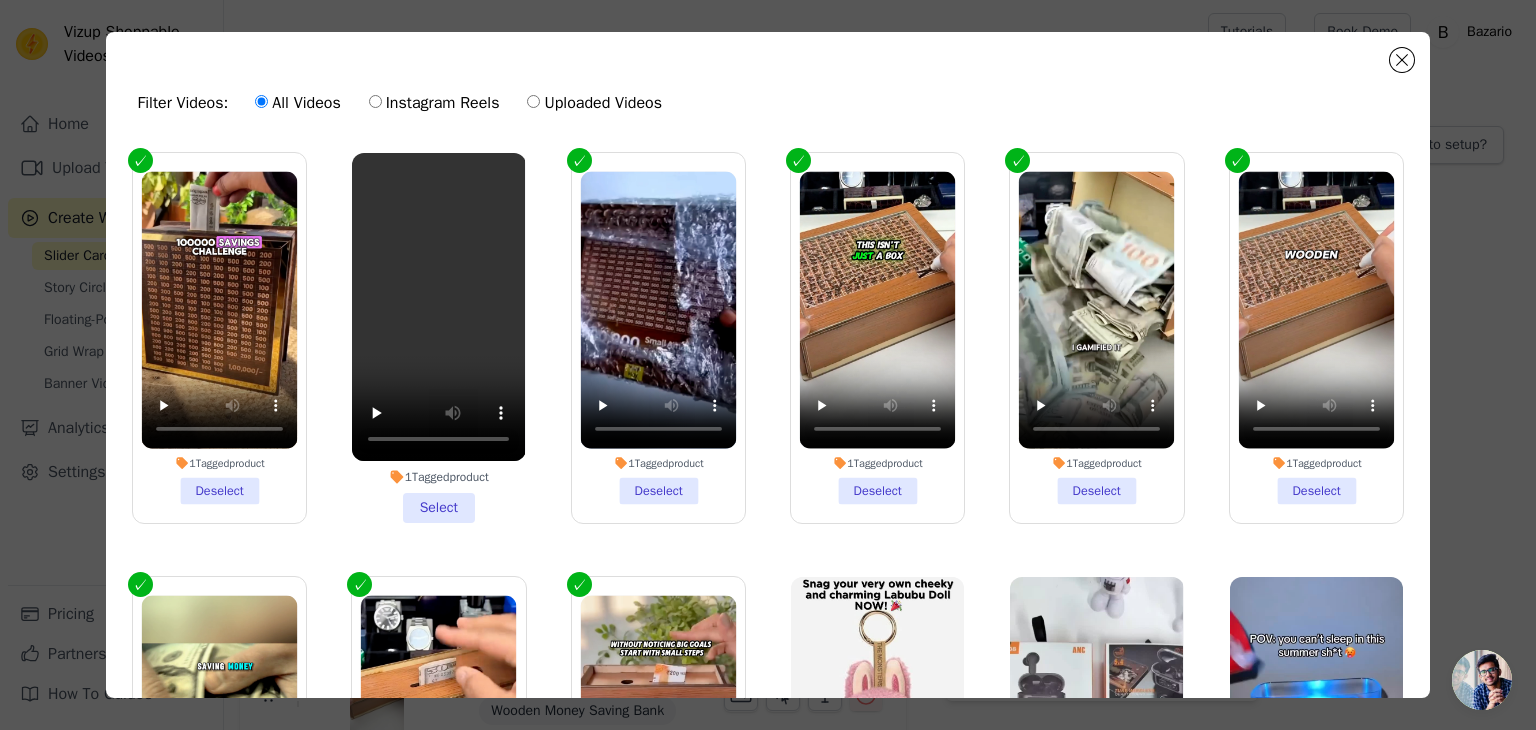 click on "1  Tagged  product     Select" at bounding box center [438, 338] 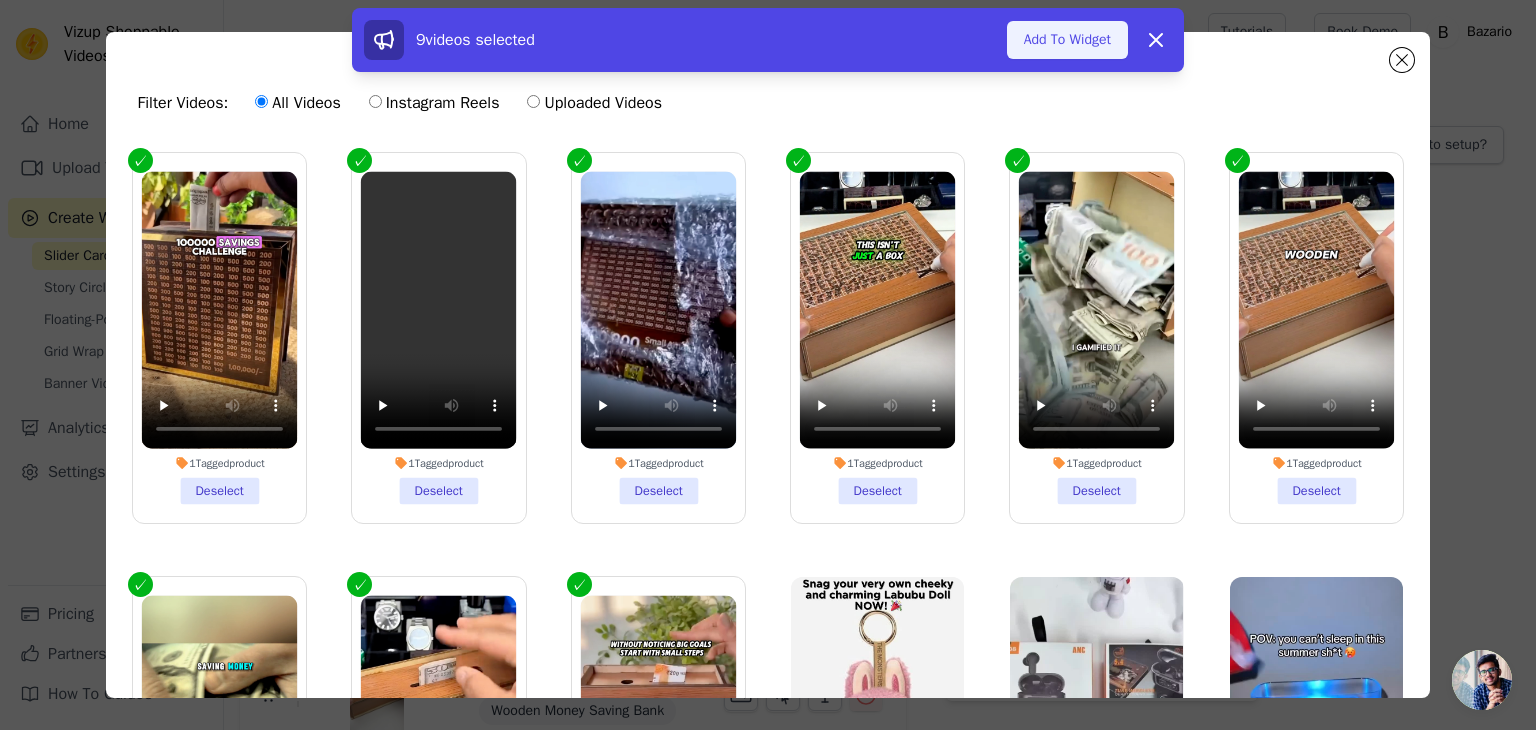 click on "Add To Widget" at bounding box center [1067, 40] 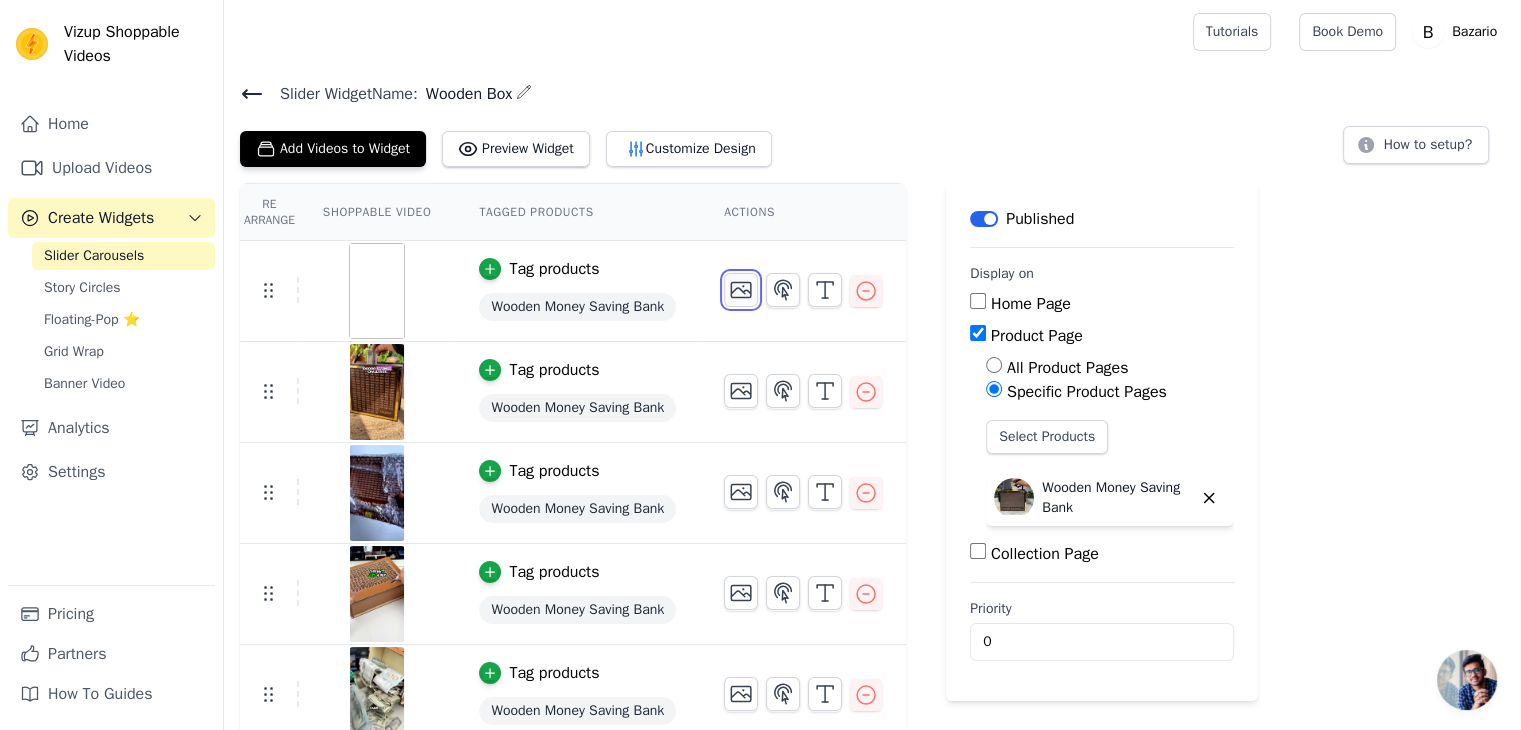 click 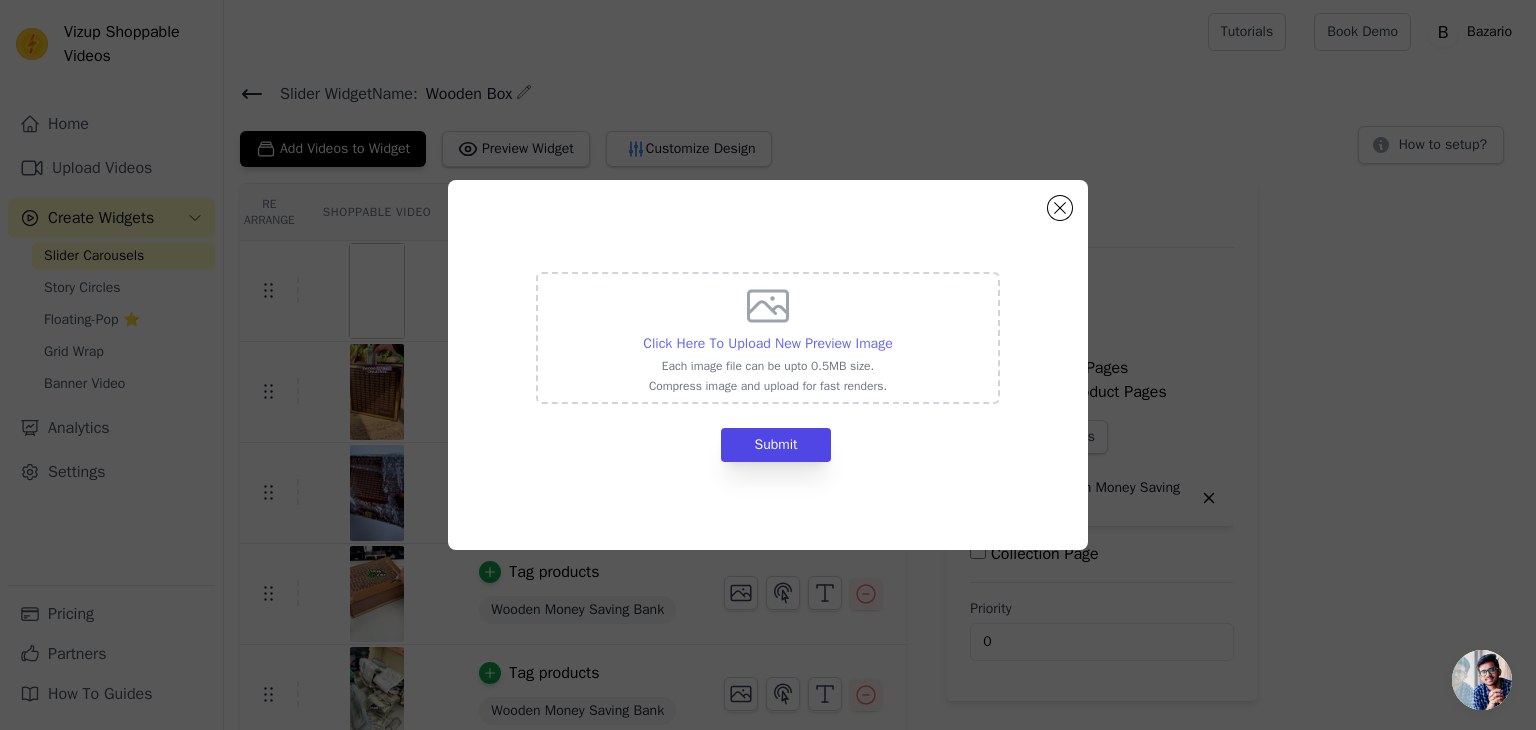 click on "Click Here To Upload New Preview Image" at bounding box center [767, 343] 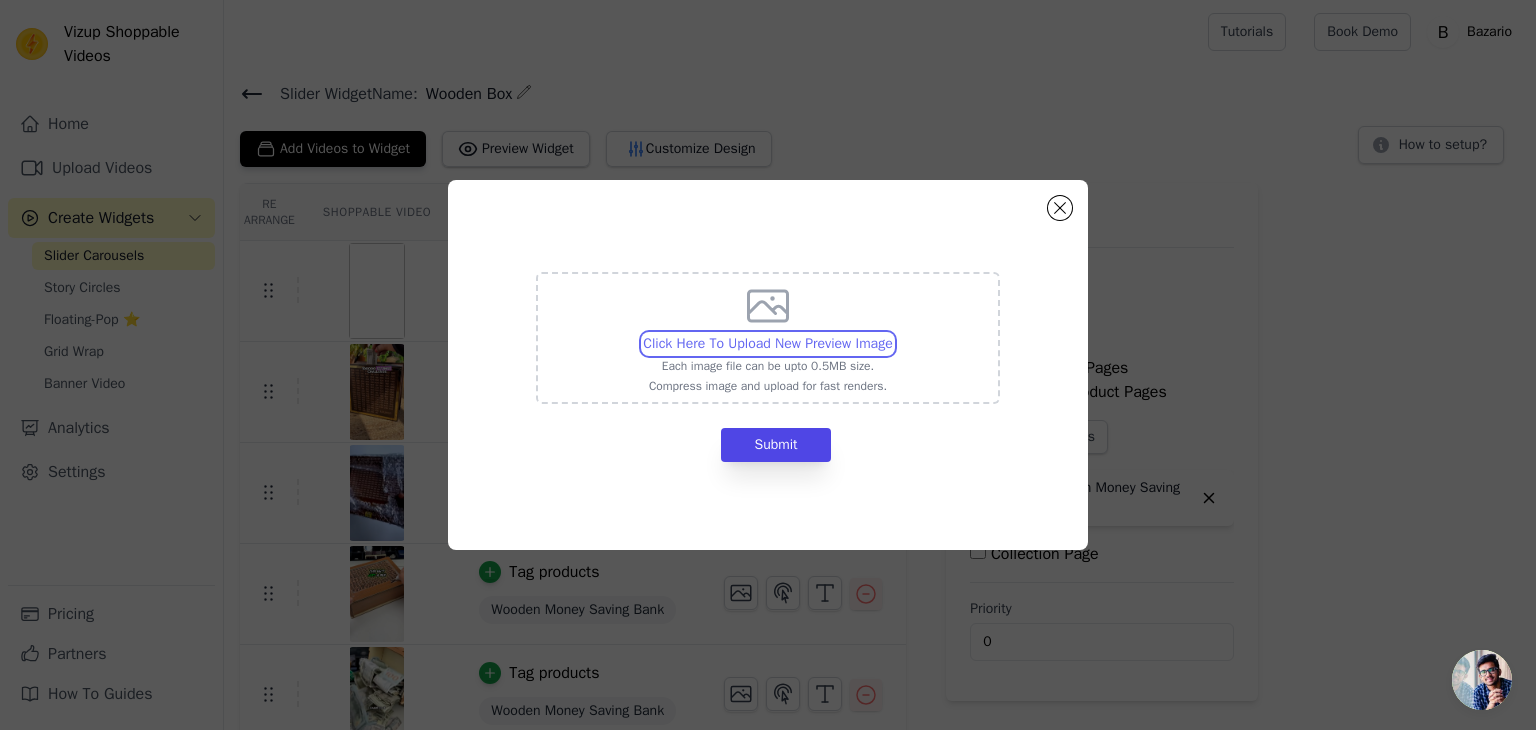 click on "Click Here To Upload New Preview Image     Each image file can be upto 0.5MB size.   Compress image and upload for fast renders." at bounding box center [892, 333] 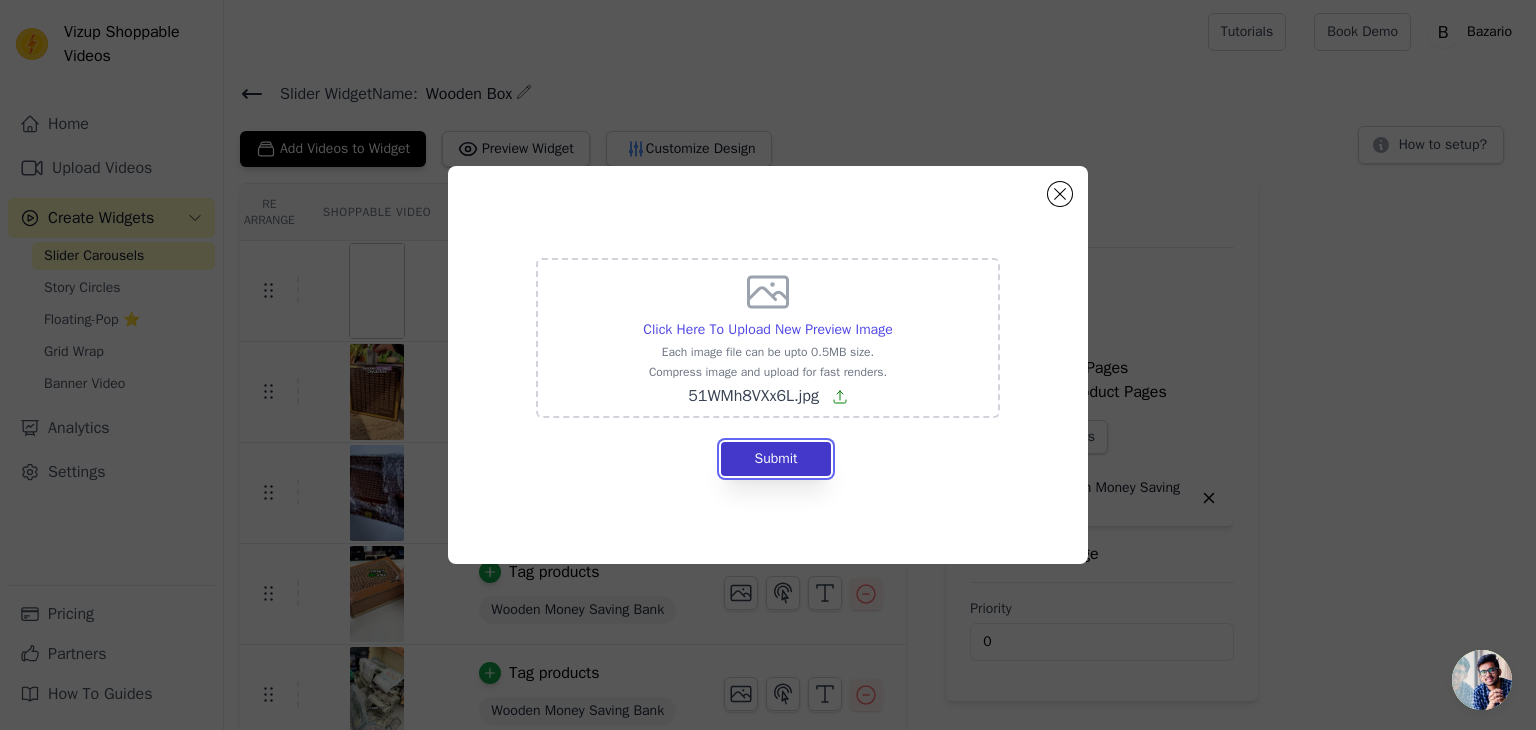 click on "Submit" at bounding box center (775, 459) 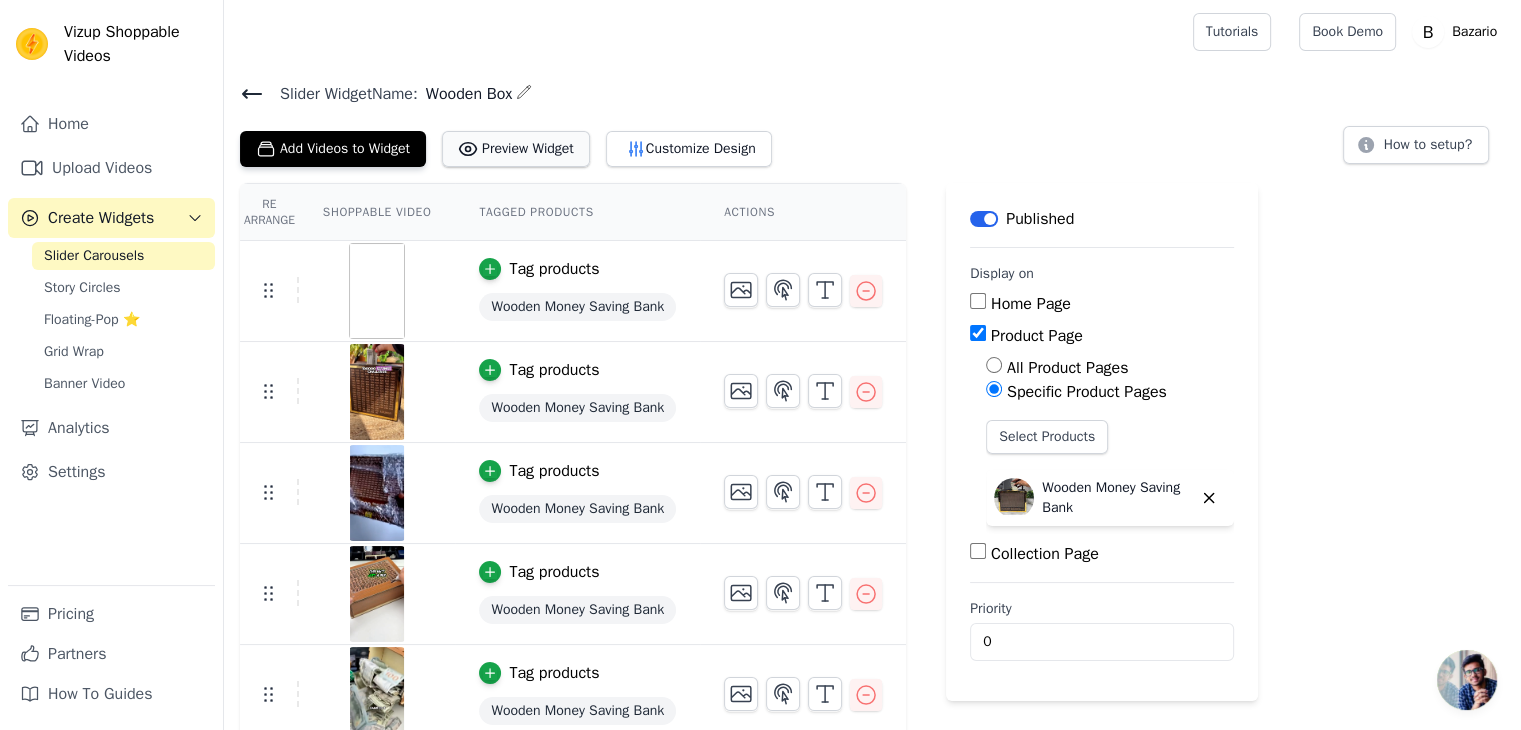 click on "Preview Widget" at bounding box center (516, 149) 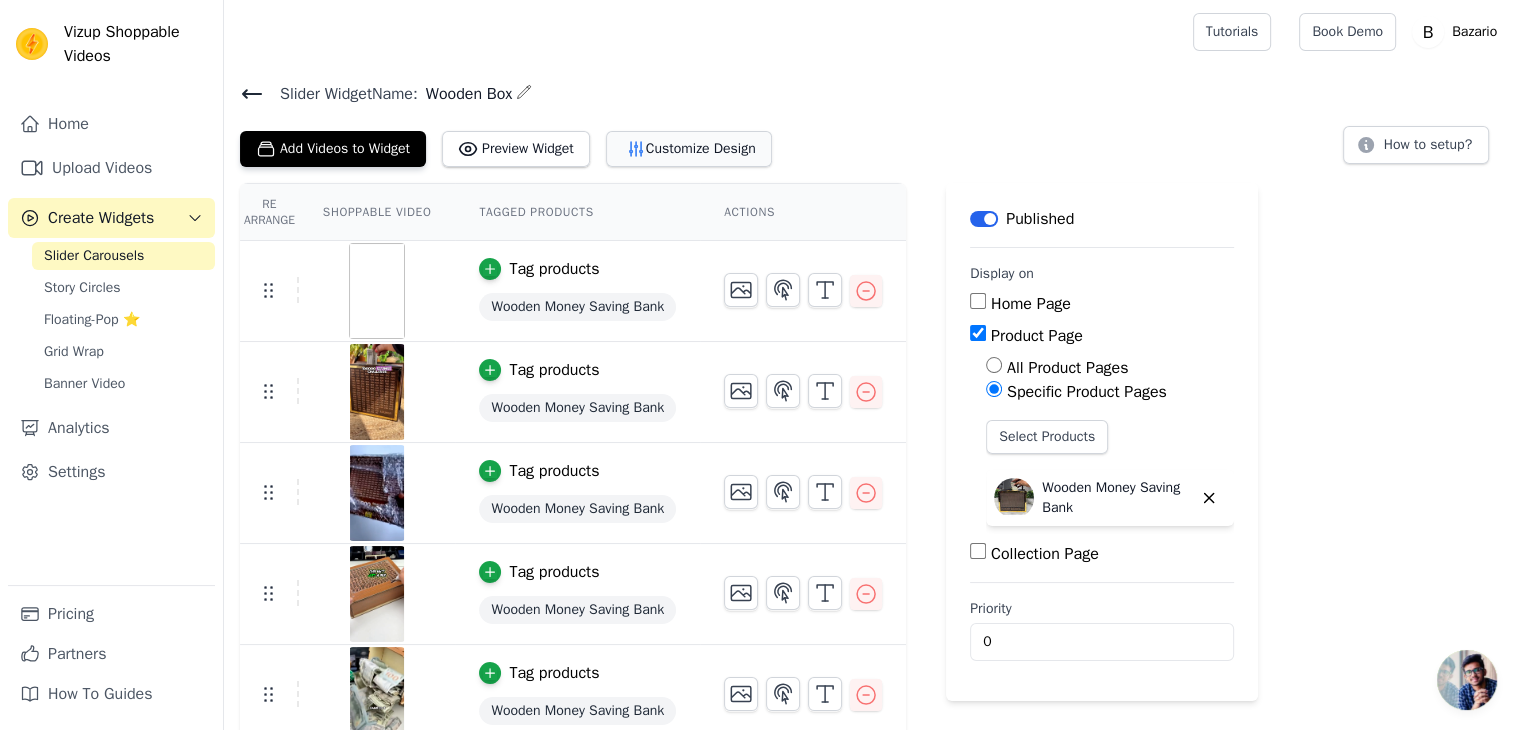click on "Customize Design" at bounding box center (689, 149) 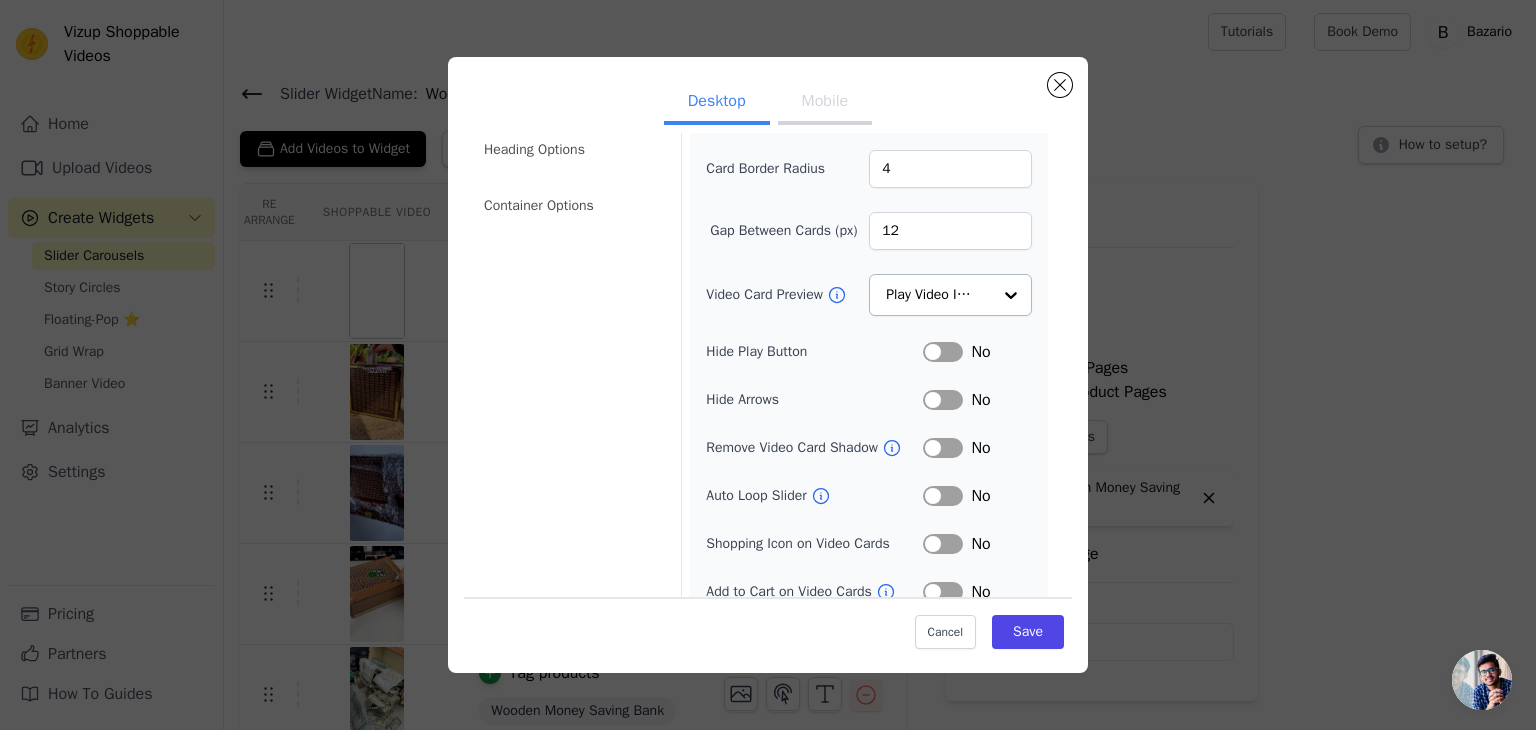 scroll, scrollTop: 156, scrollLeft: 0, axis: vertical 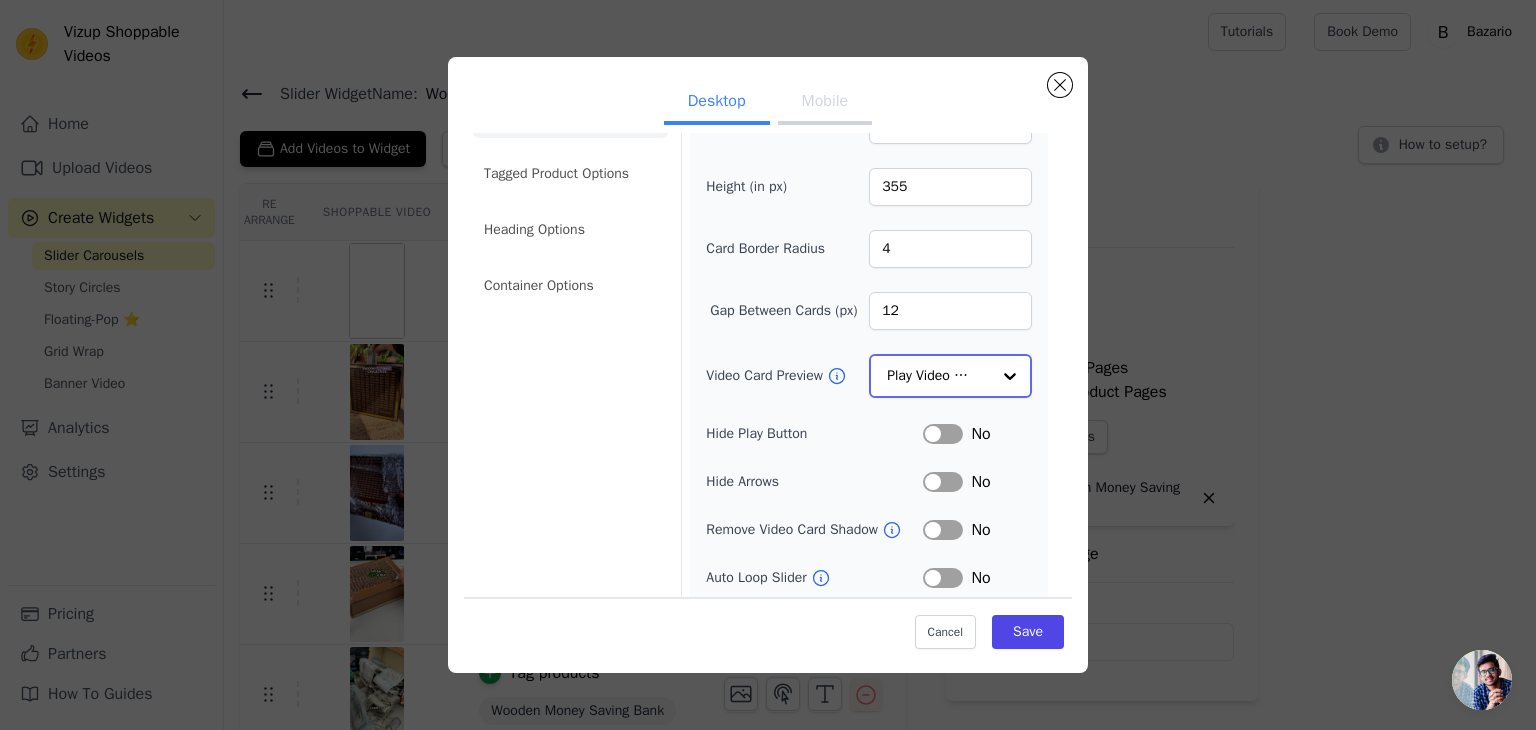 click on "Video Card Preview" 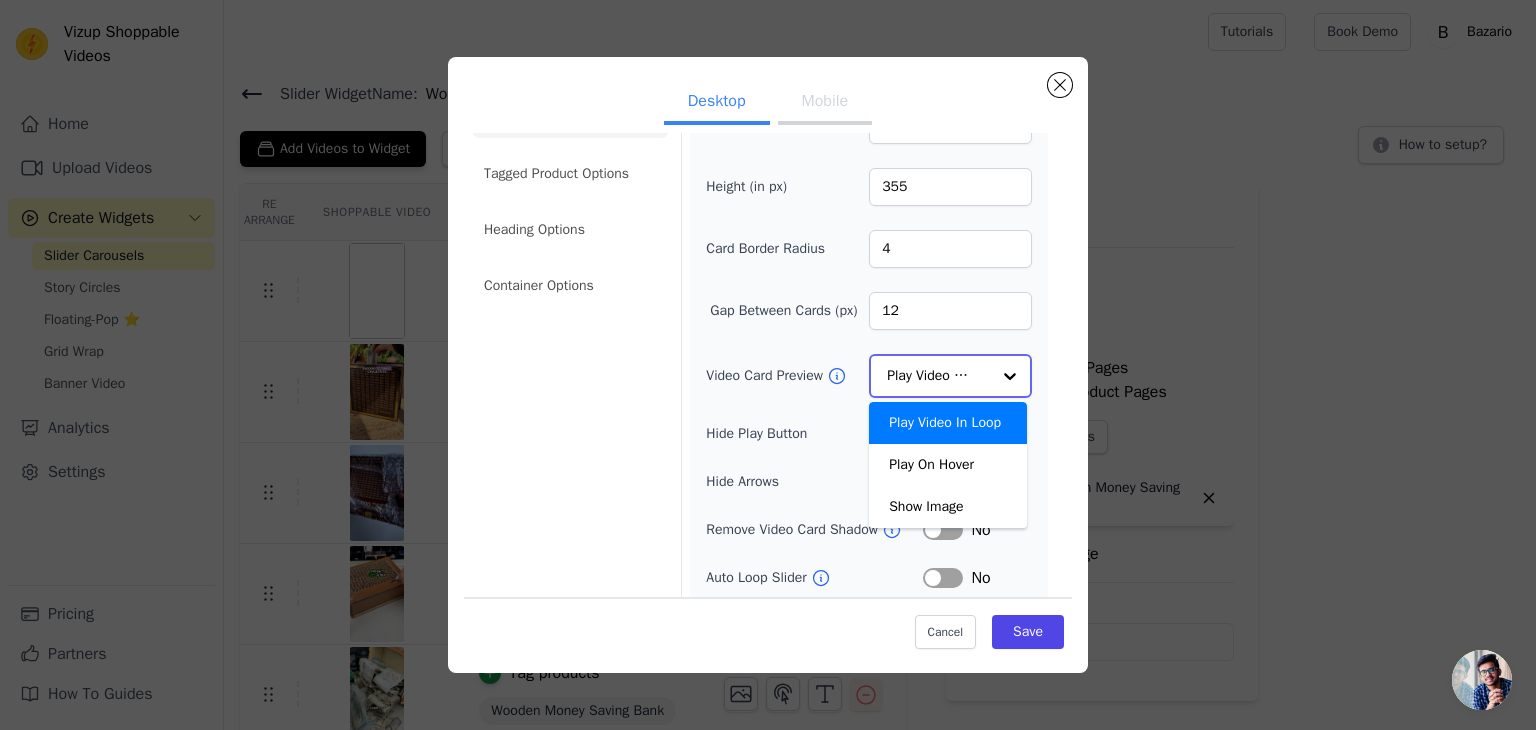 click on "Video Card Preview" 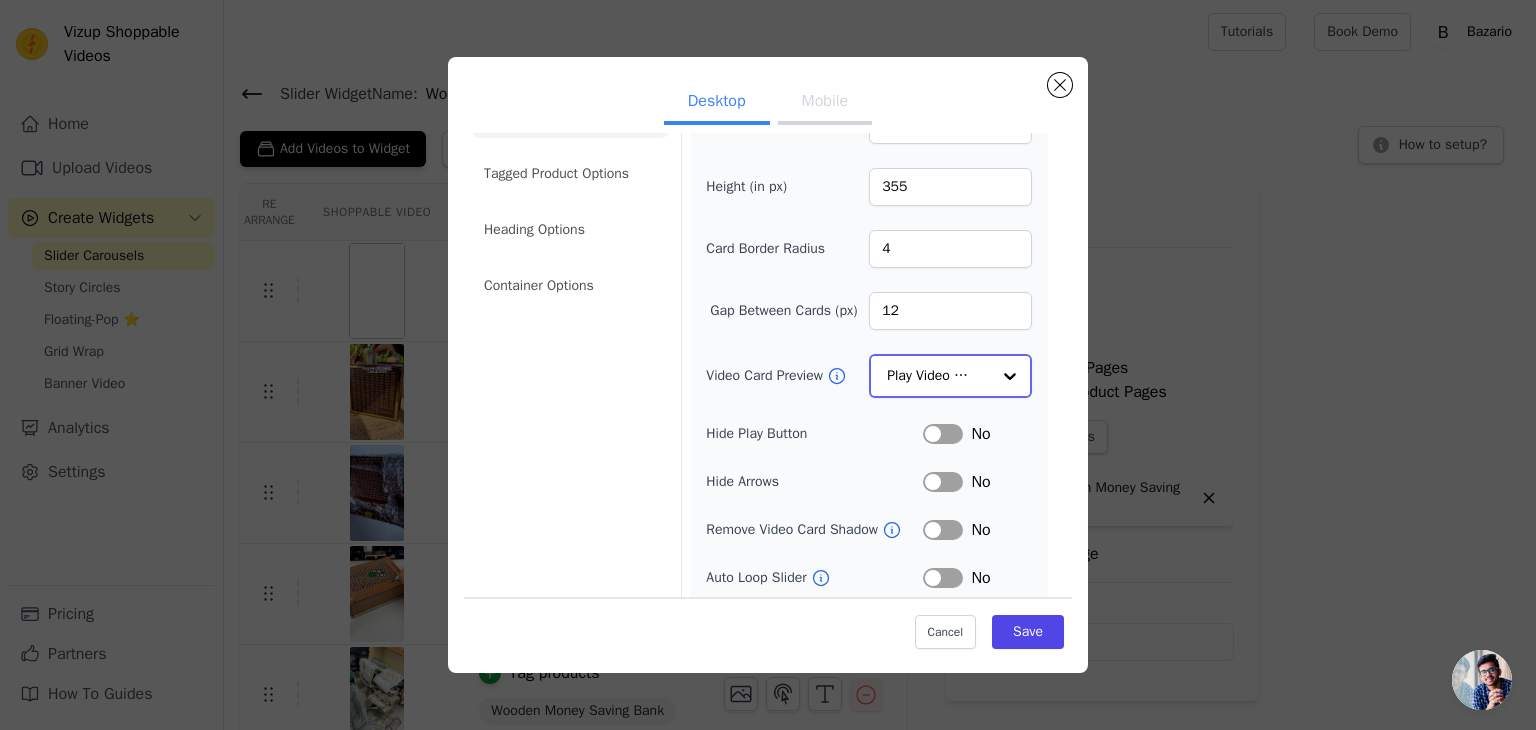 click on "Video Card Preview" 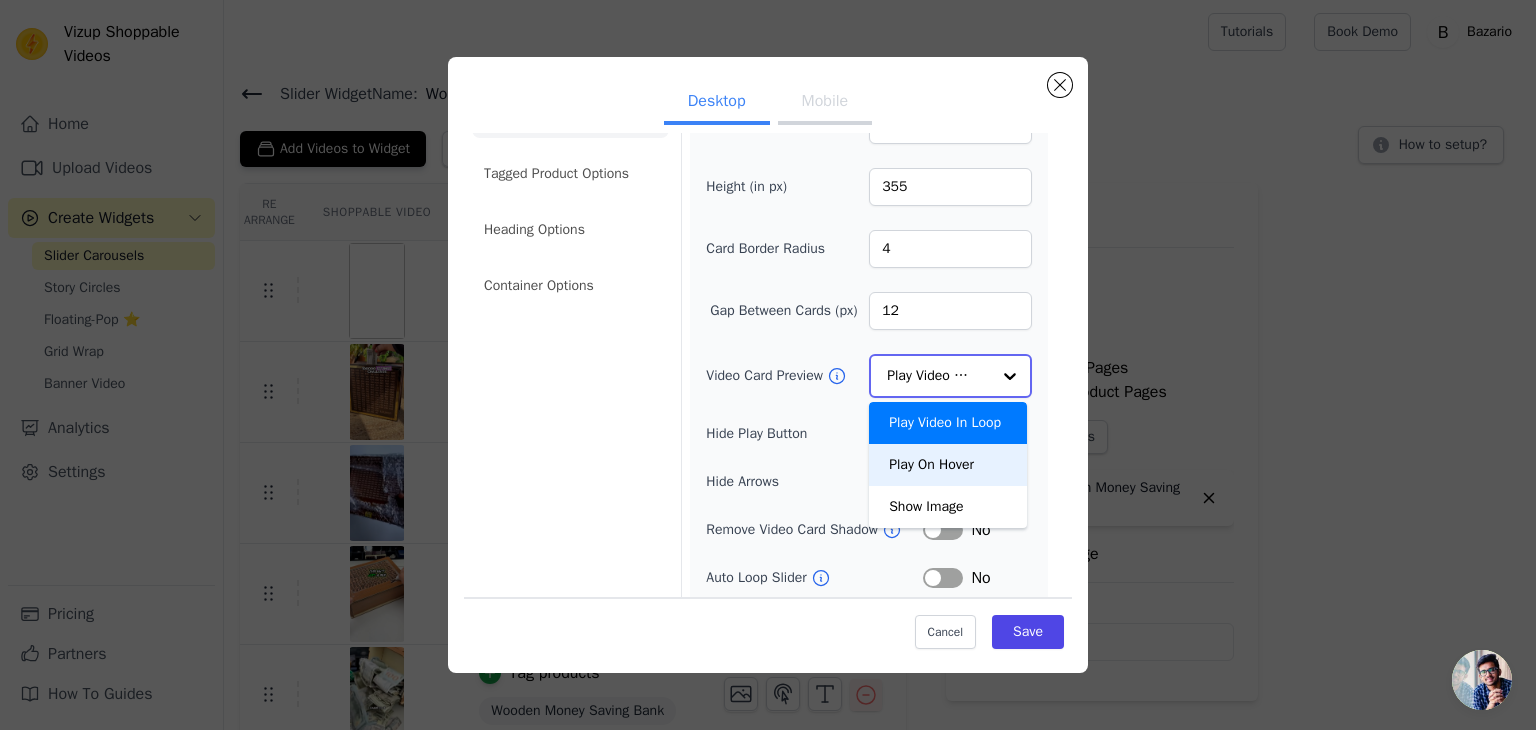 click on "Play On Hover" at bounding box center [948, 465] 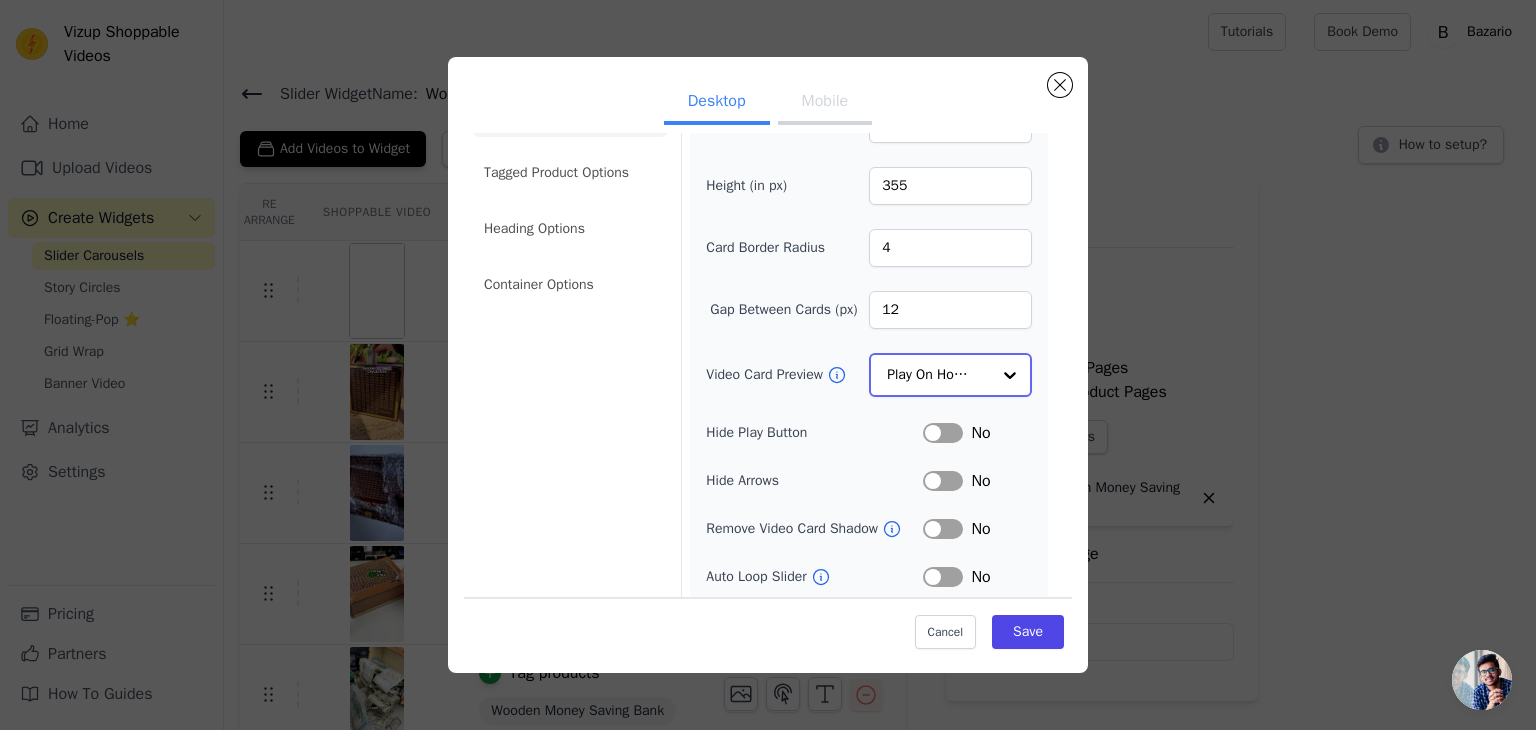 scroll, scrollTop: 157, scrollLeft: 0, axis: vertical 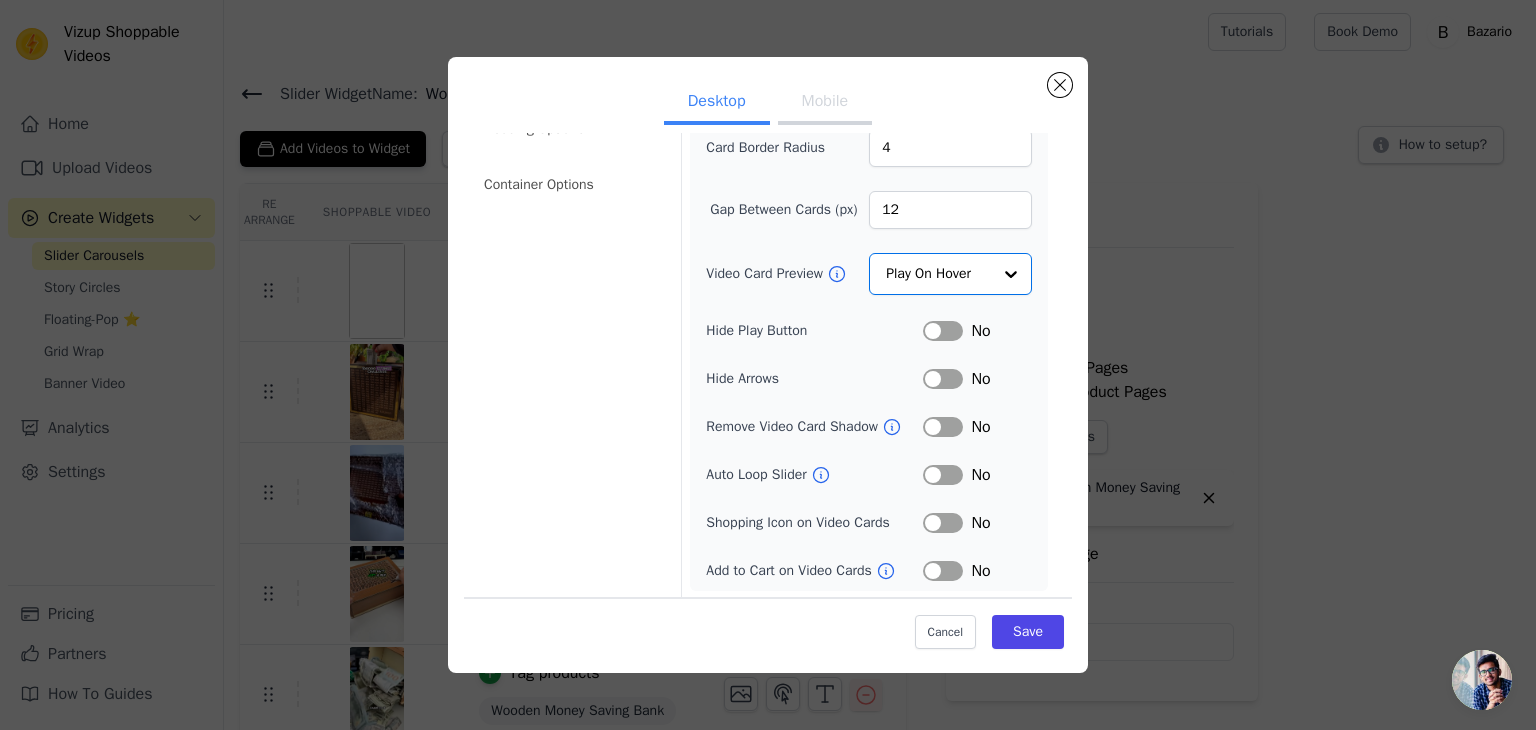 click on "Label" at bounding box center (943, 571) 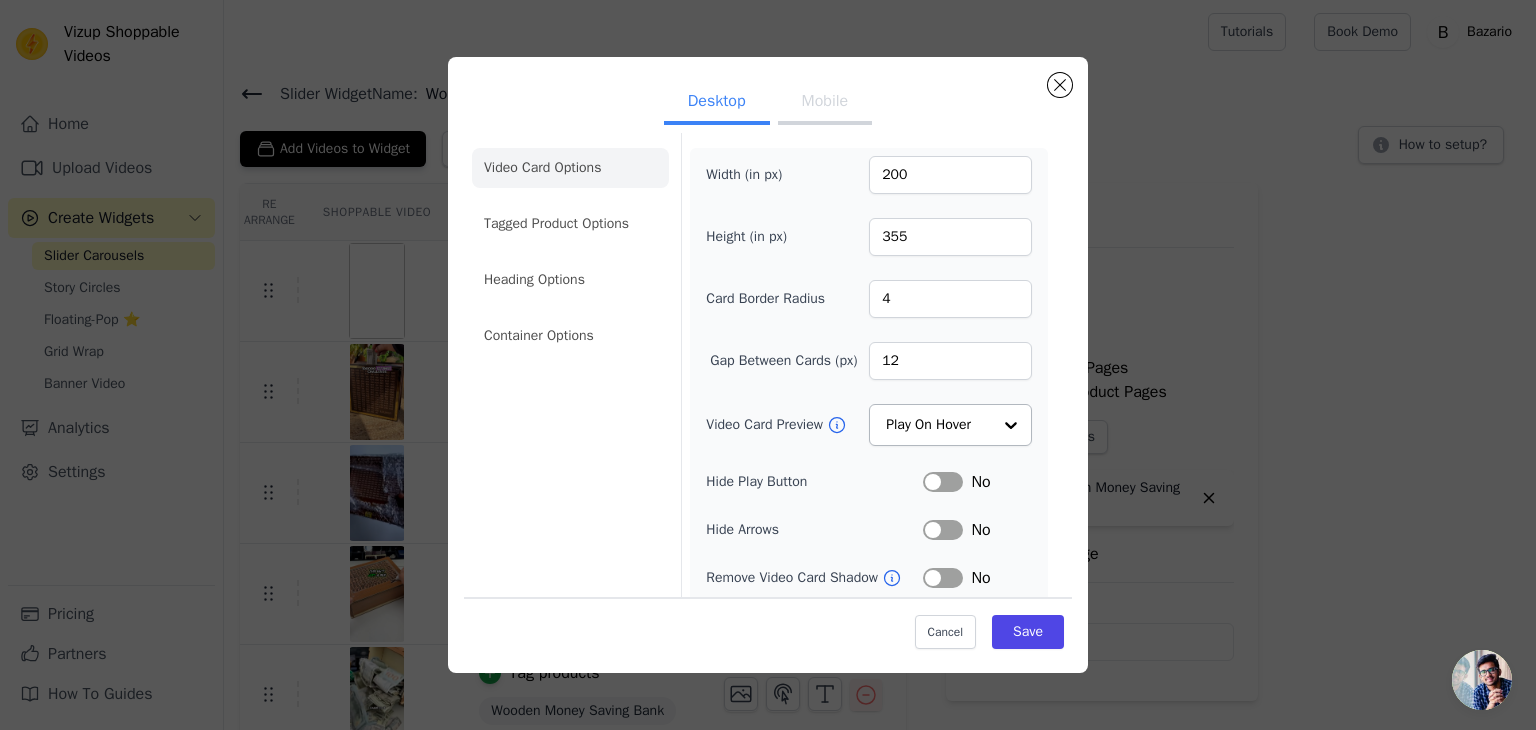 scroll, scrollTop: 0, scrollLeft: 0, axis: both 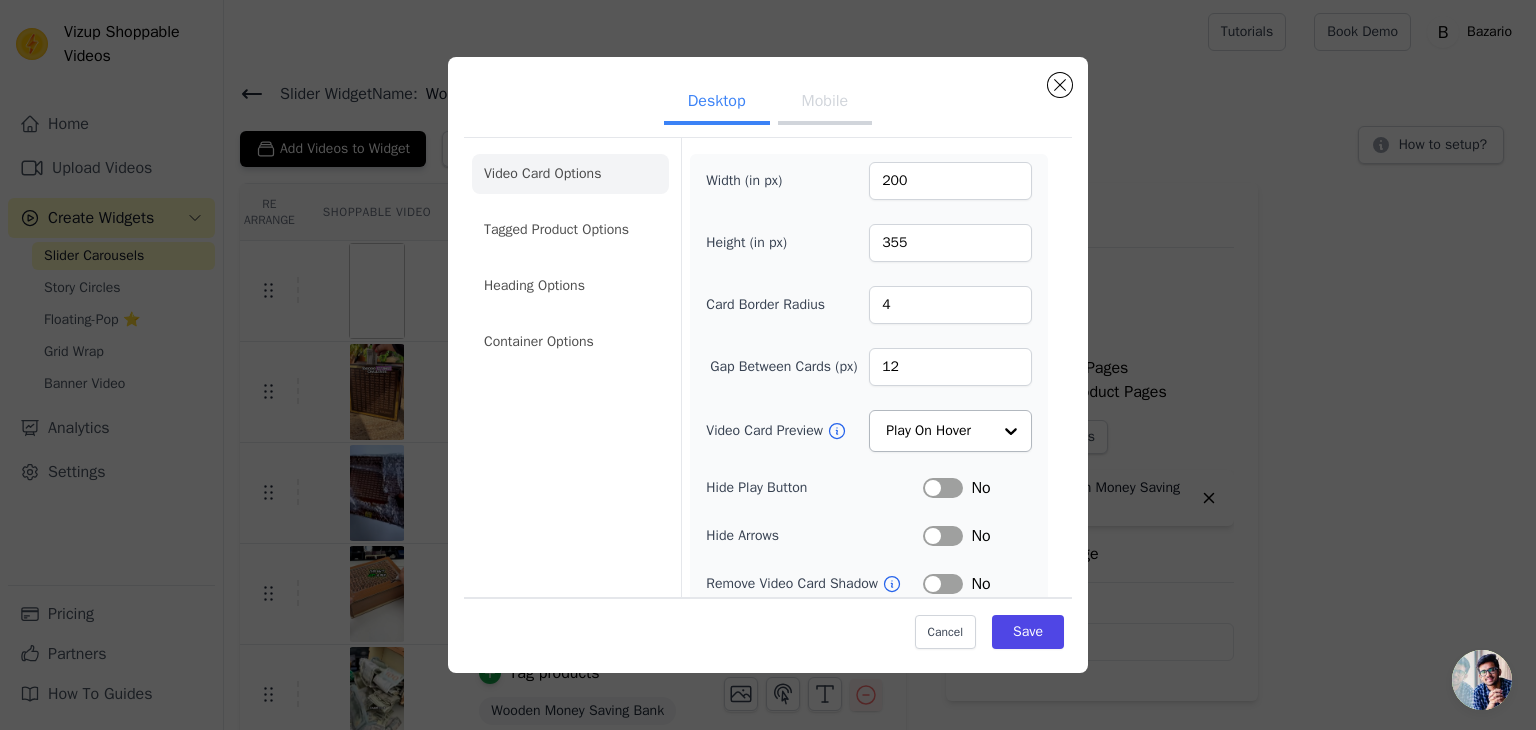 click on "Mobile" at bounding box center (825, 103) 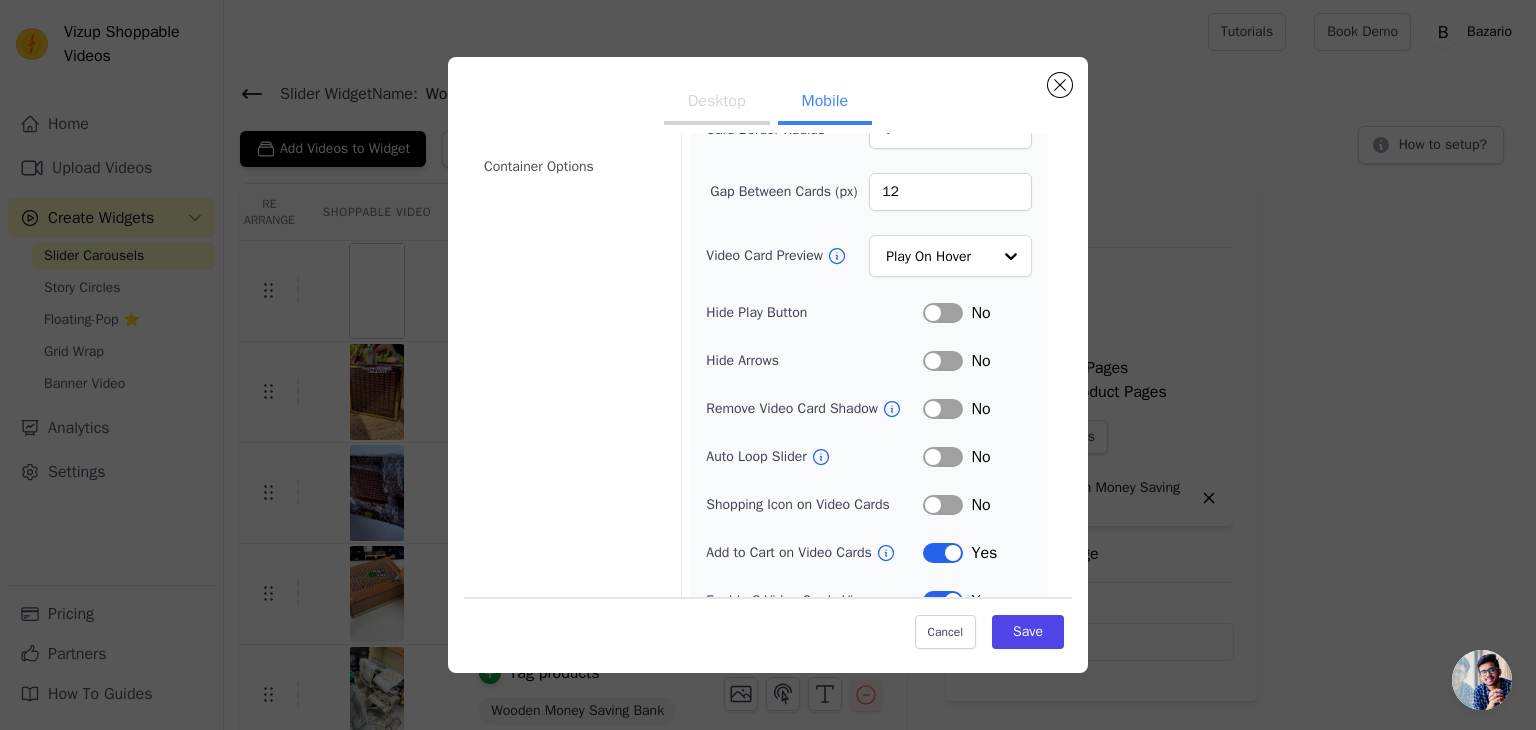 scroll, scrollTop: 200, scrollLeft: 0, axis: vertical 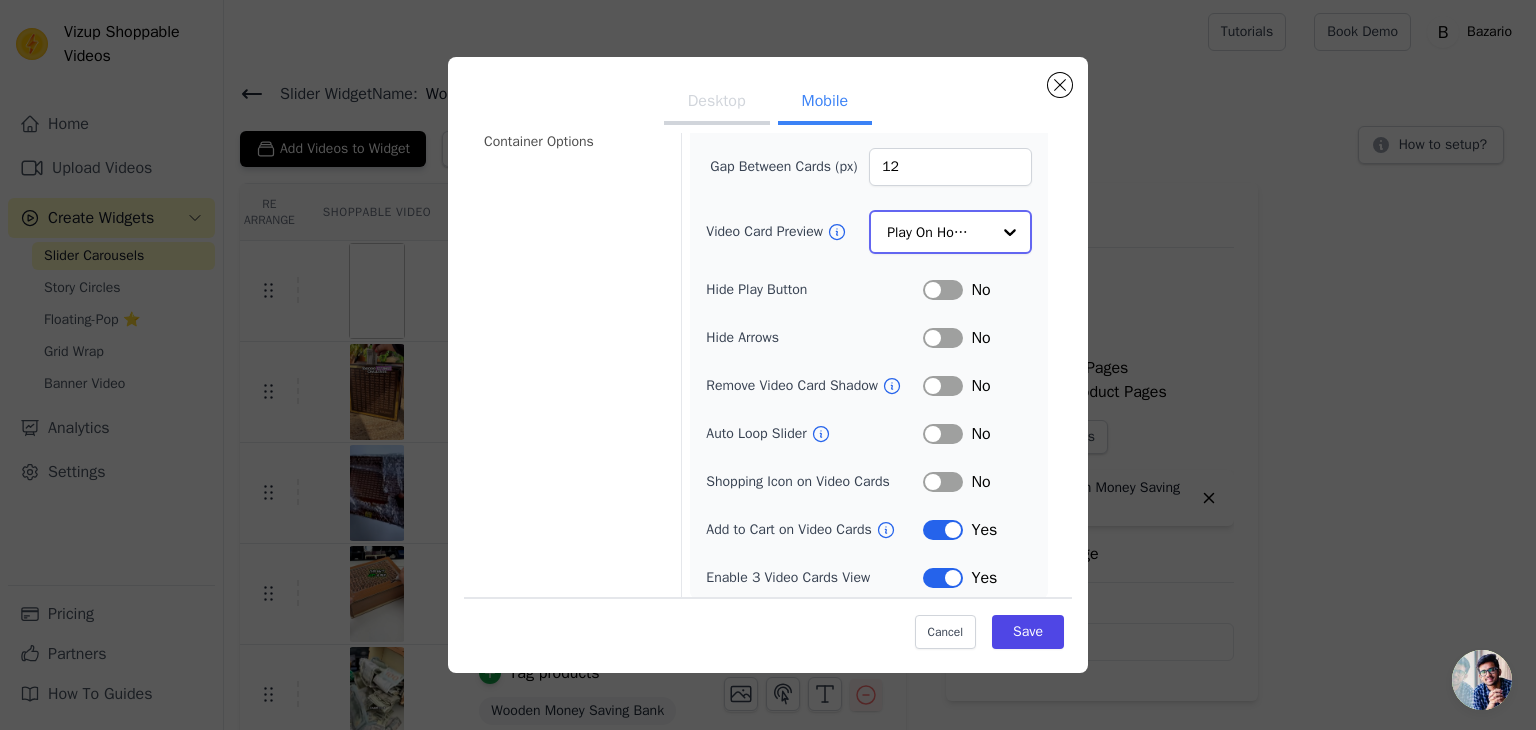 click on "Video Card Preview" 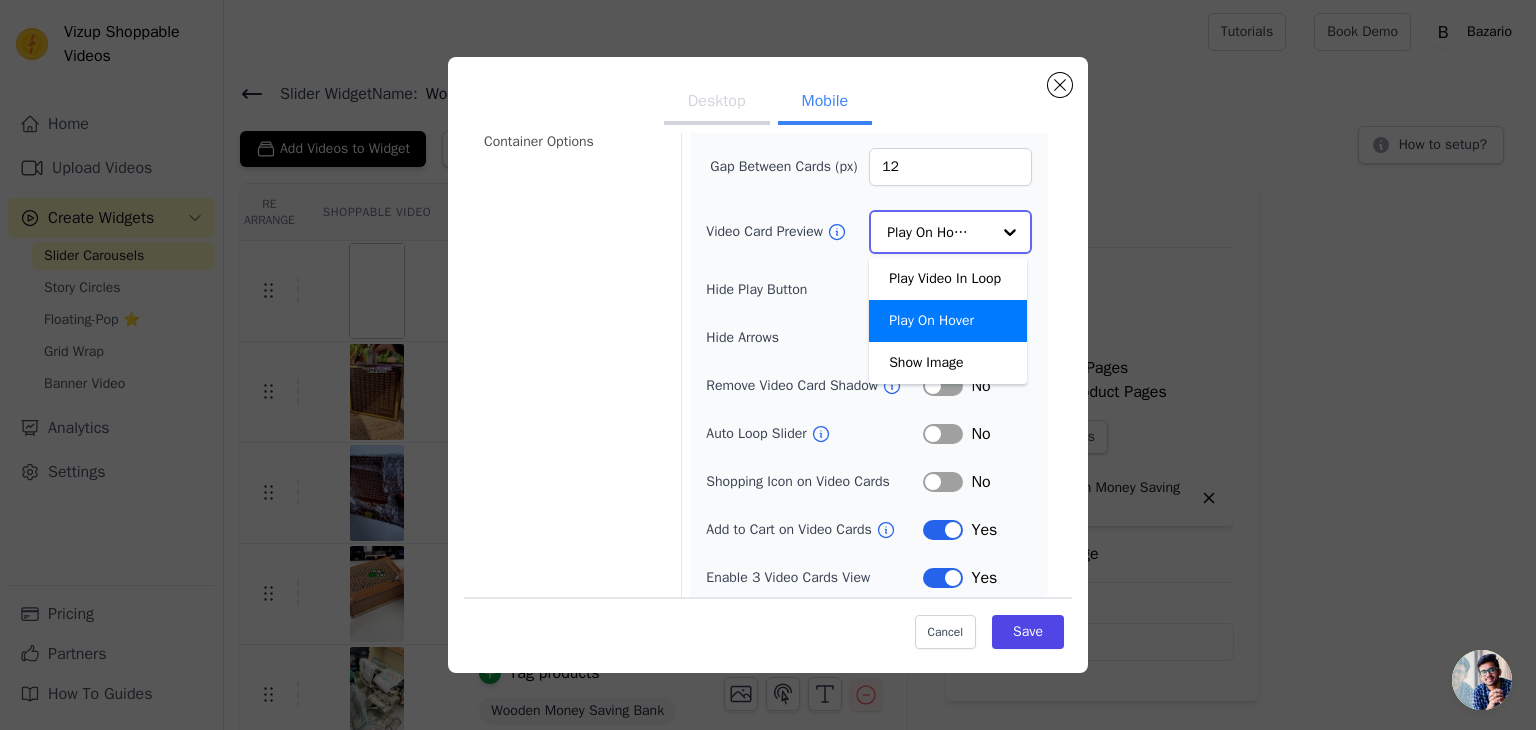 click on "Play On Hover" at bounding box center (948, 321) 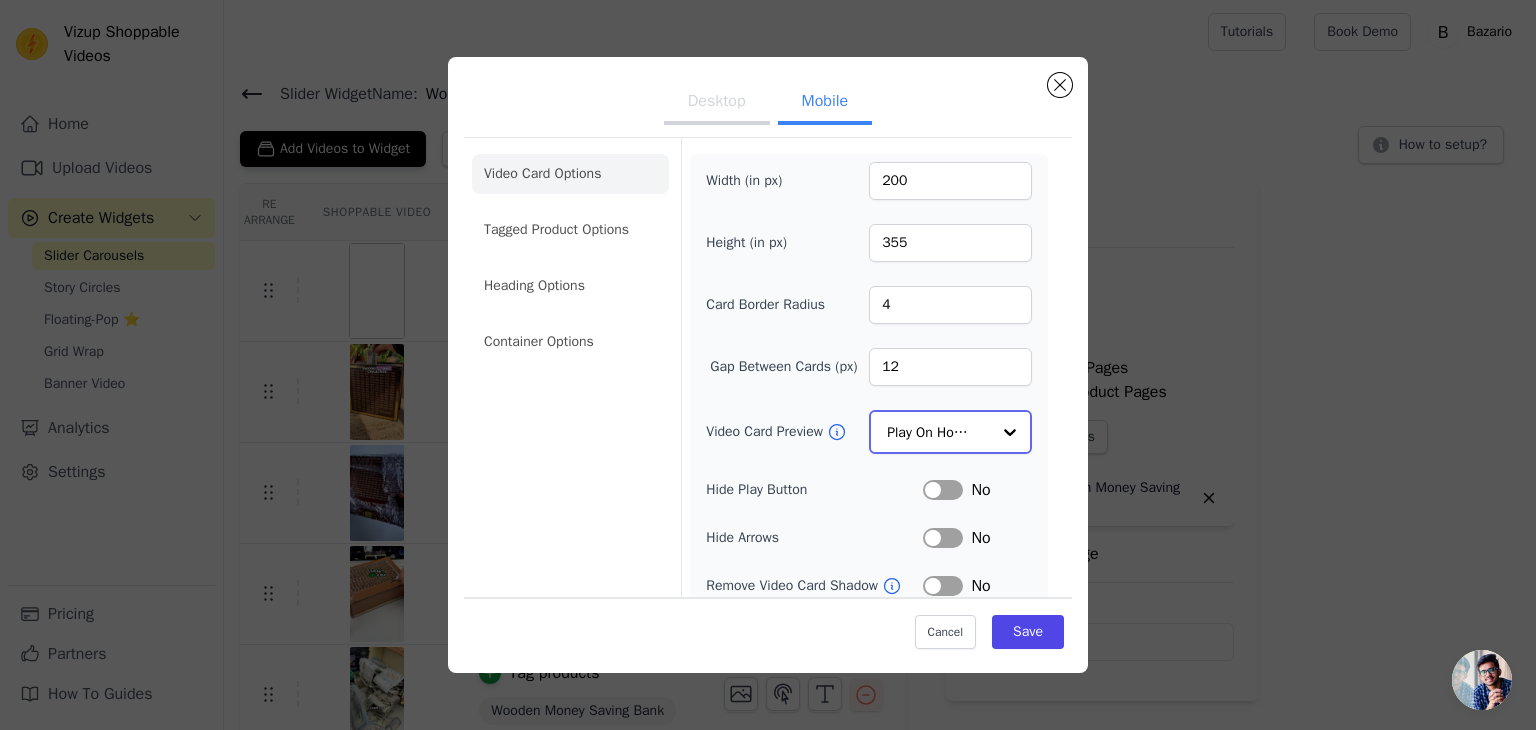 scroll, scrollTop: 0, scrollLeft: 0, axis: both 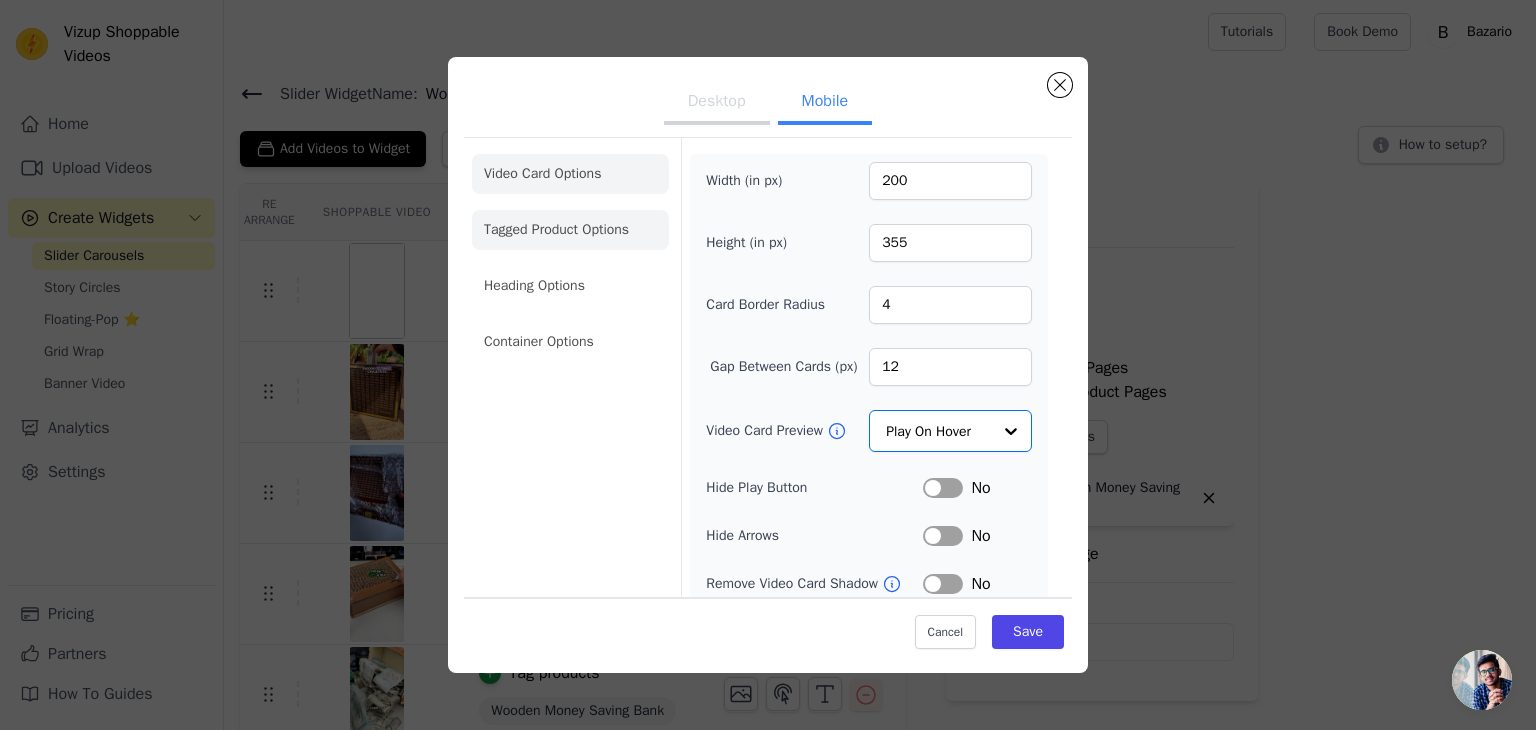 click on "Tagged Product Options" 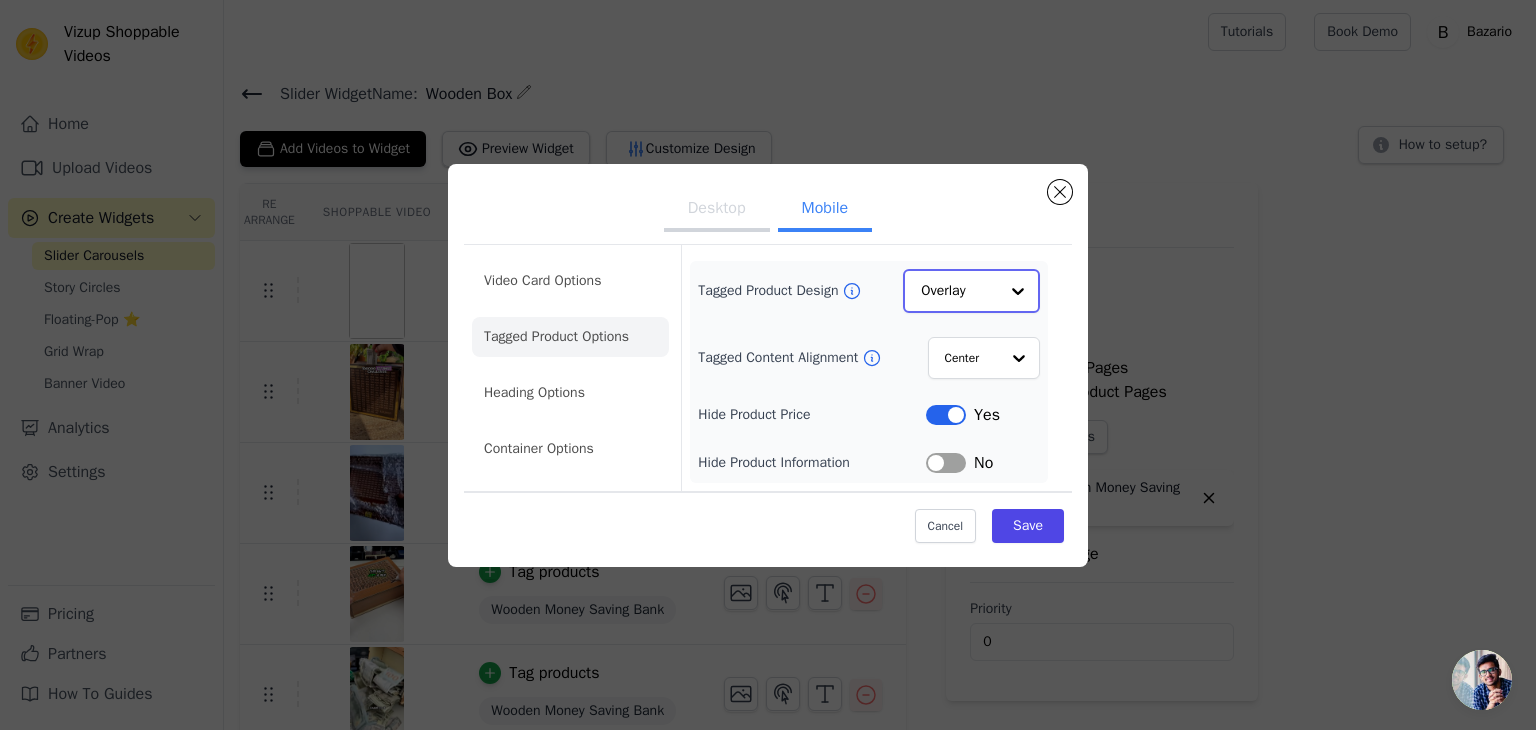 click on "Tagged Product Design" 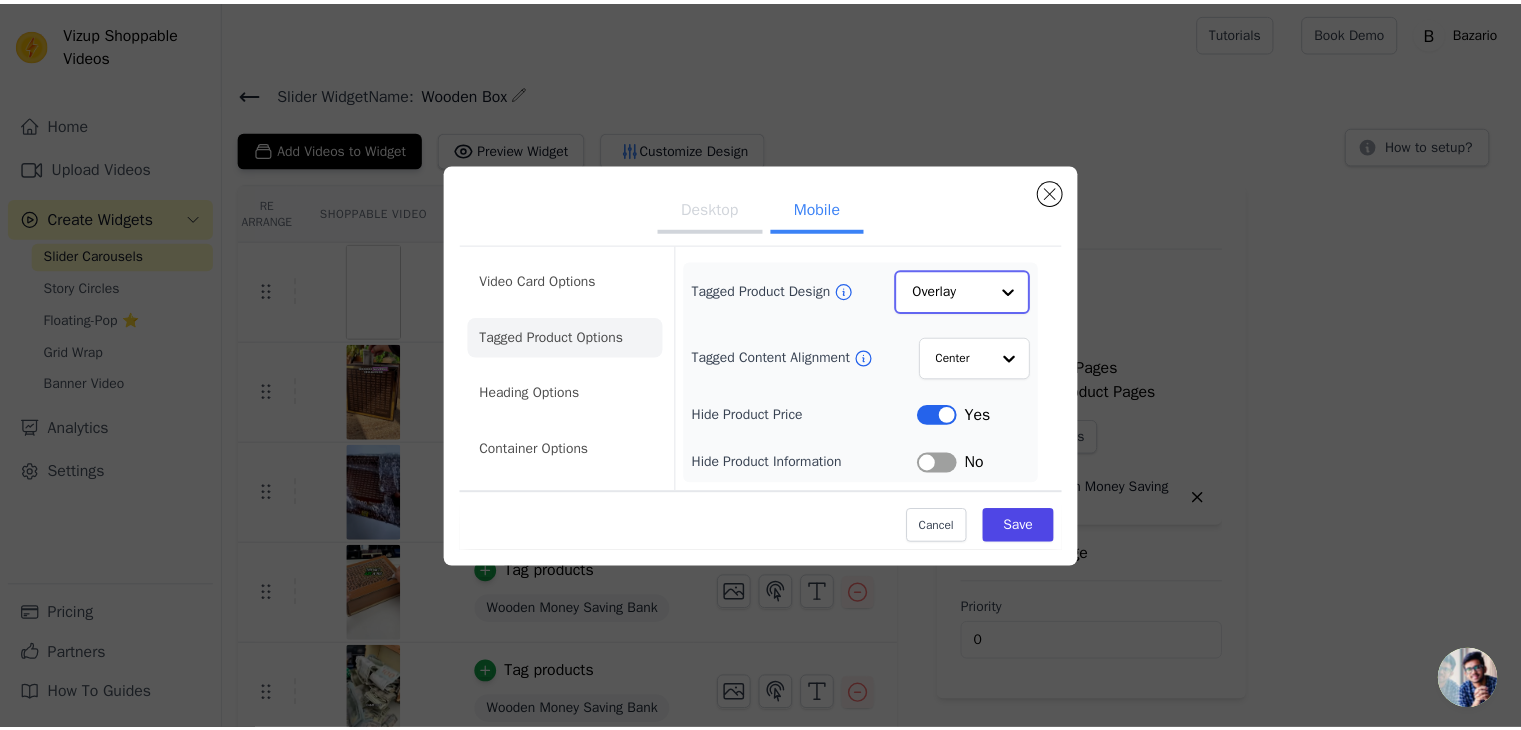 scroll, scrollTop: 0, scrollLeft: 0, axis: both 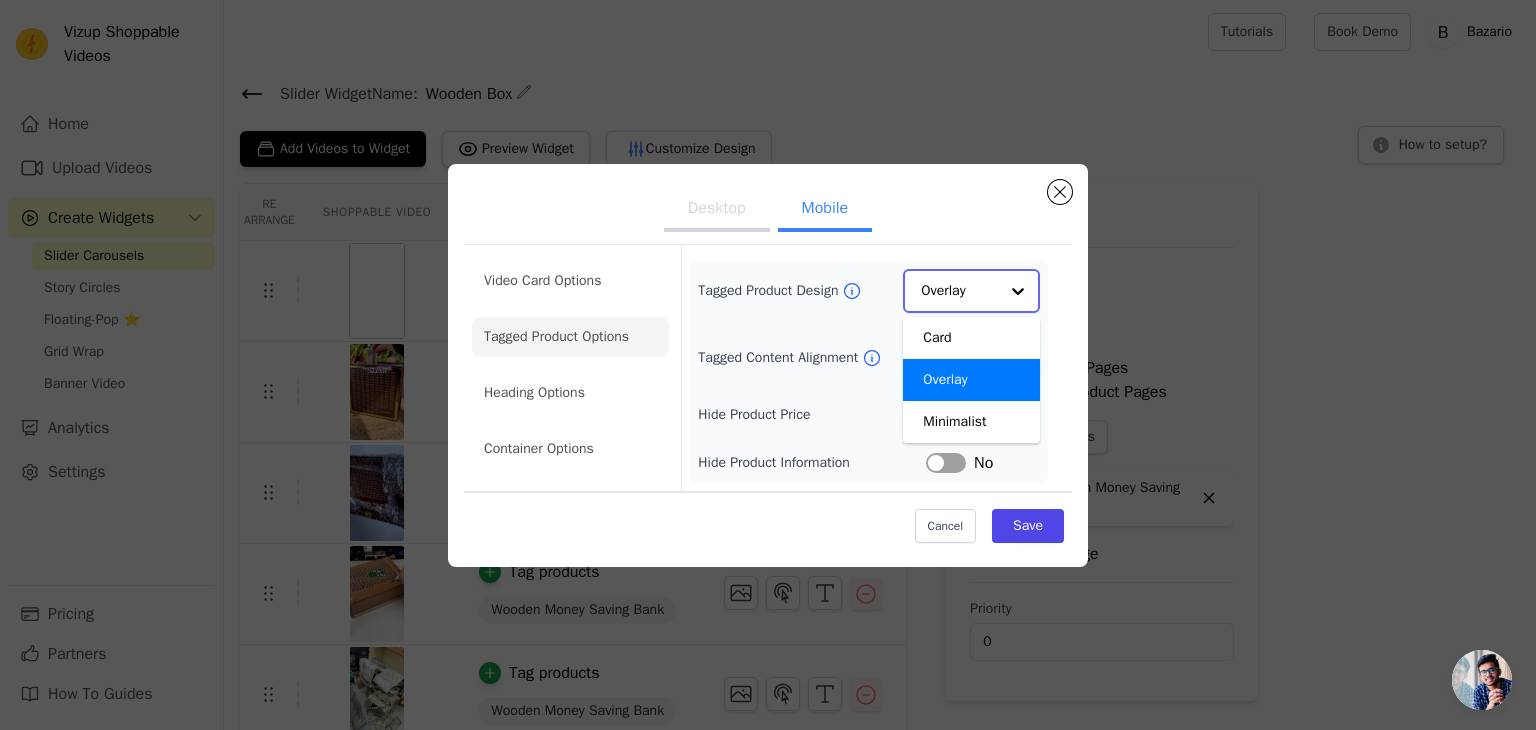 click on "Tagged Product Design" 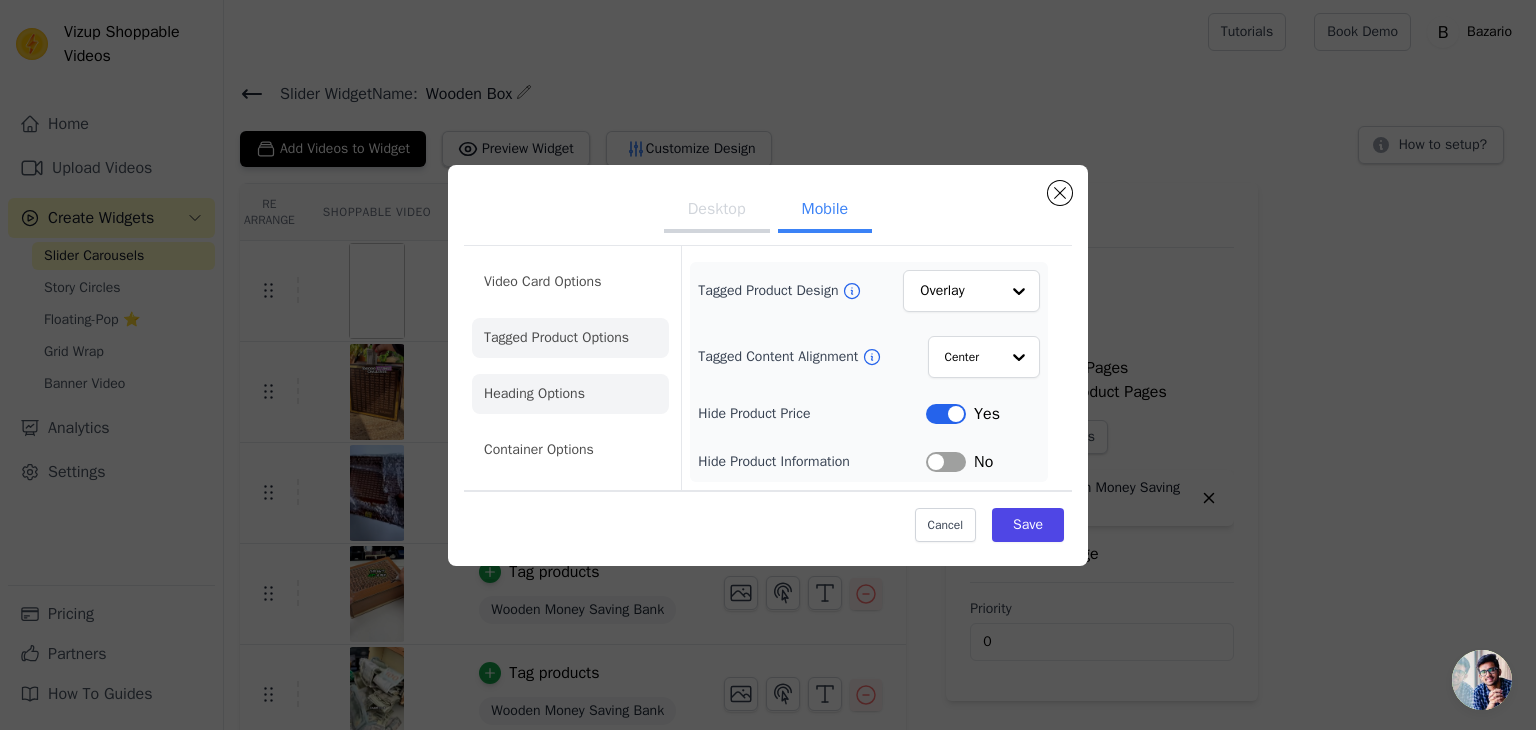 click on "Heading Options" 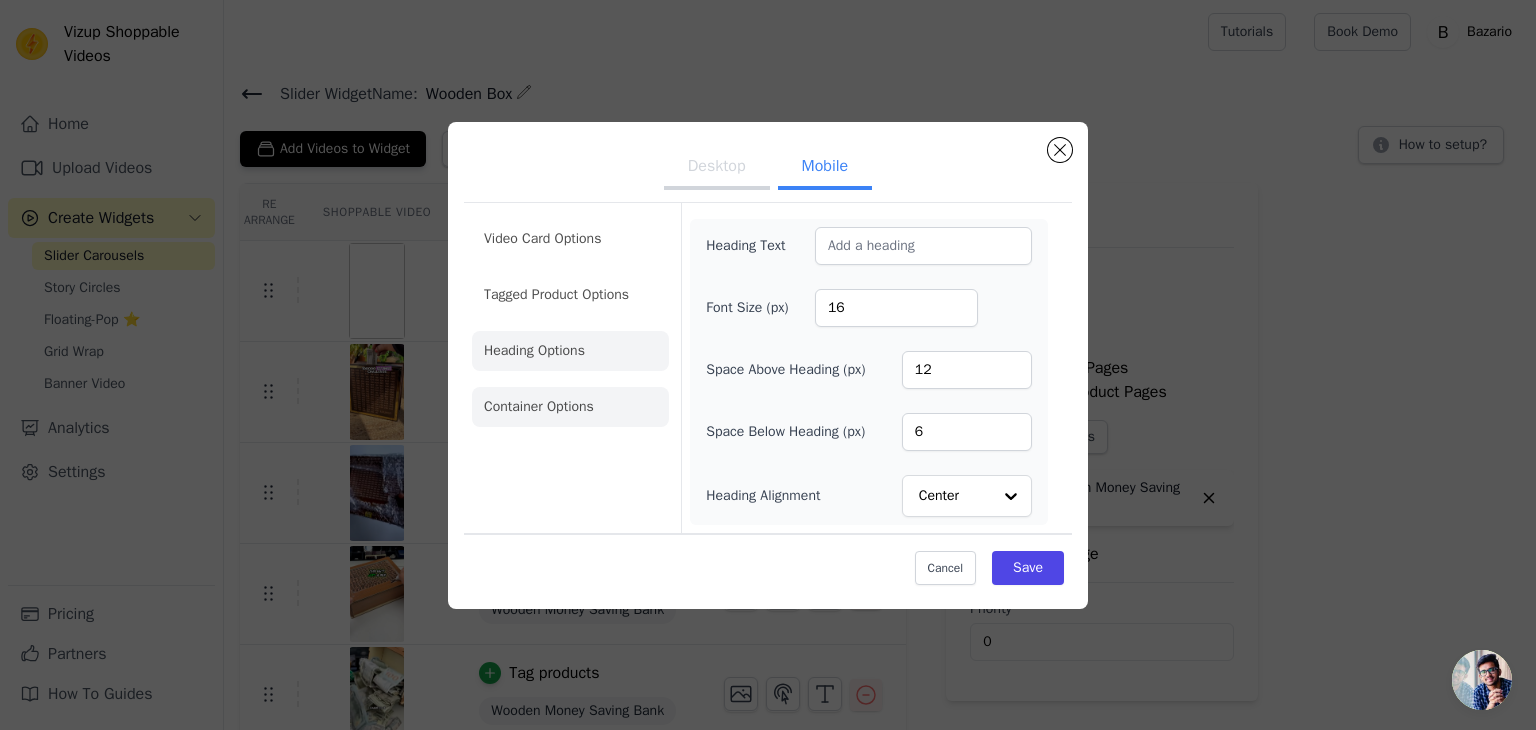 click on "Container Options" 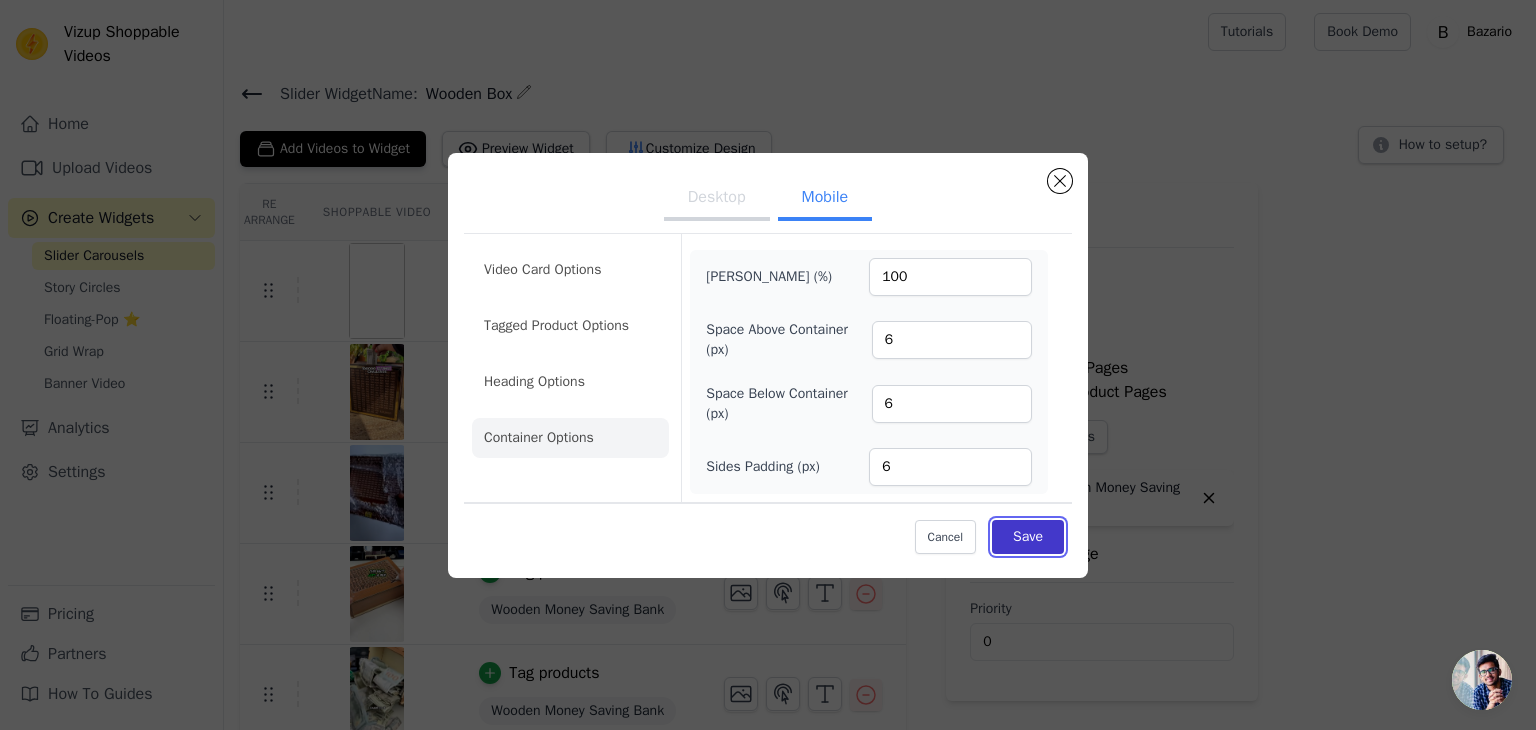 click on "Save" at bounding box center [1028, 537] 